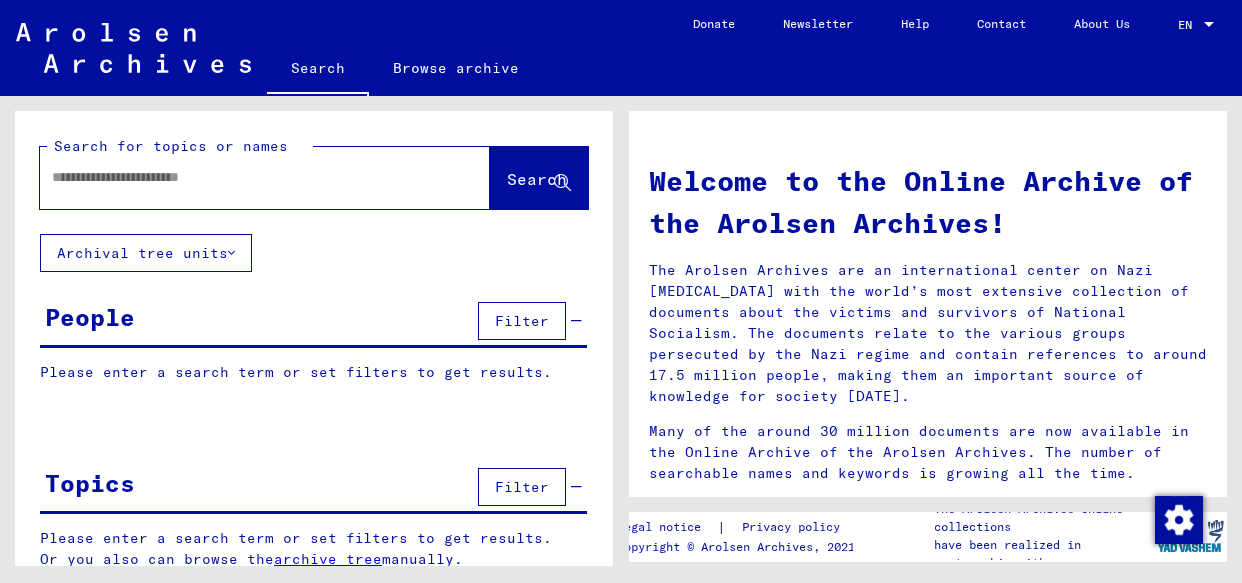 scroll, scrollTop: 0, scrollLeft: 0, axis: both 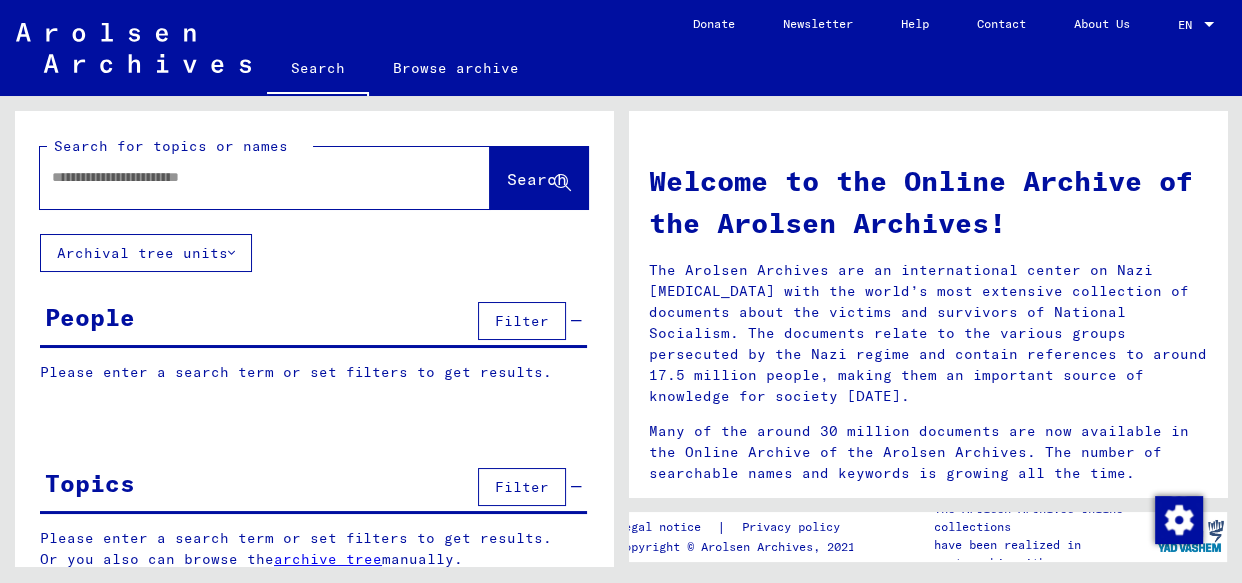 click at bounding box center (241, 177) 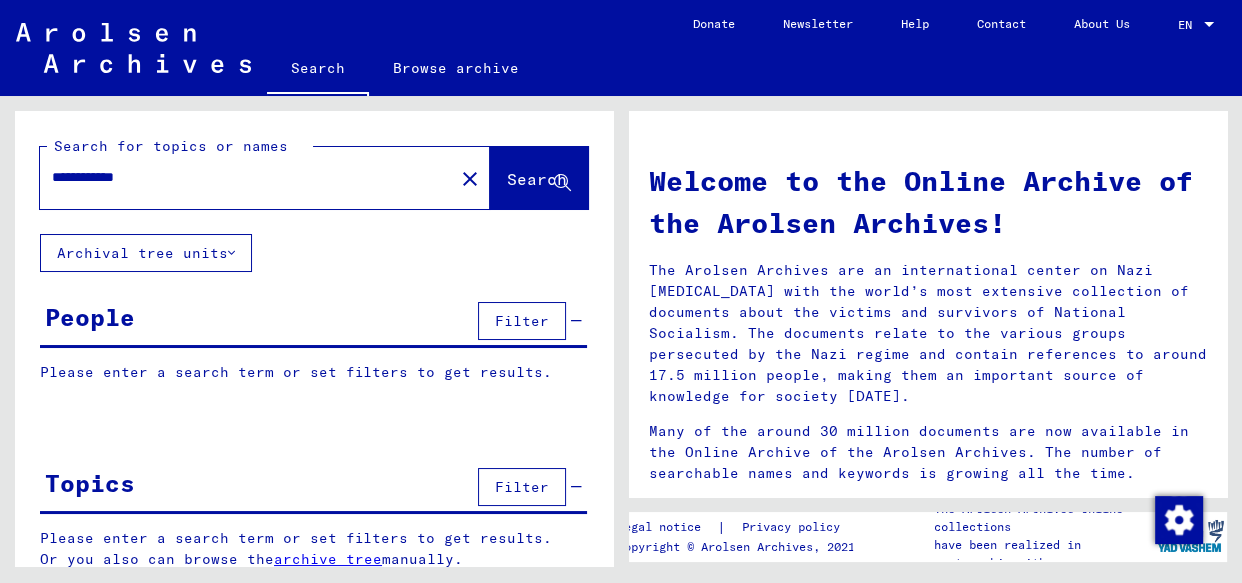 type on "**********" 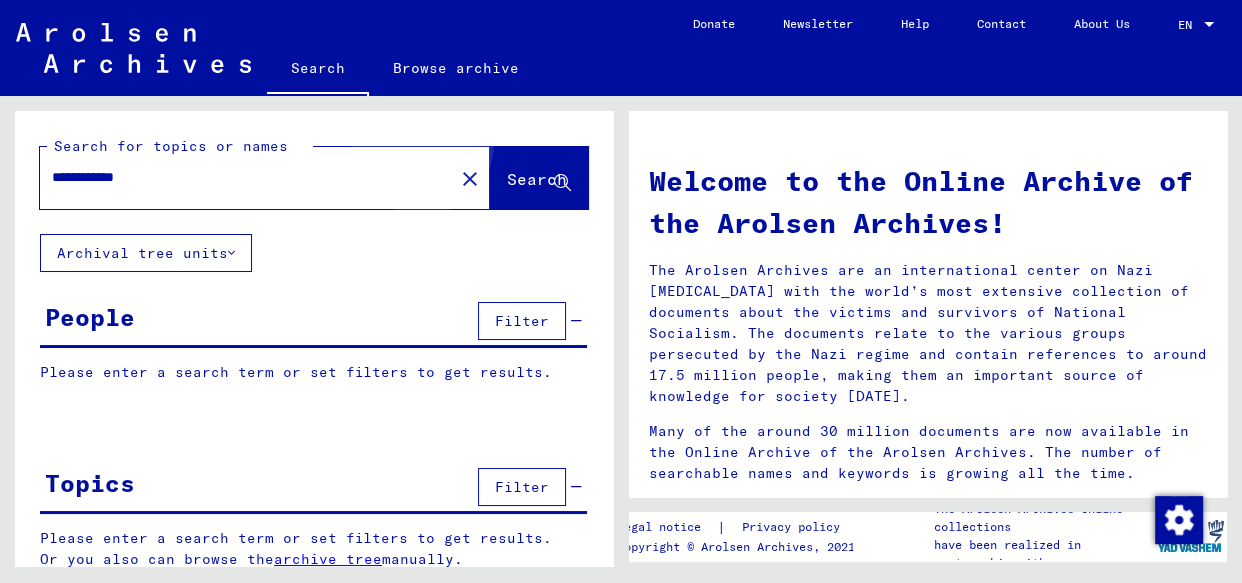 click on "Search" 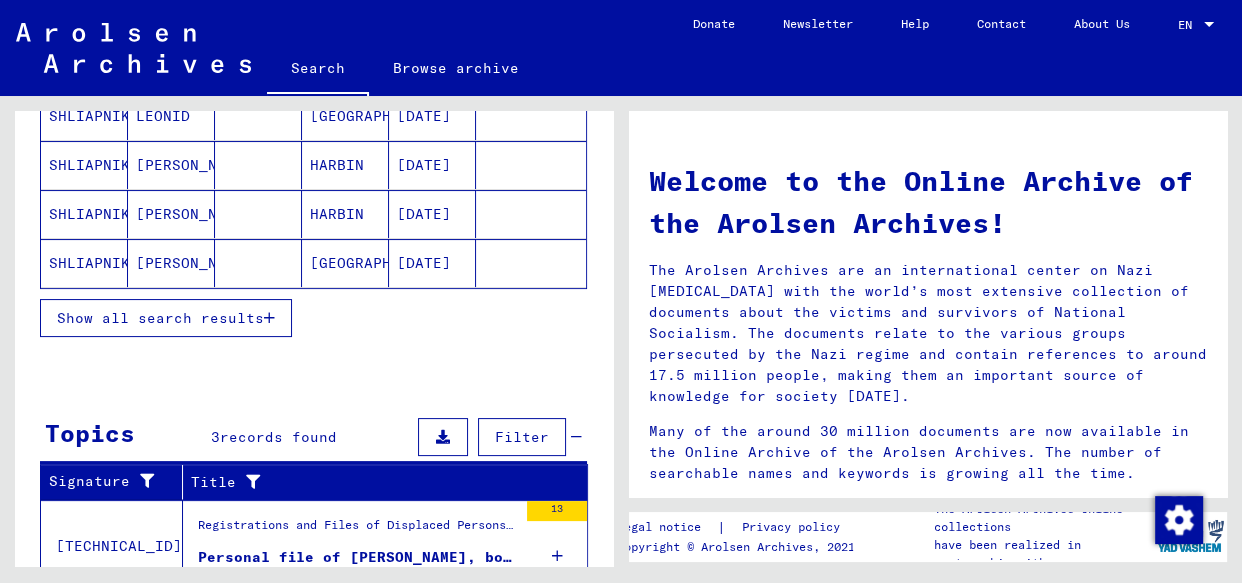 scroll, scrollTop: 363, scrollLeft: 0, axis: vertical 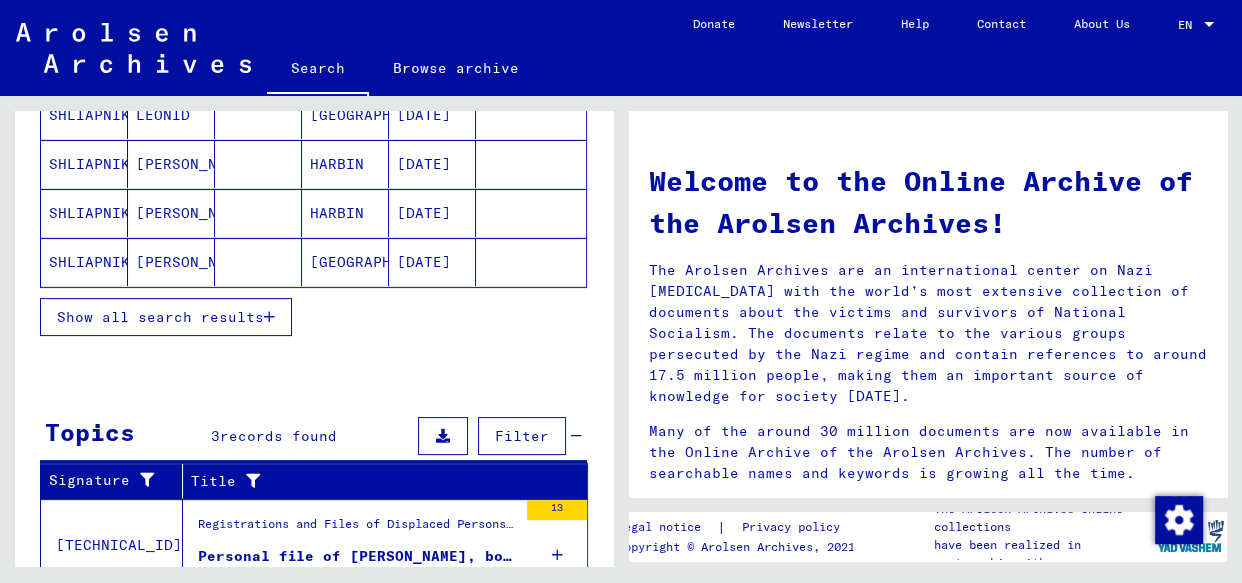 click on "Show all search results" at bounding box center (160, 317) 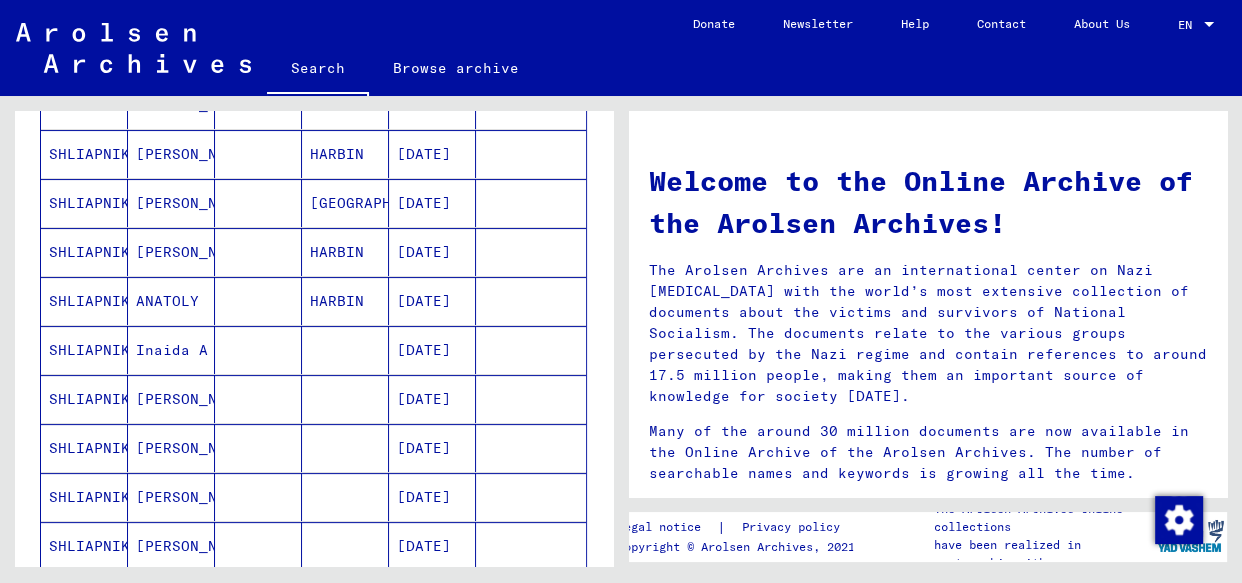 scroll, scrollTop: 454, scrollLeft: 0, axis: vertical 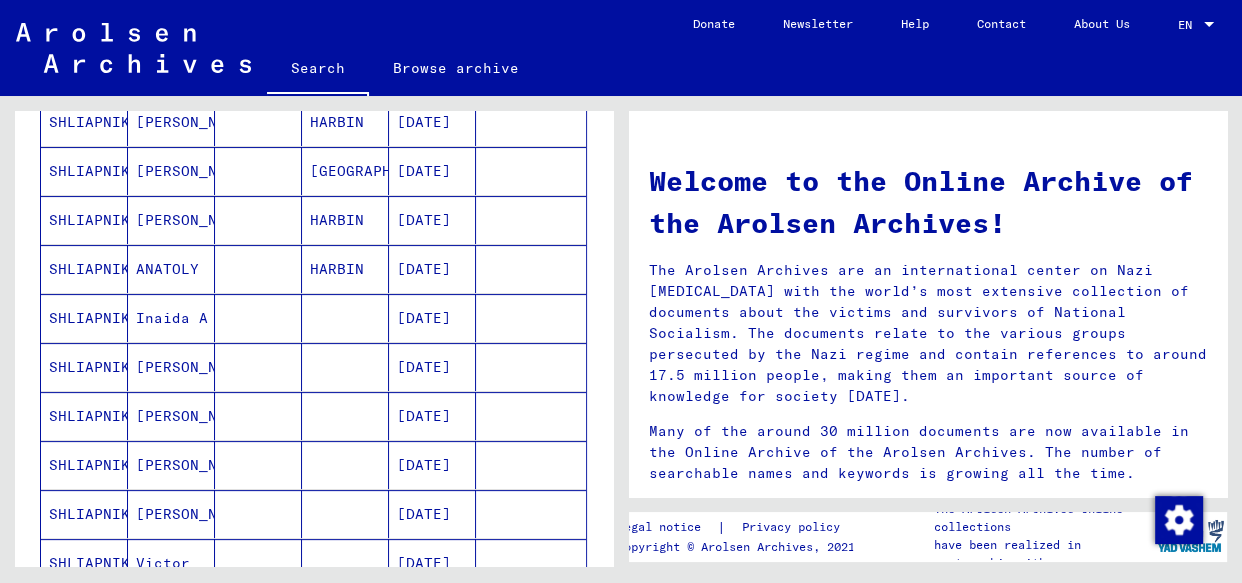 click on "SHLIAPNIKOFF" at bounding box center (84, 318) 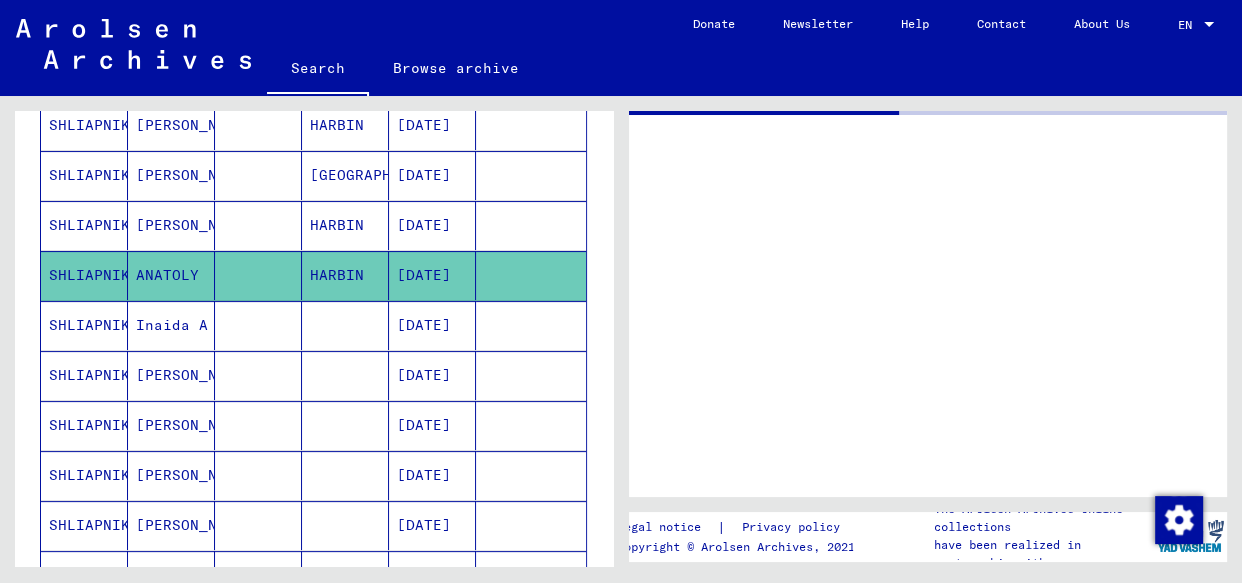 scroll, scrollTop: 457, scrollLeft: 0, axis: vertical 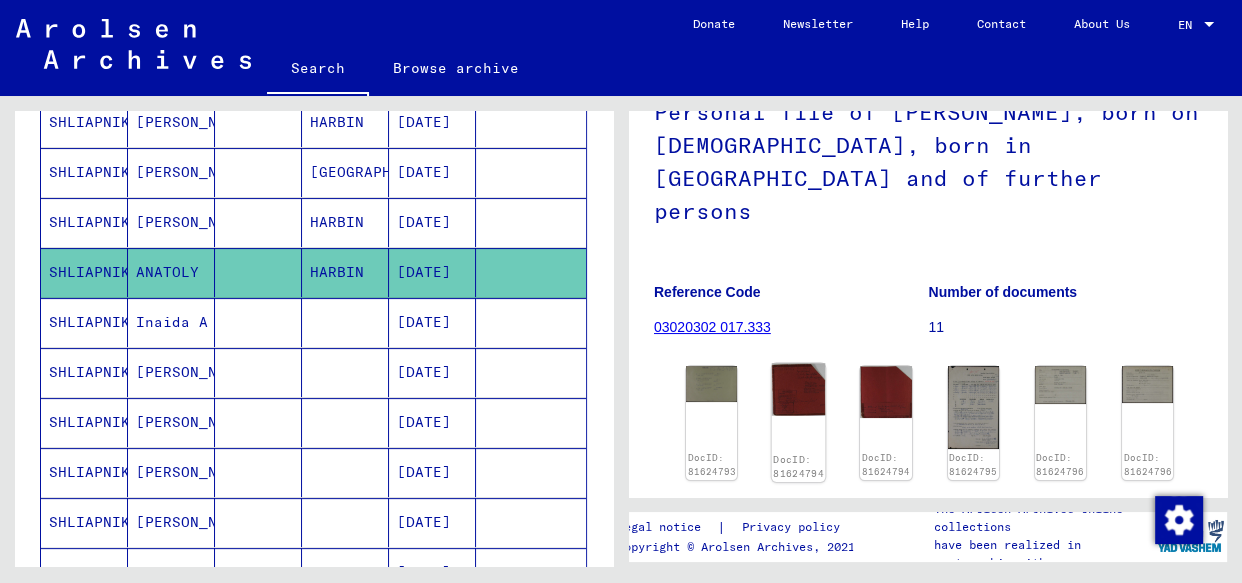 click 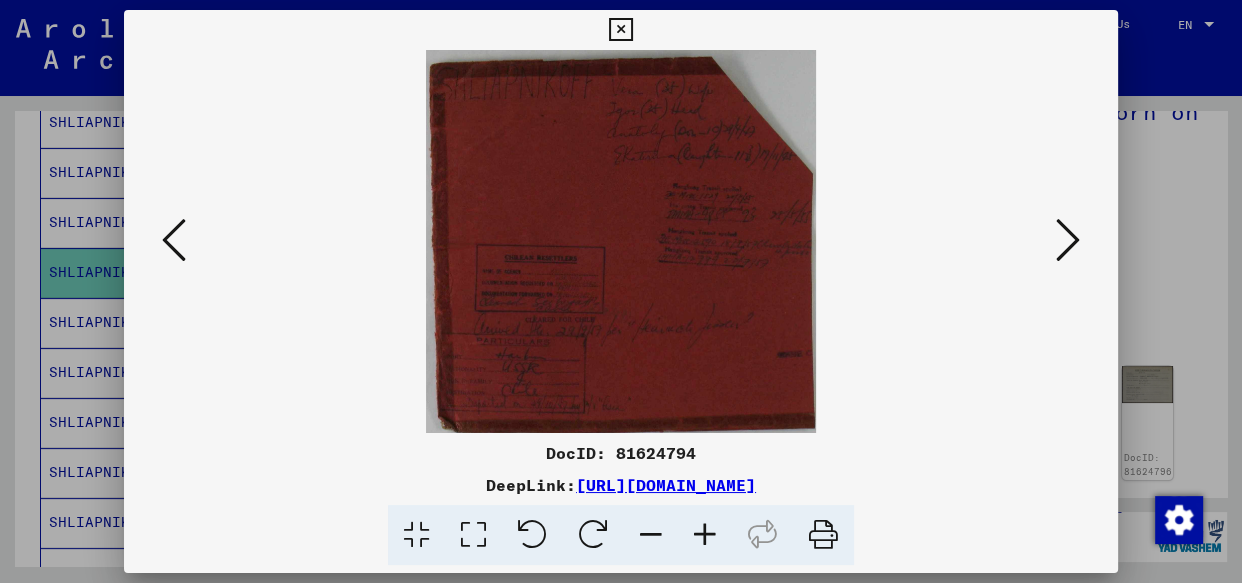scroll, scrollTop: 0, scrollLeft: 0, axis: both 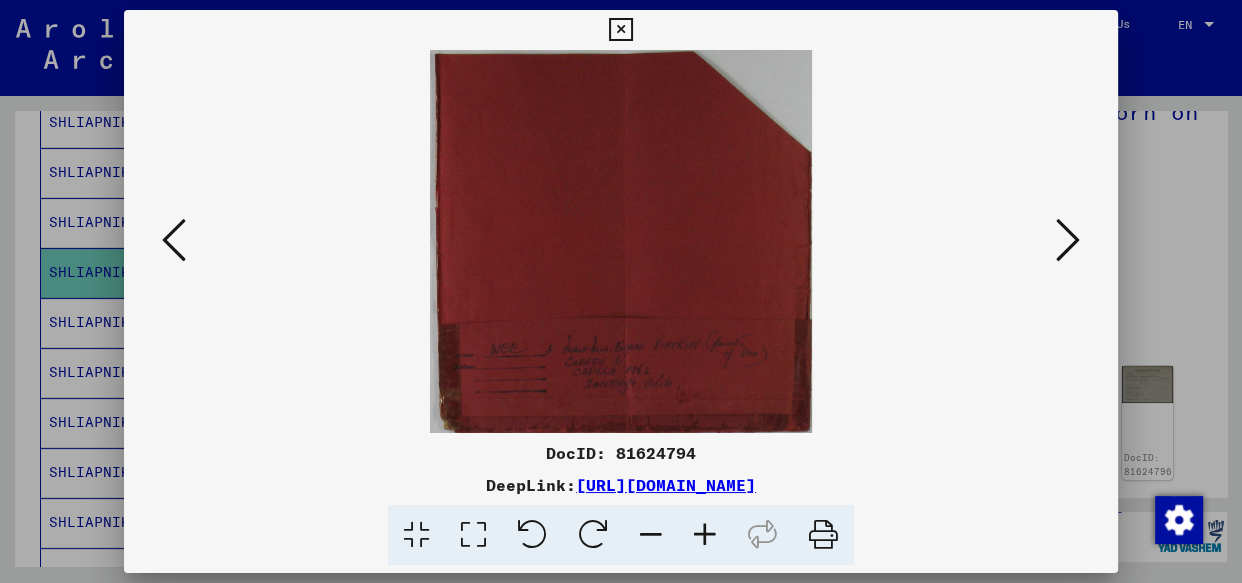 click at bounding box center [1068, 240] 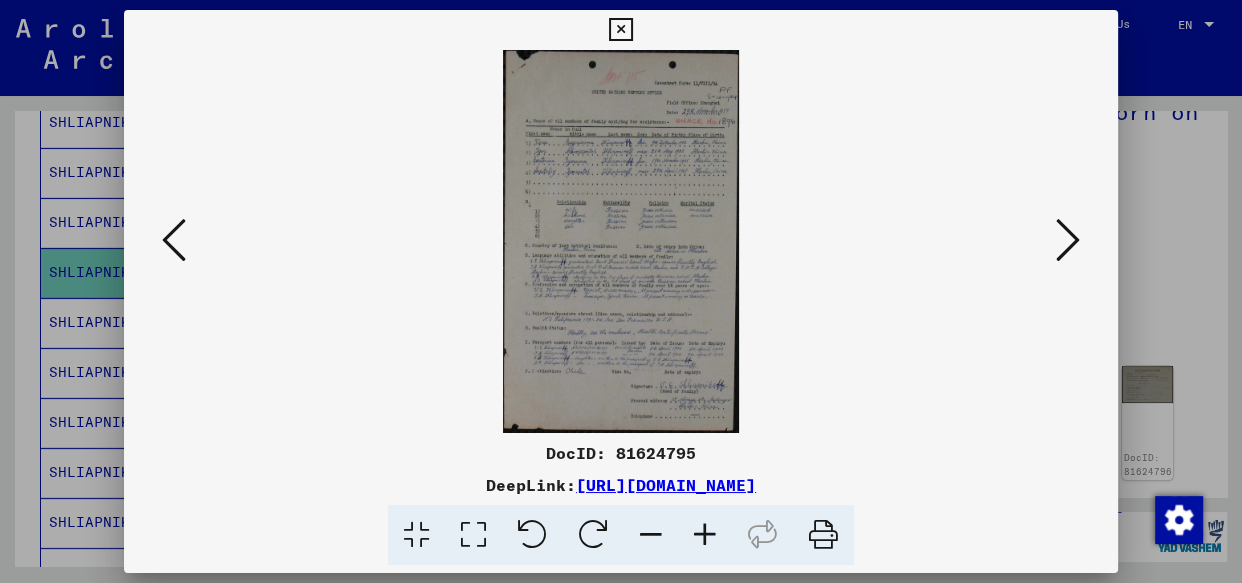 click at bounding box center (705, 535) 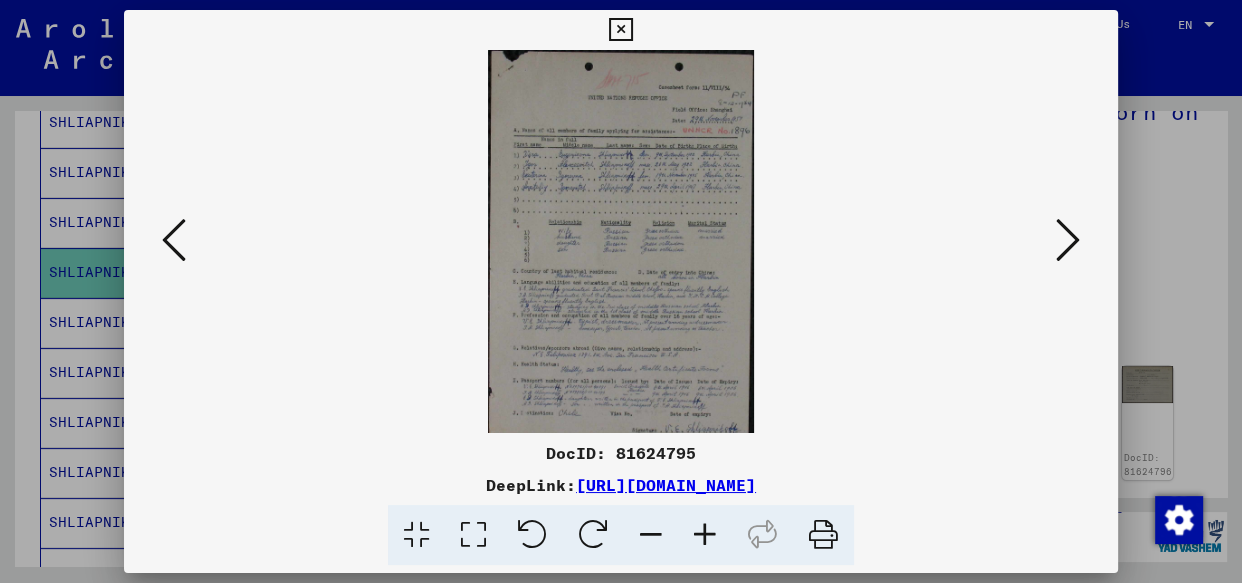 click at bounding box center [705, 535] 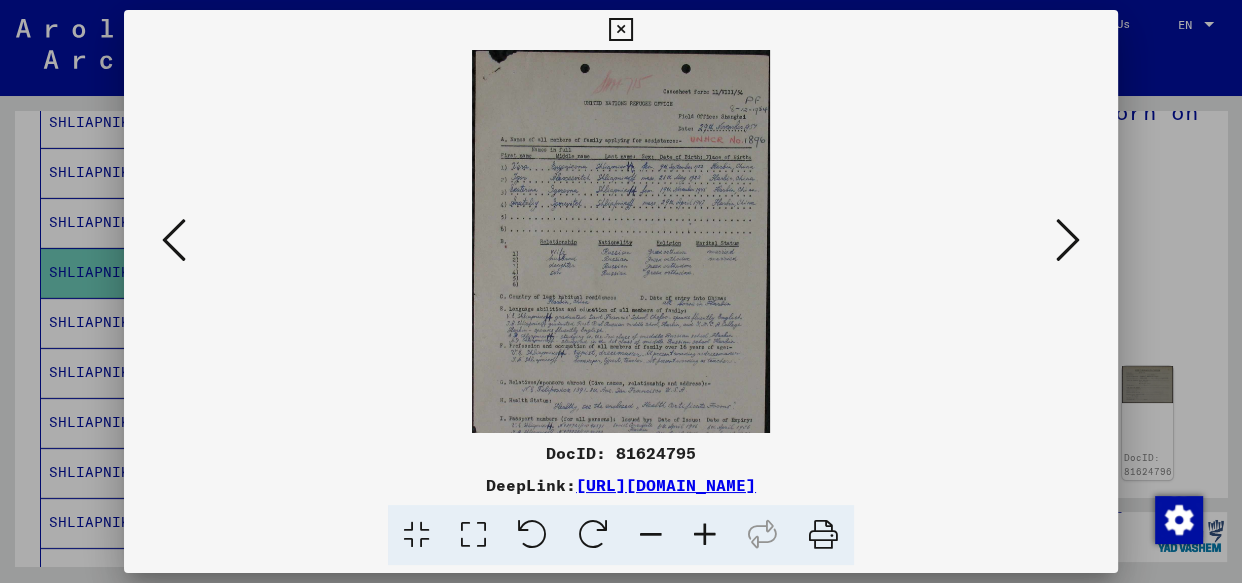 click at bounding box center [705, 535] 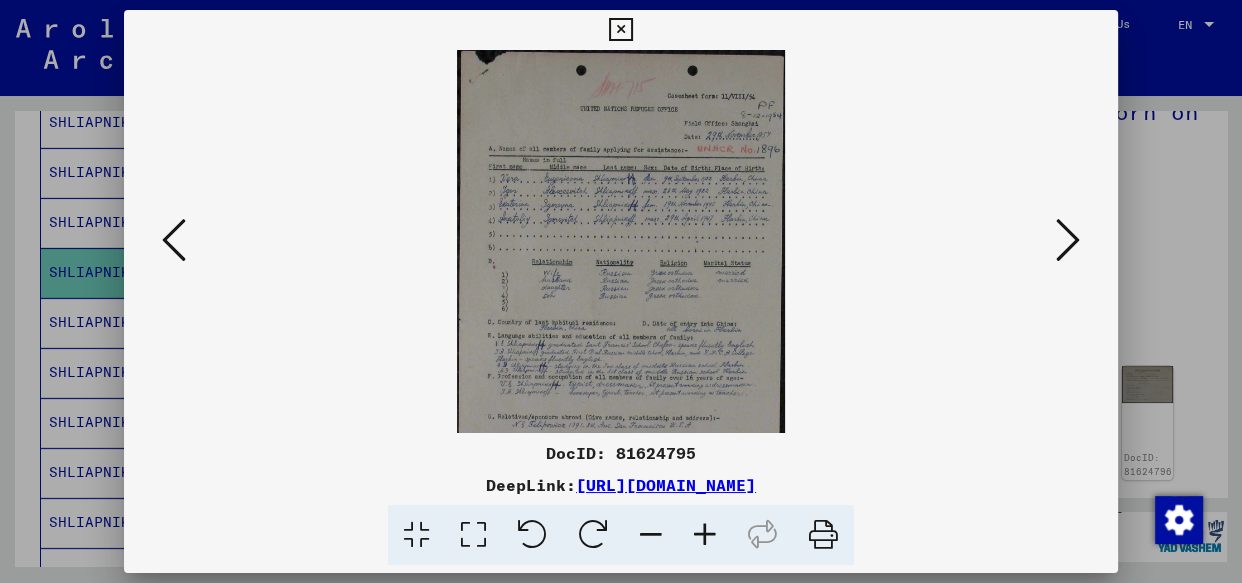 click at bounding box center [705, 535] 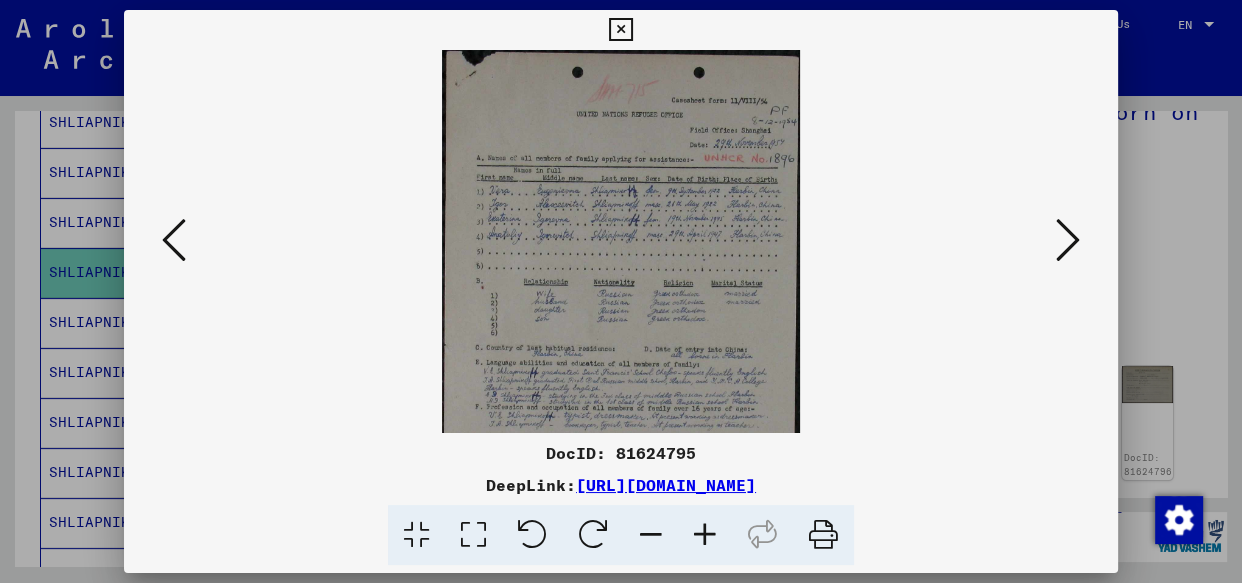 click at bounding box center (705, 535) 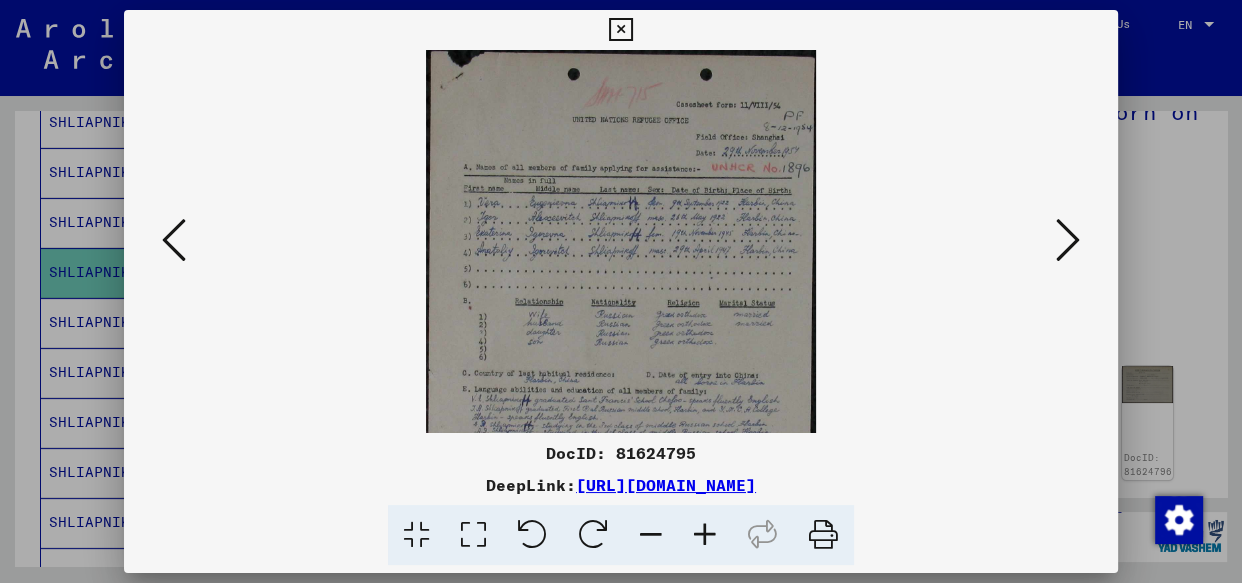 click at bounding box center (705, 535) 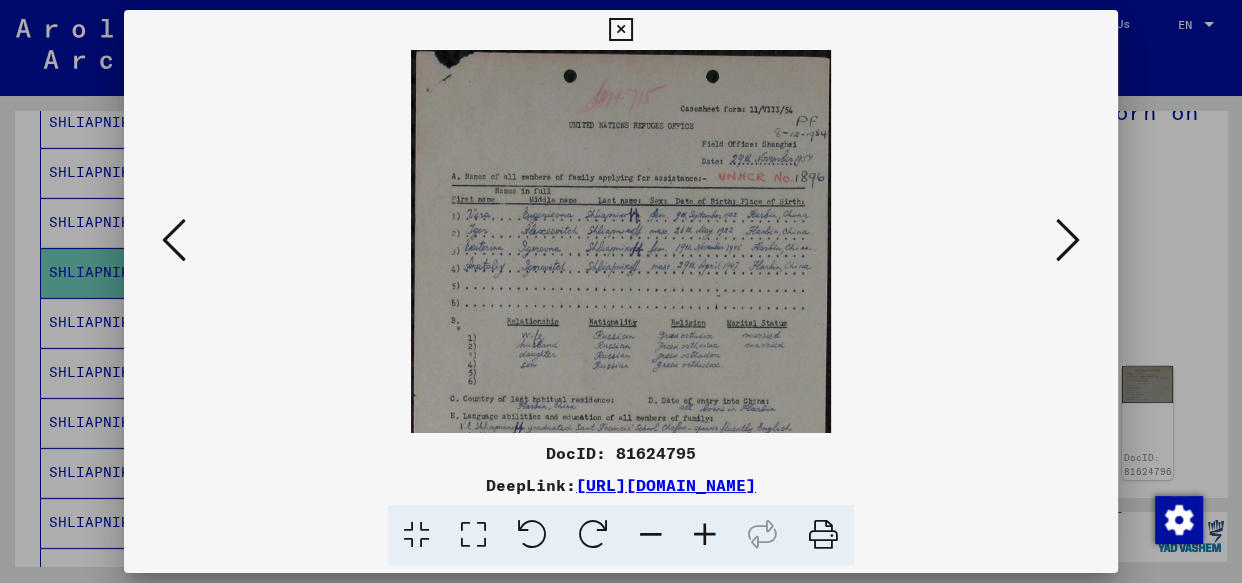 click at bounding box center [705, 535] 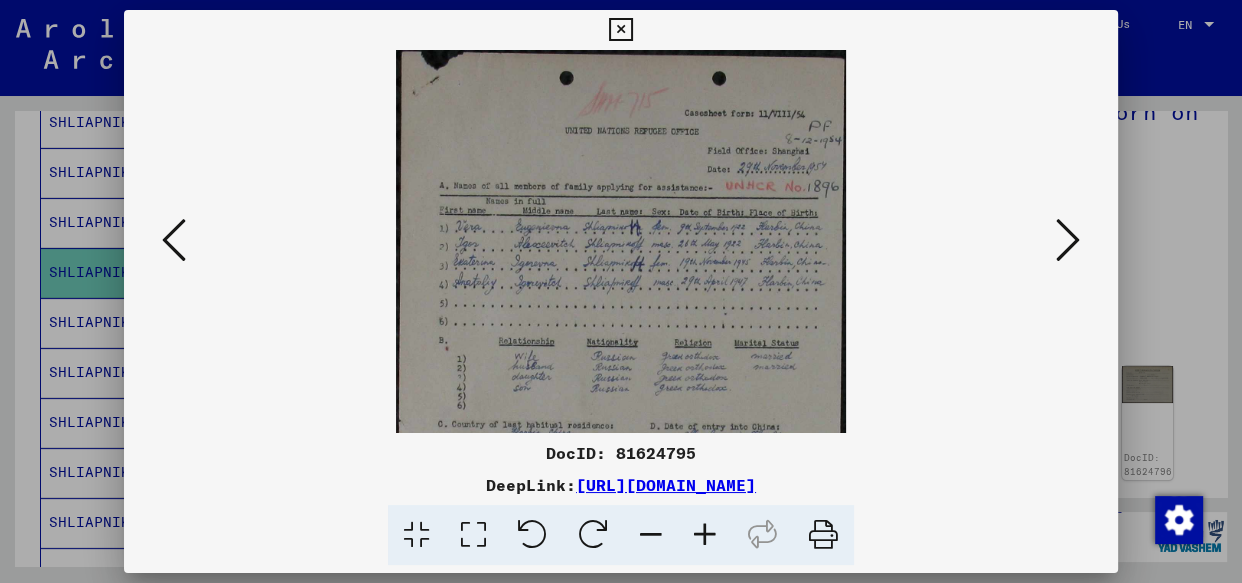 click at bounding box center [705, 535] 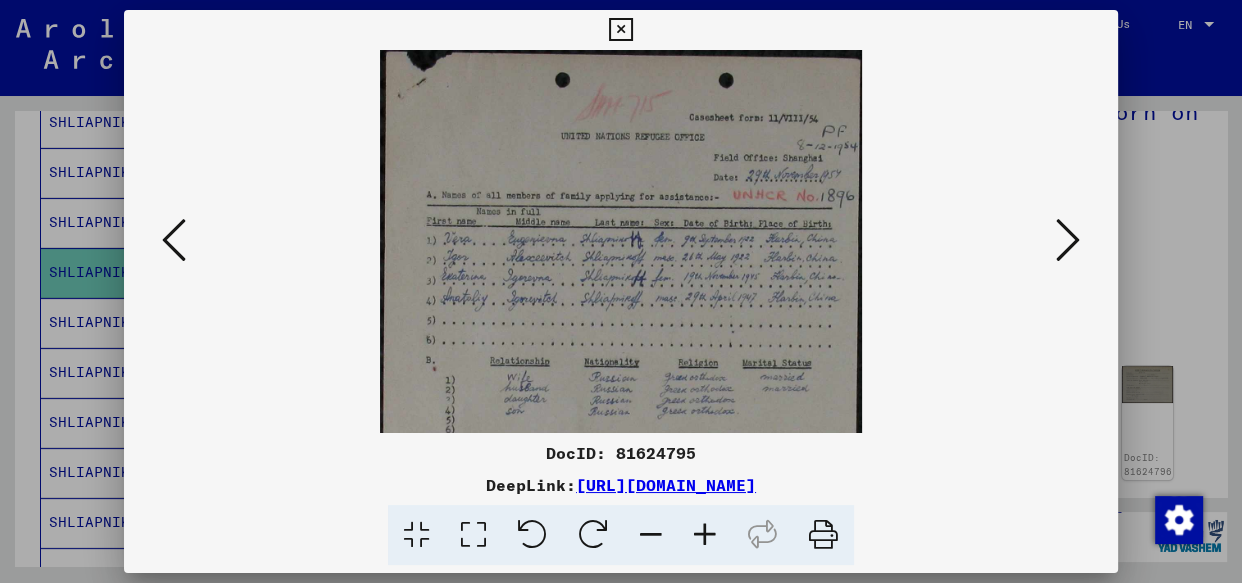 click at bounding box center [705, 535] 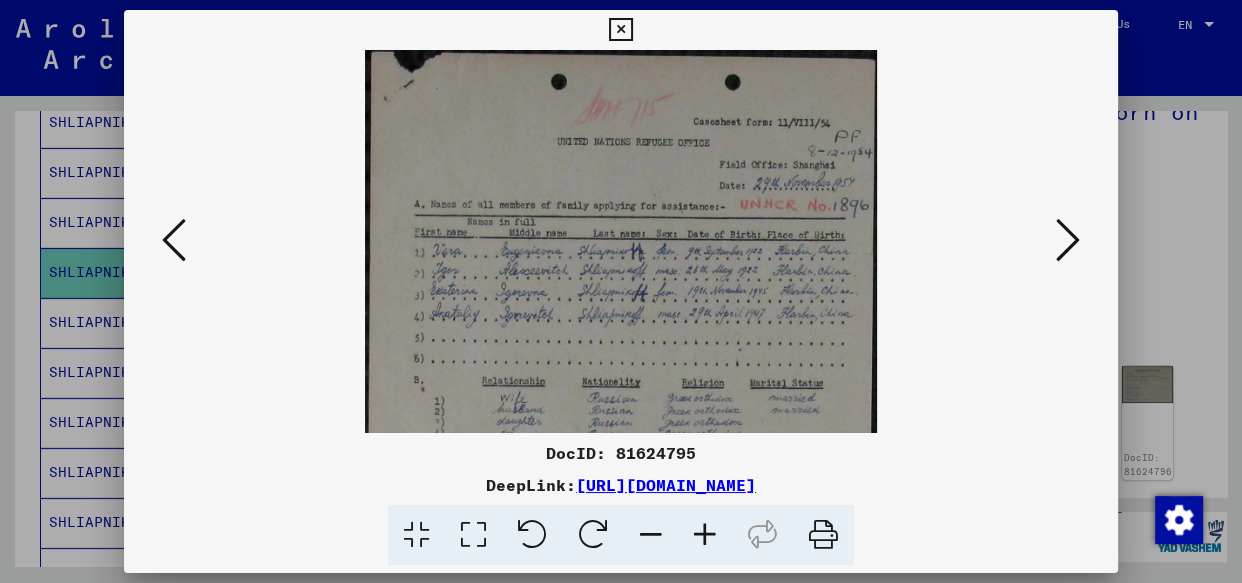 click at bounding box center [705, 535] 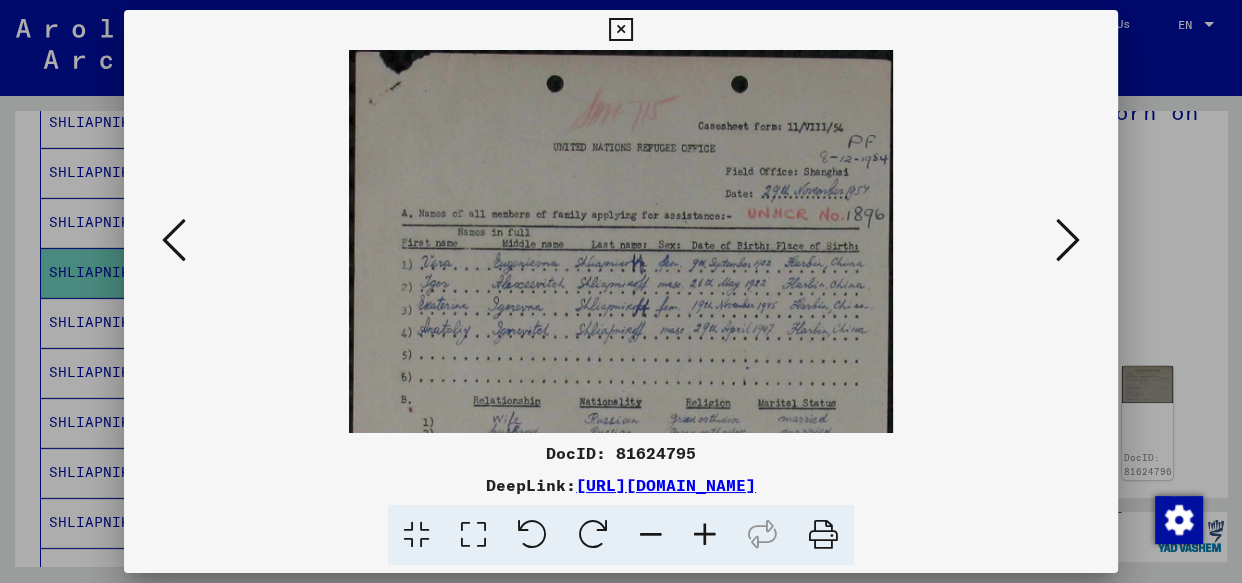 click at bounding box center (705, 535) 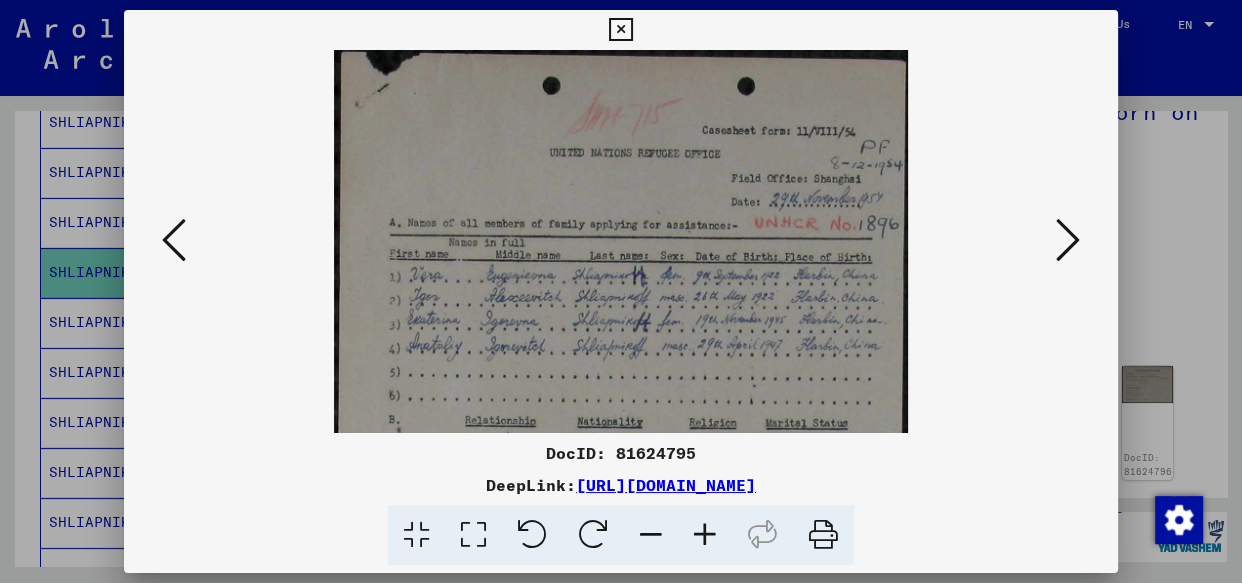 click at bounding box center [620, 30] 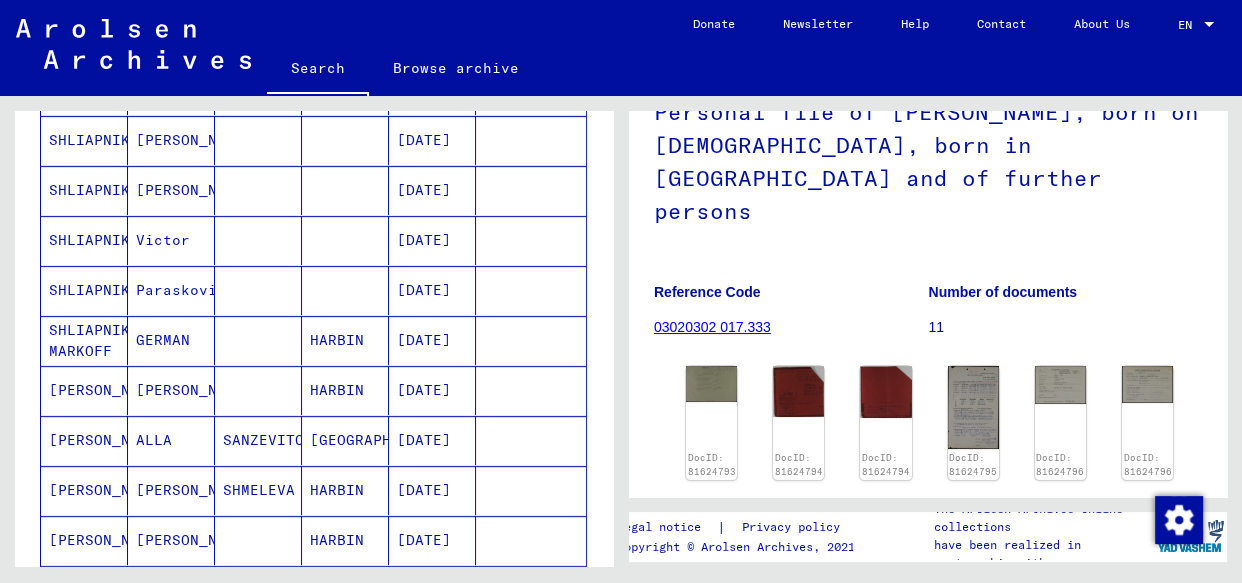 scroll, scrollTop: 820, scrollLeft: 0, axis: vertical 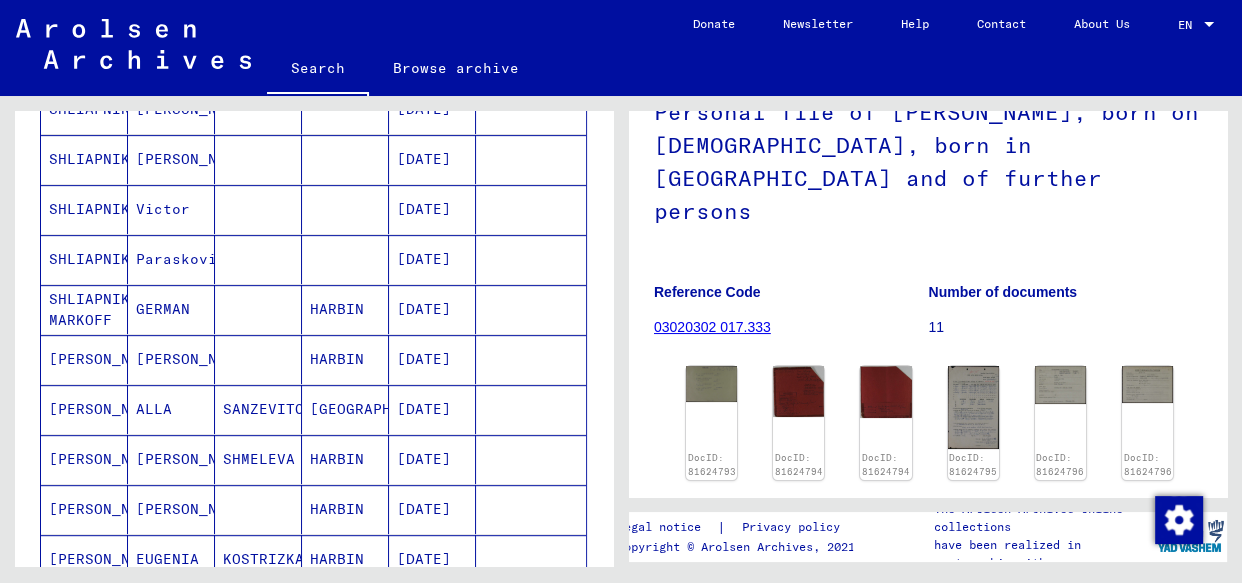 click on "GERMAN" at bounding box center (171, 359) 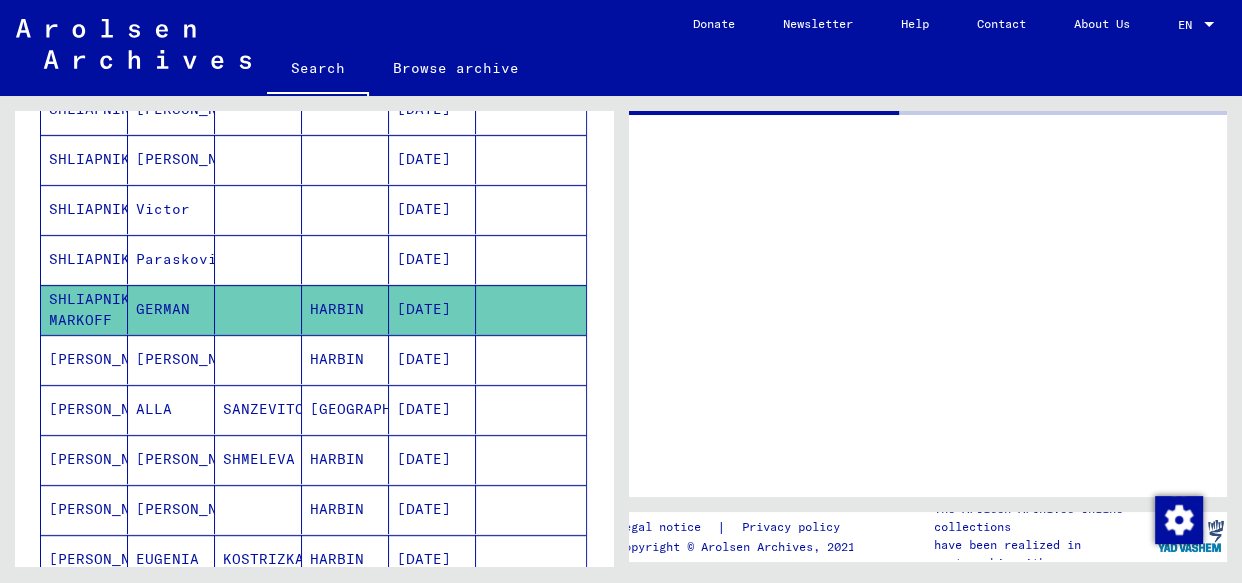 scroll, scrollTop: 0, scrollLeft: 0, axis: both 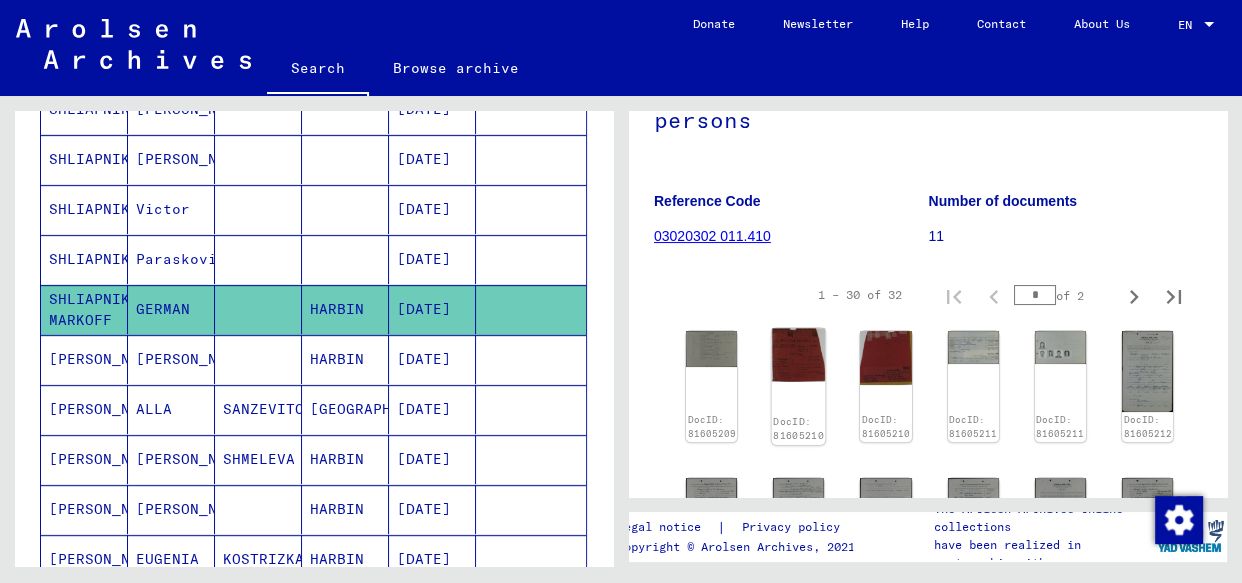 click 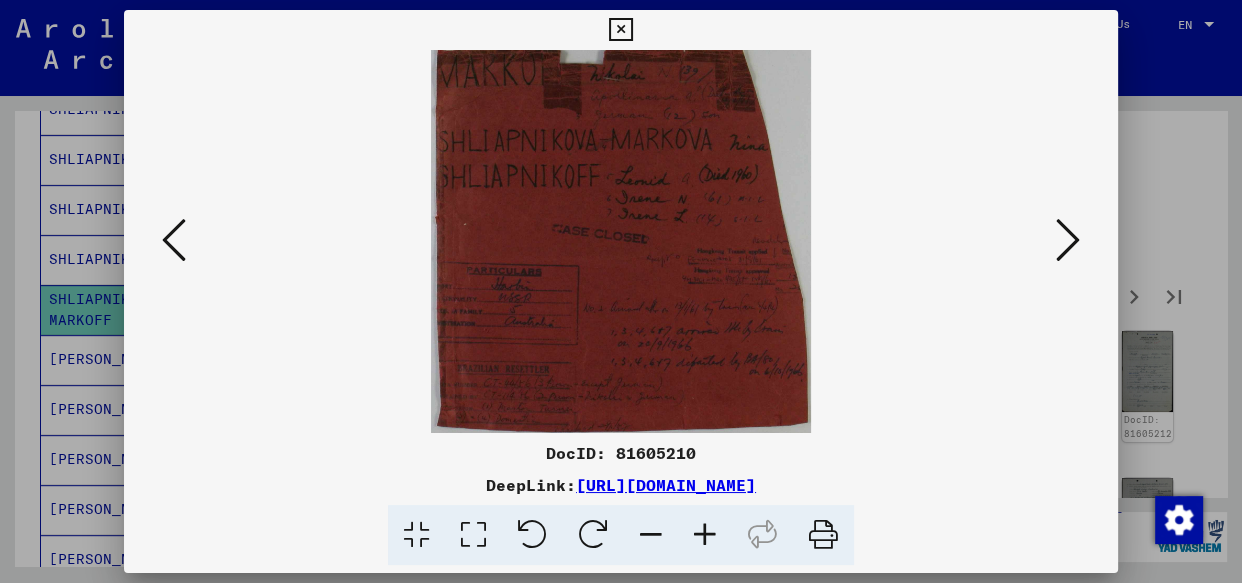 click at bounding box center (1068, 240) 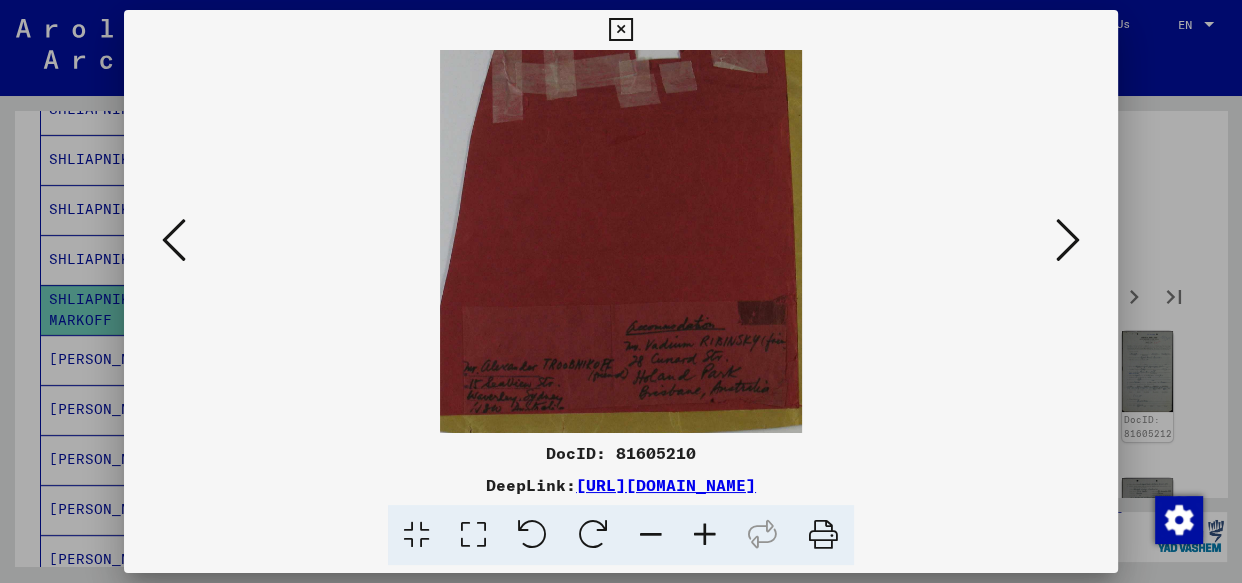 click at bounding box center [1068, 240] 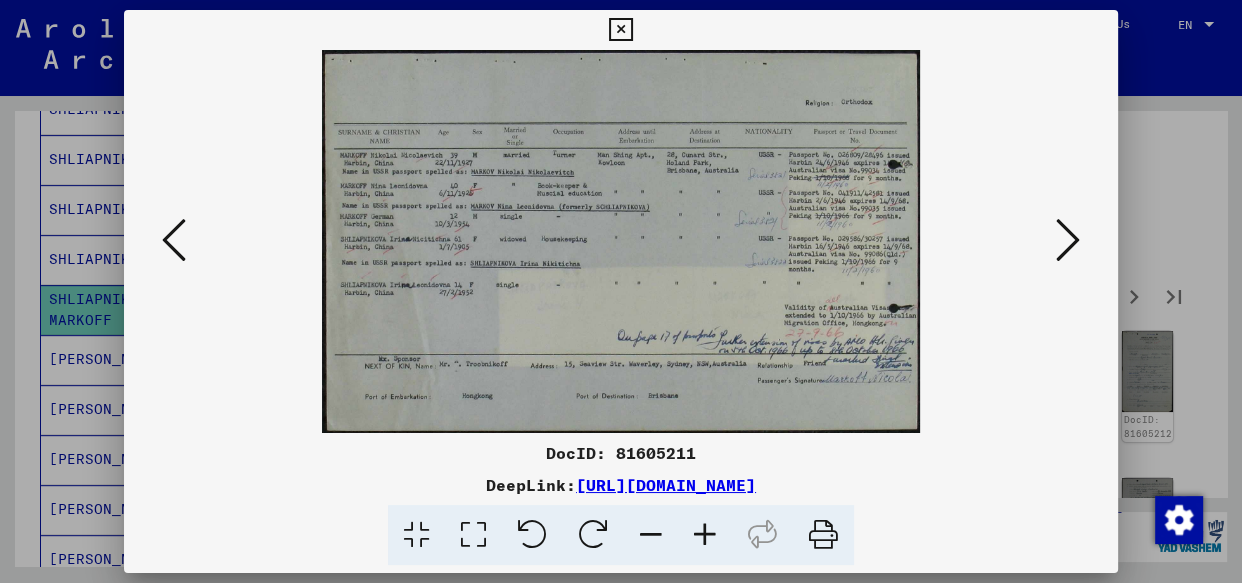 click at bounding box center [705, 535] 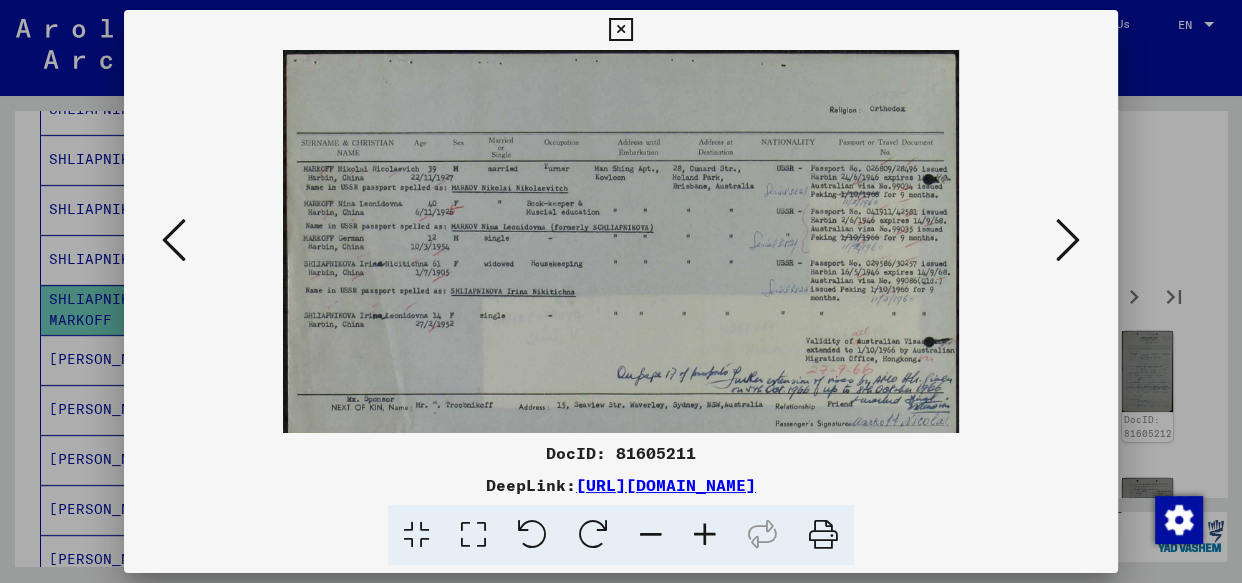 click at bounding box center (705, 535) 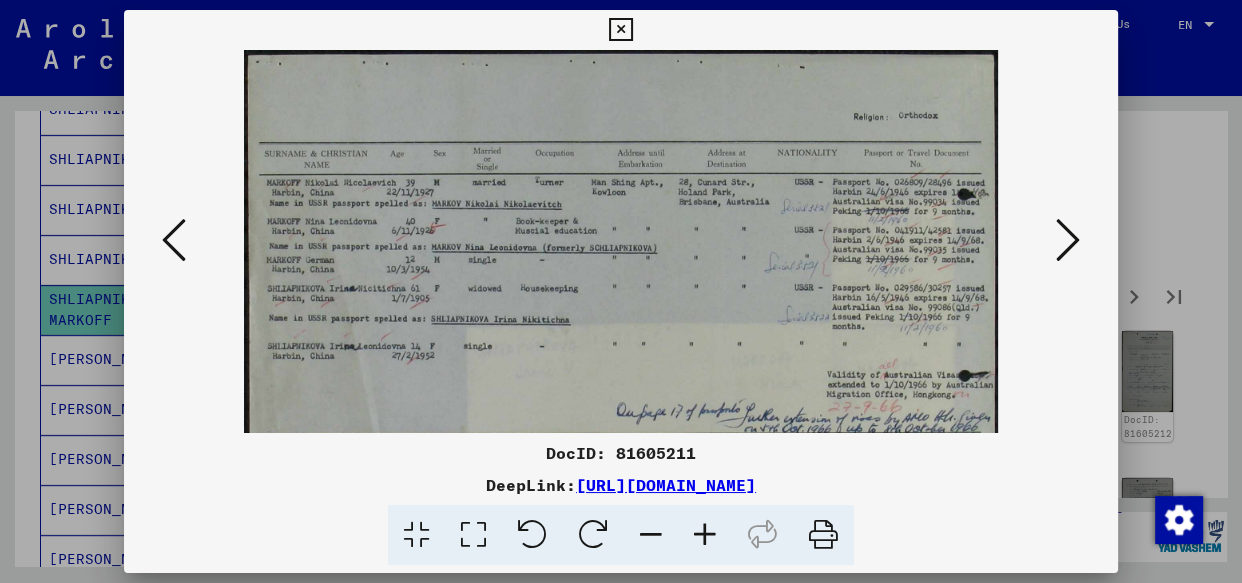 click at bounding box center (705, 535) 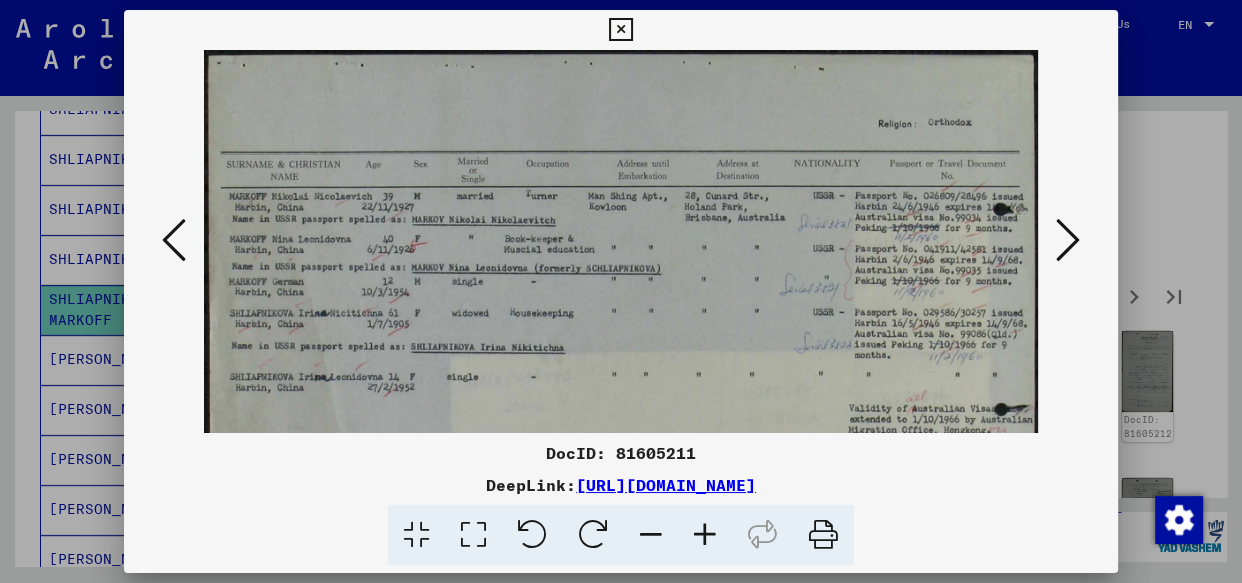 click at bounding box center (705, 535) 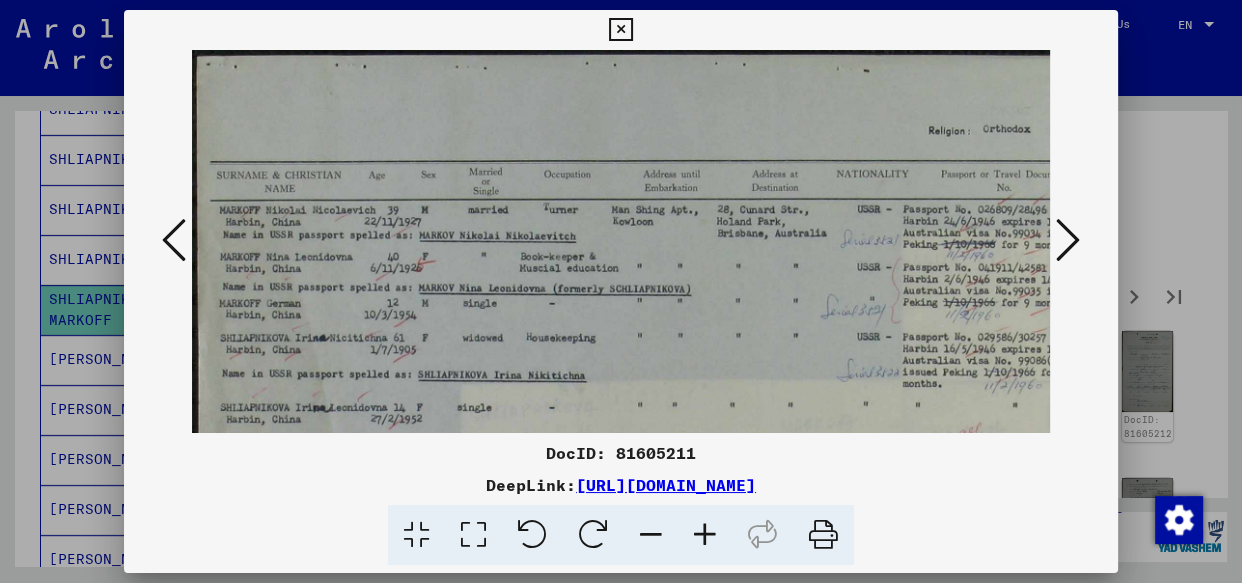 click at bounding box center [705, 535] 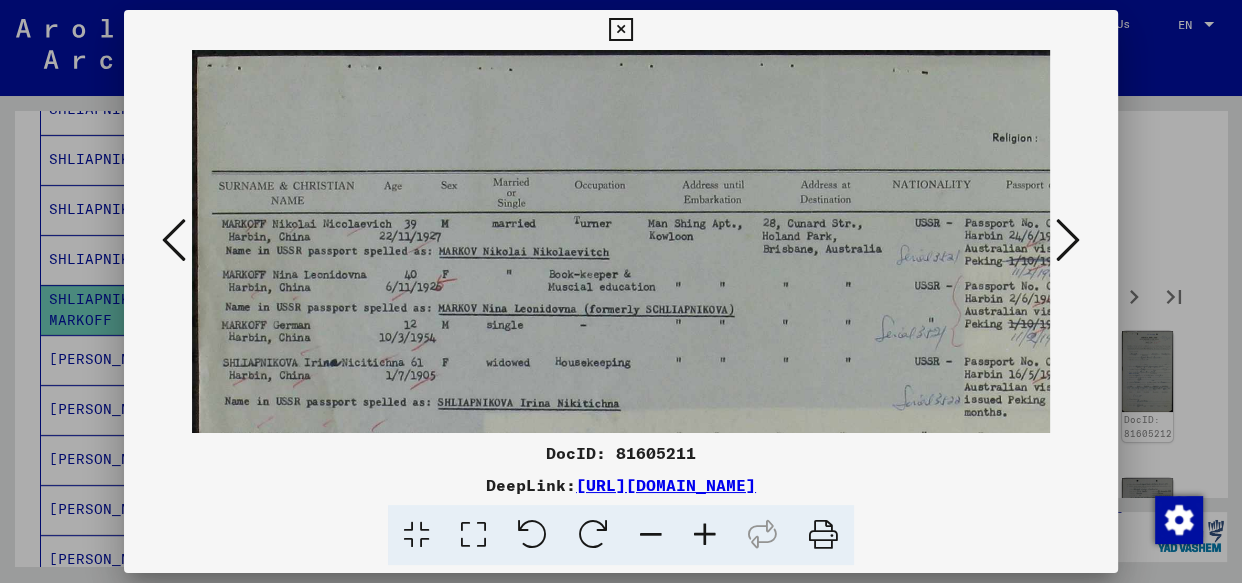 click at bounding box center (705, 535) 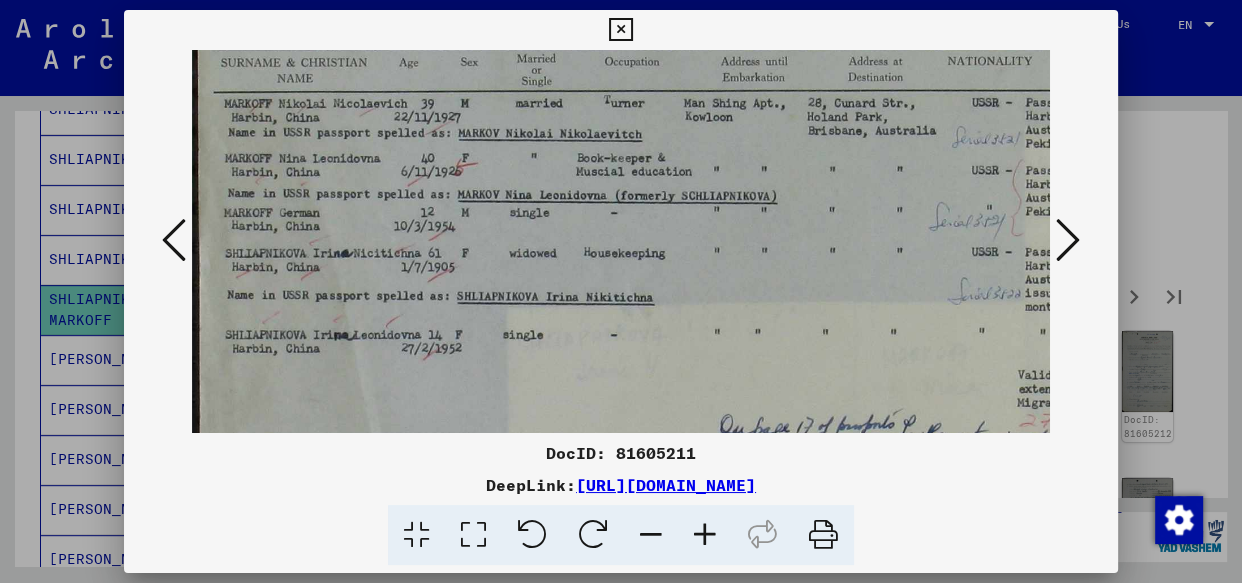 drag, startPoint x: 380, startPoint y: 351, endPoint x: 393, endPoint y: 217, distance: 134.62912 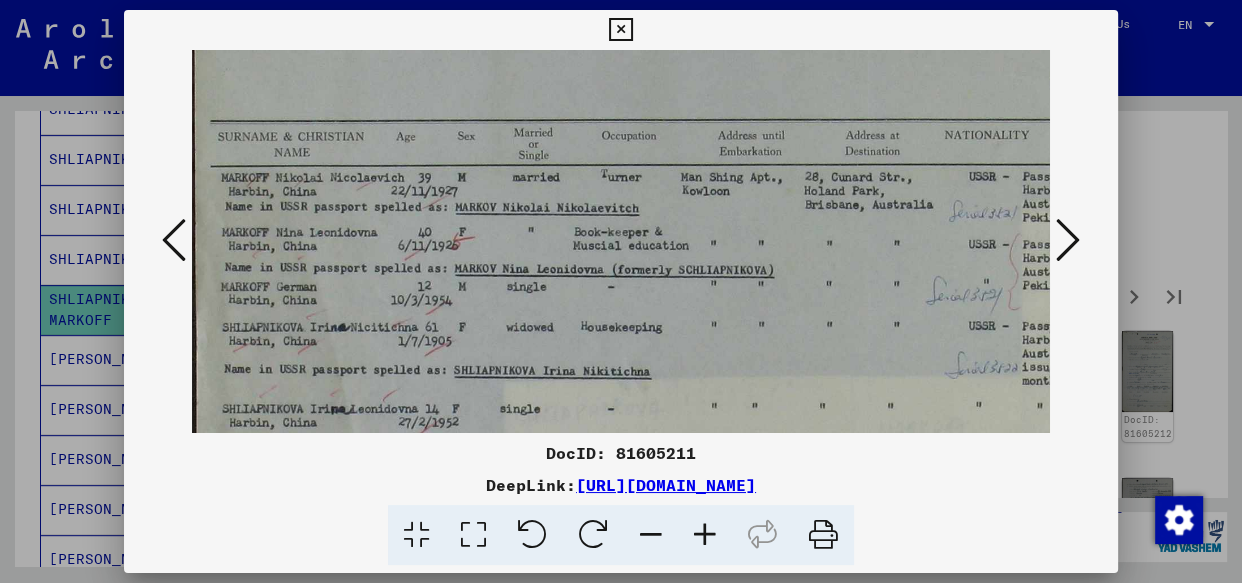 scroll, scrollTop: 0, scrollLeft: 6, axis: horizontal 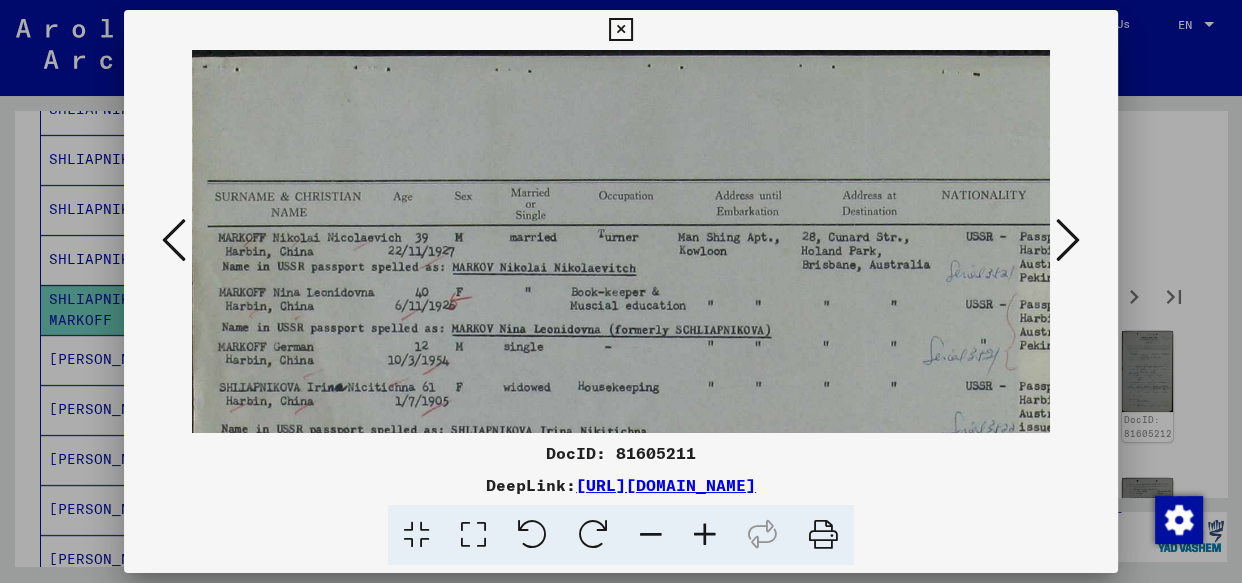 drag, startPoint x: 370, startPoint y: 212, endPoint x: 365, endPoint y: 359, distance: 147.085 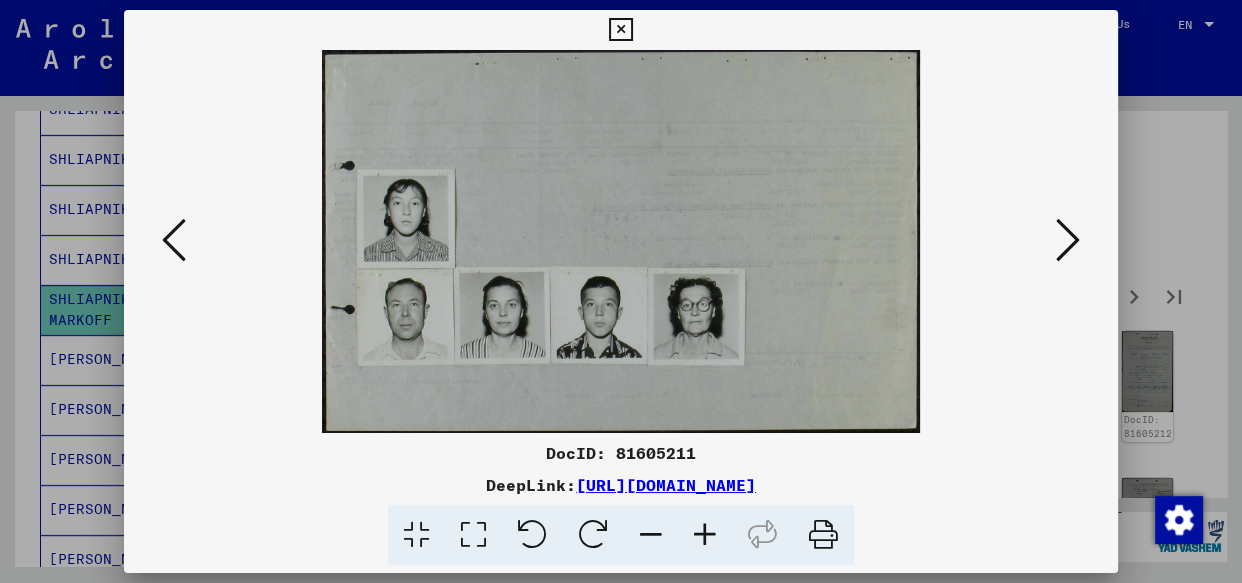 click at bounding box center (705, 535) 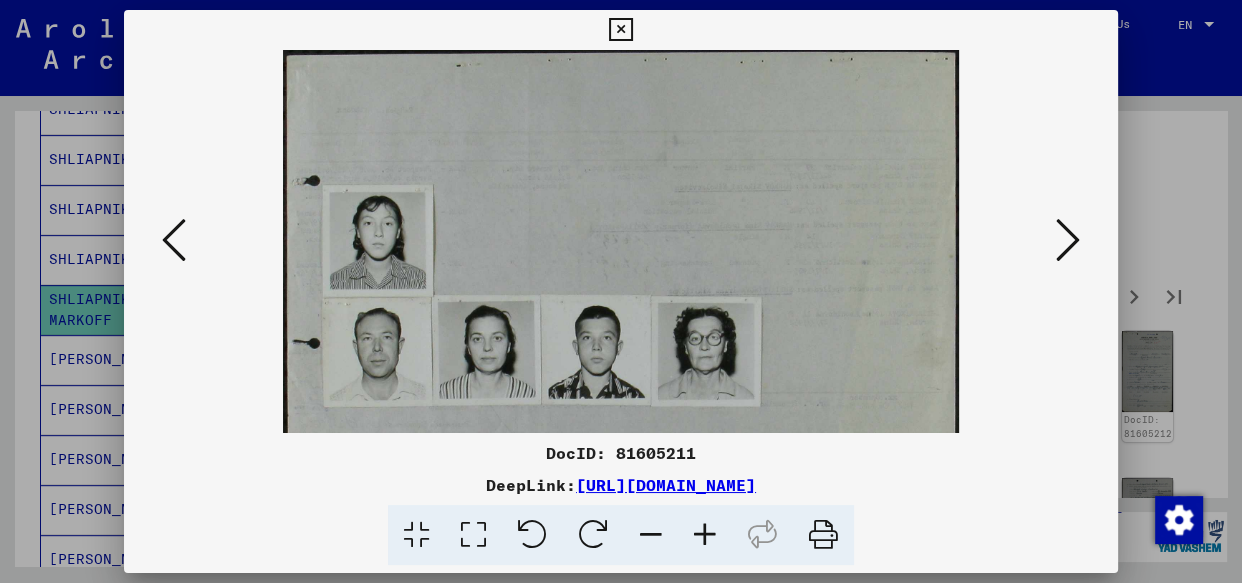 click at bounding box center [705, 535] 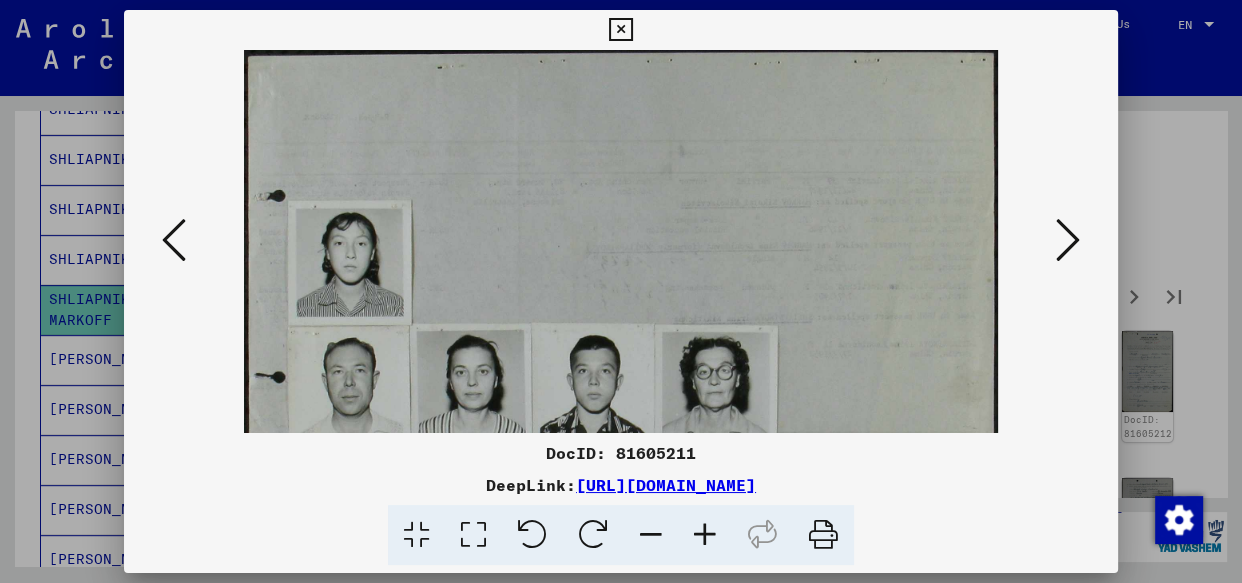 click at bounding box center [705, 535] 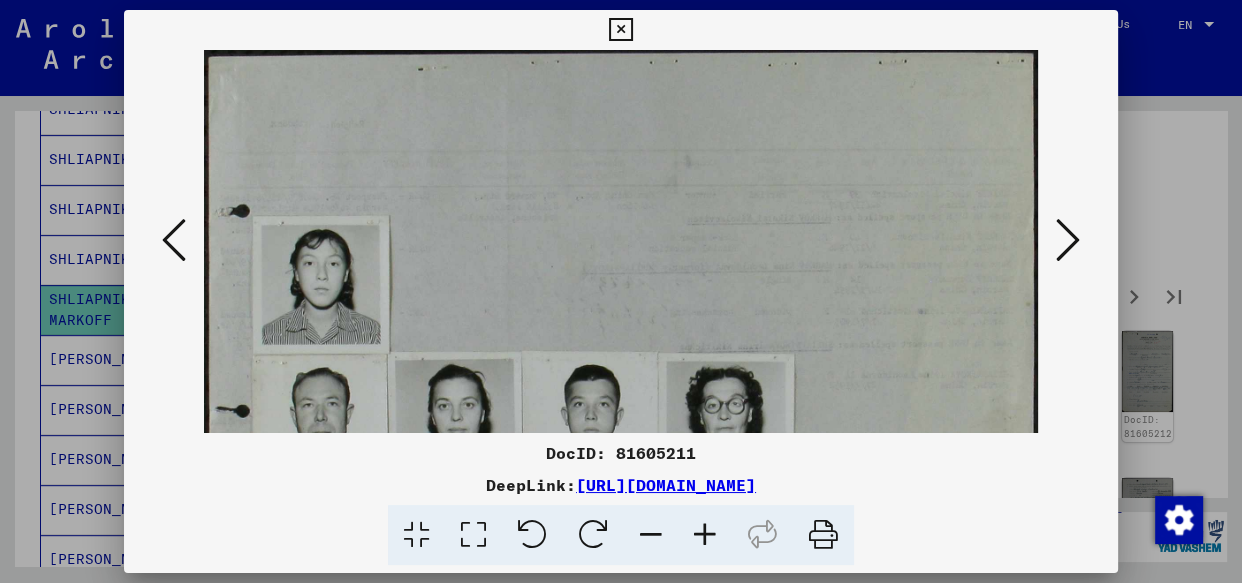 click at bounding box center (705, 535) 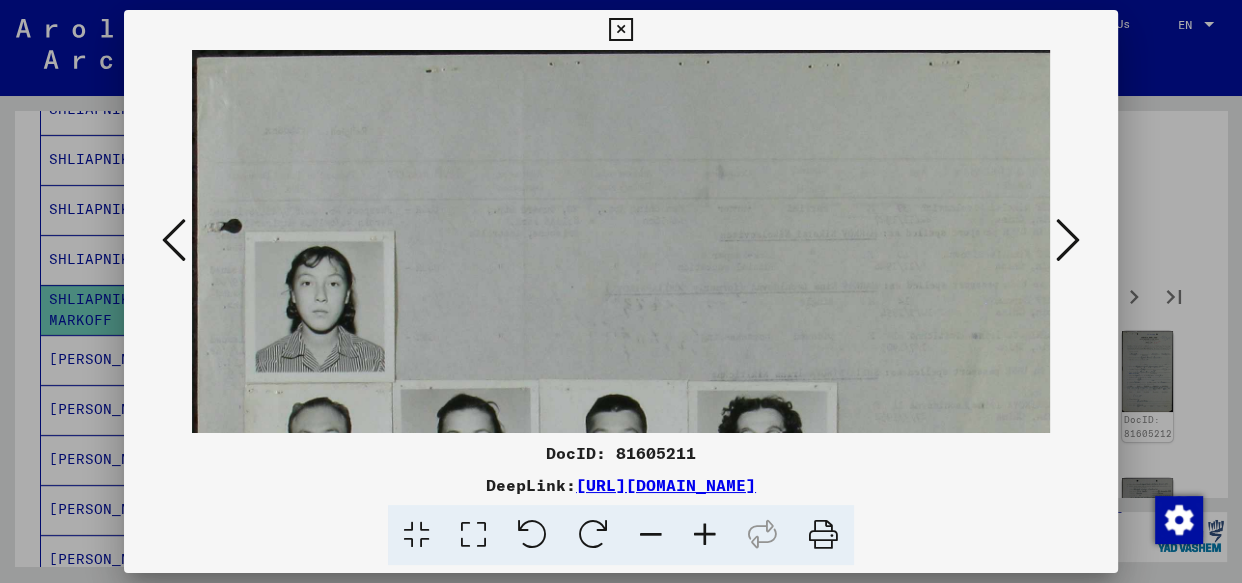click at bounding box center (705, 535) 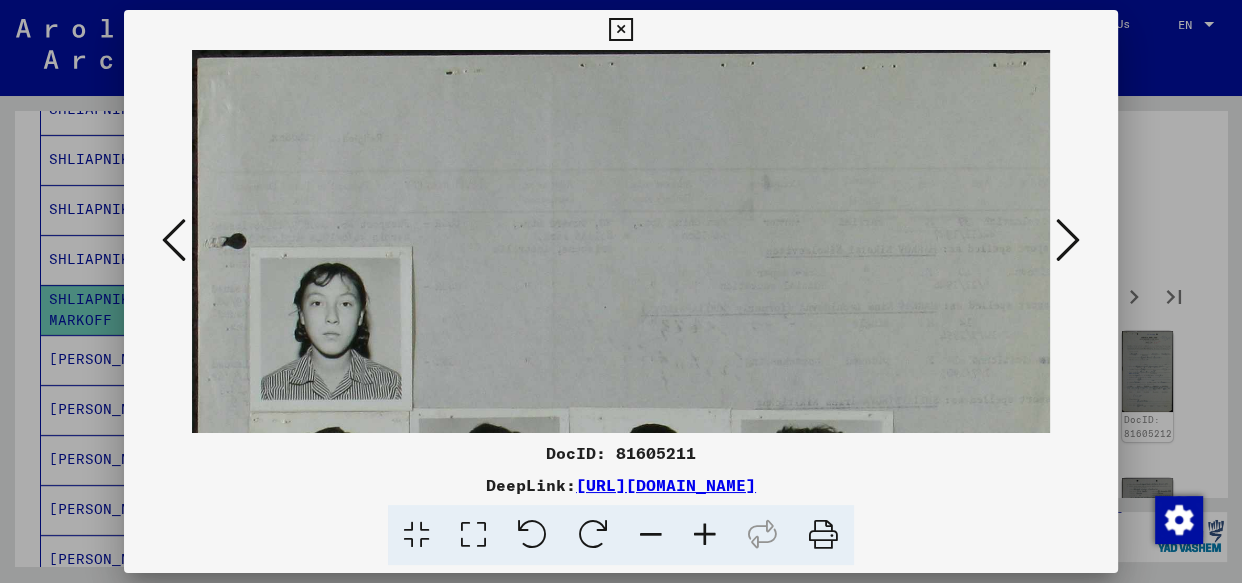 click at bounding box center (705, 535) 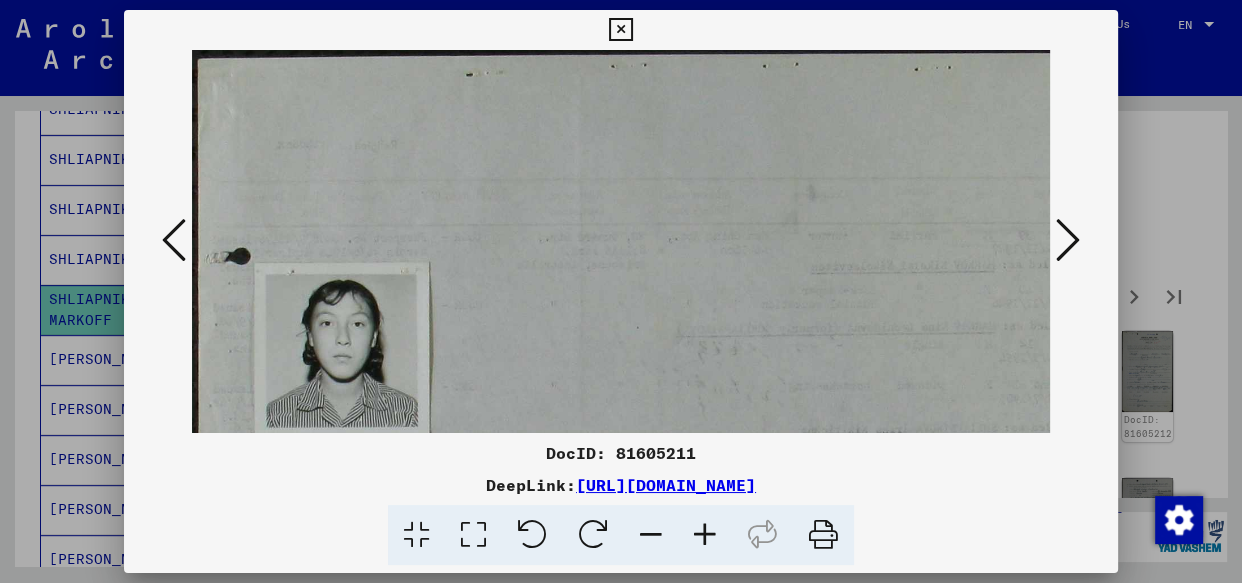 click at bounding box center (705, 535) 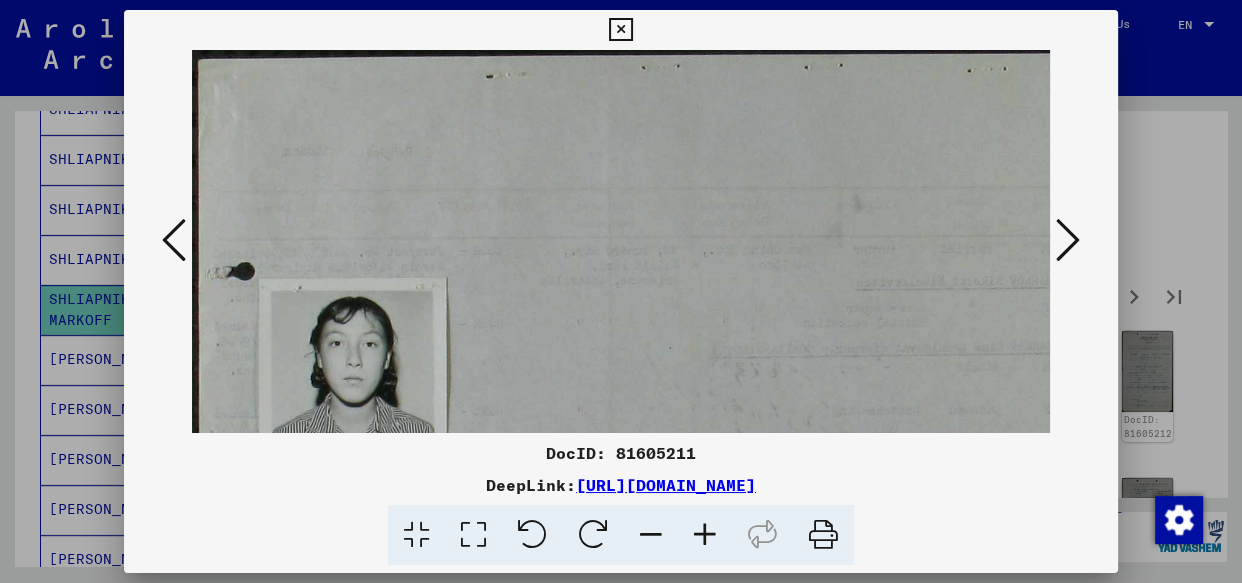 click at bounding box center (705, 535) 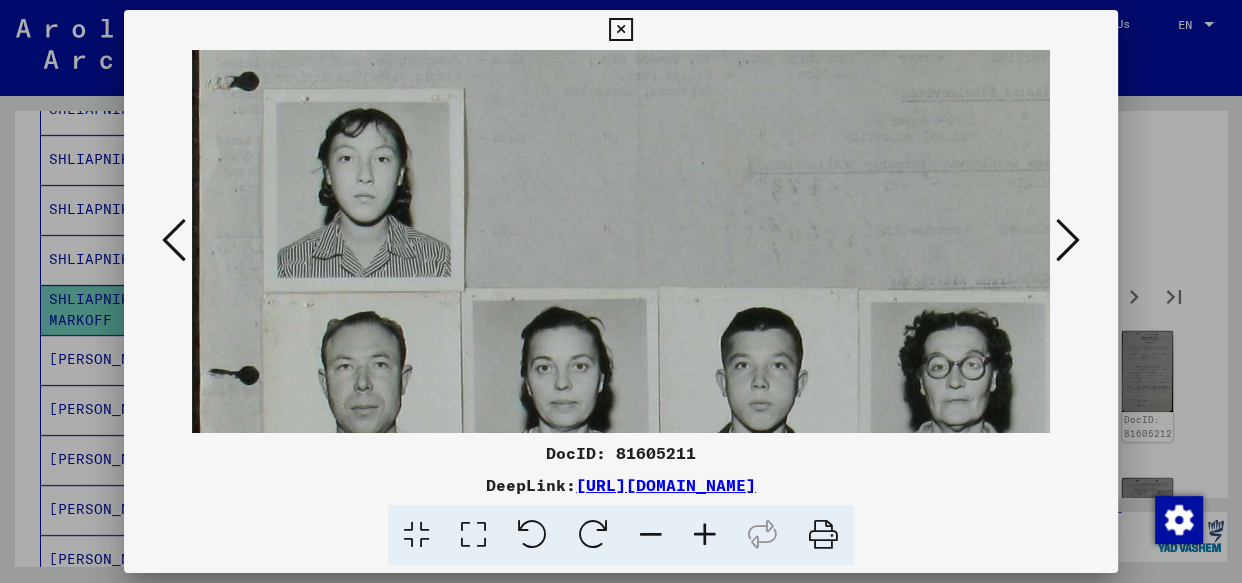drag, startPoint x: 658, startPoint y: 270, endPoint x: 691, endPoint y: 44, distance: 228.39659 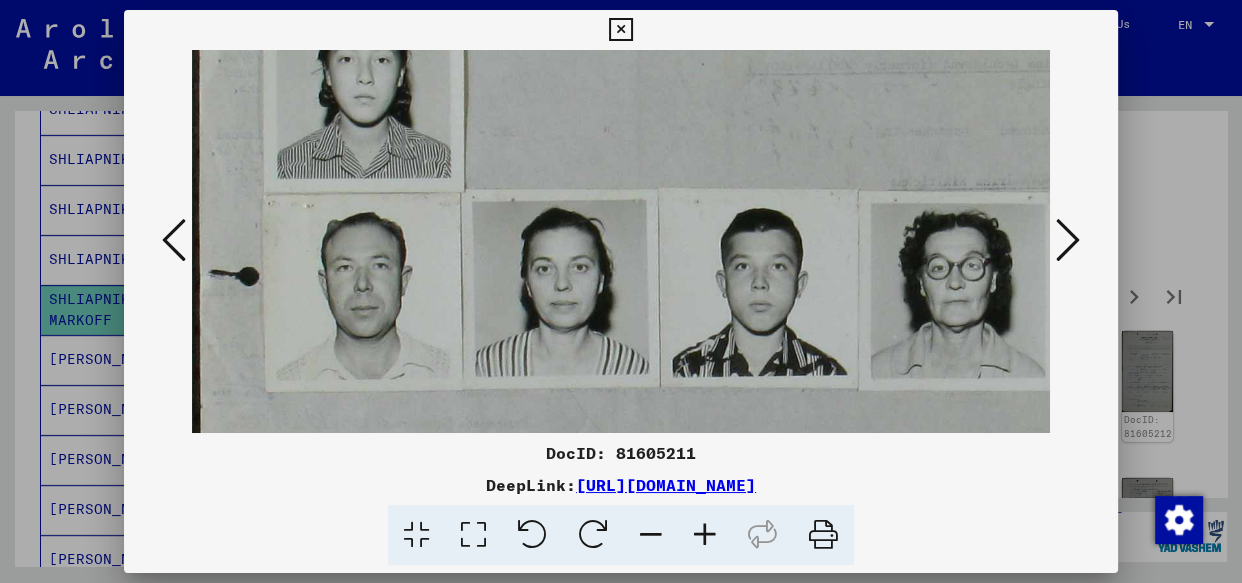 drag, startPoint x: 642, startPoint y: 181, endPoint x: 666, endPoint y: 53, distance: 130.23056 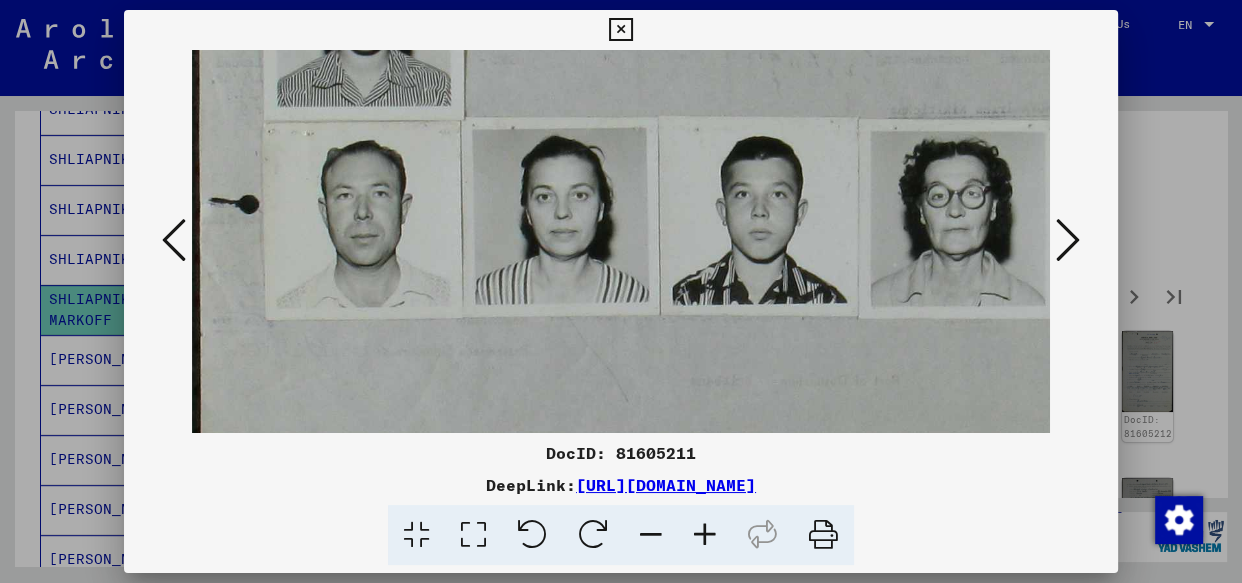 scroll, scrollTop: 400, scrollLeft: 0, axis: vertical 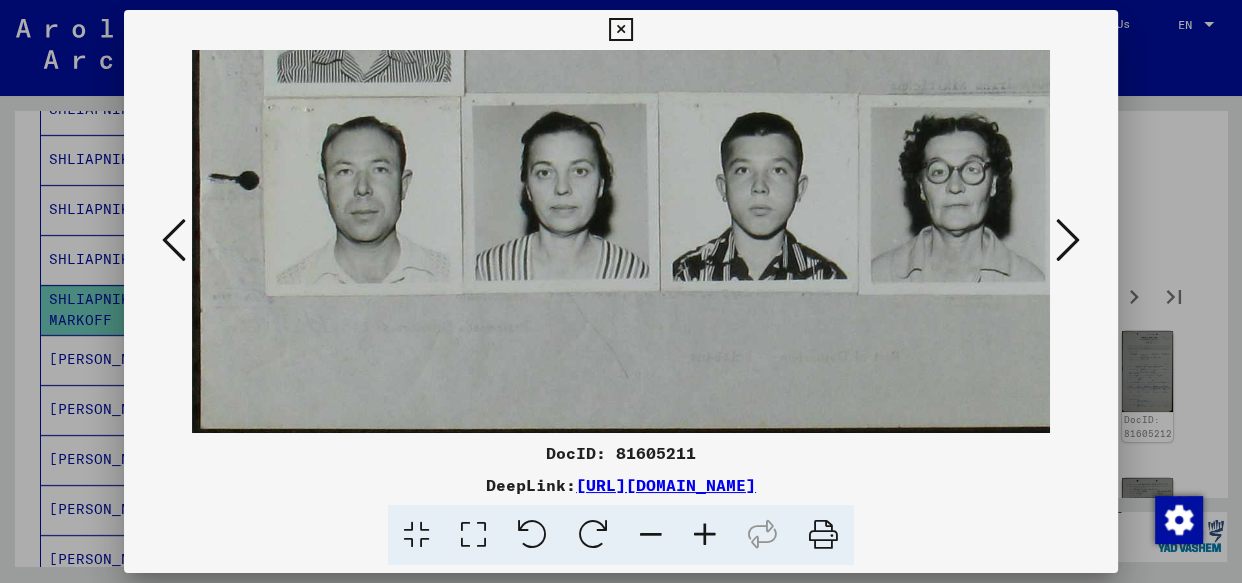 drag, startPoint x: 580, startPoint y: 343, endPoint x: 612, endPoint y: 106, distance: 239.15057 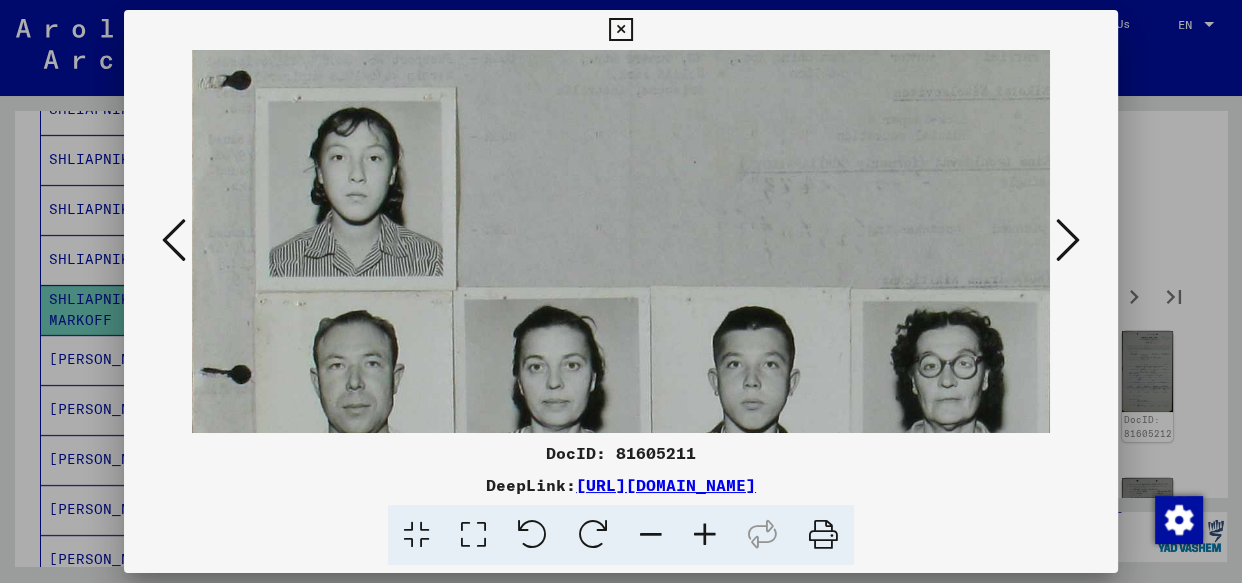 drag, startPoint x: 595, startPoint y: 274, endPoint x: 590, endPoint y: 432, distance: 158.0791 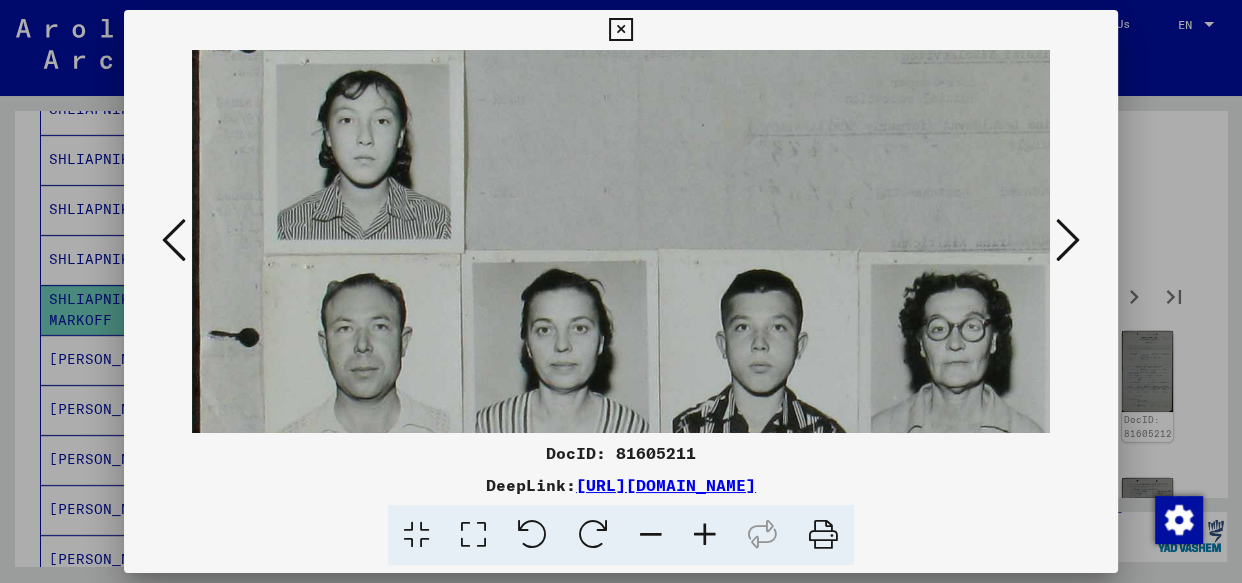 drag, startPoint x: 732, startPoint y: 279, endPoint x: 787, endPoint y: 52, distance: 233.56798 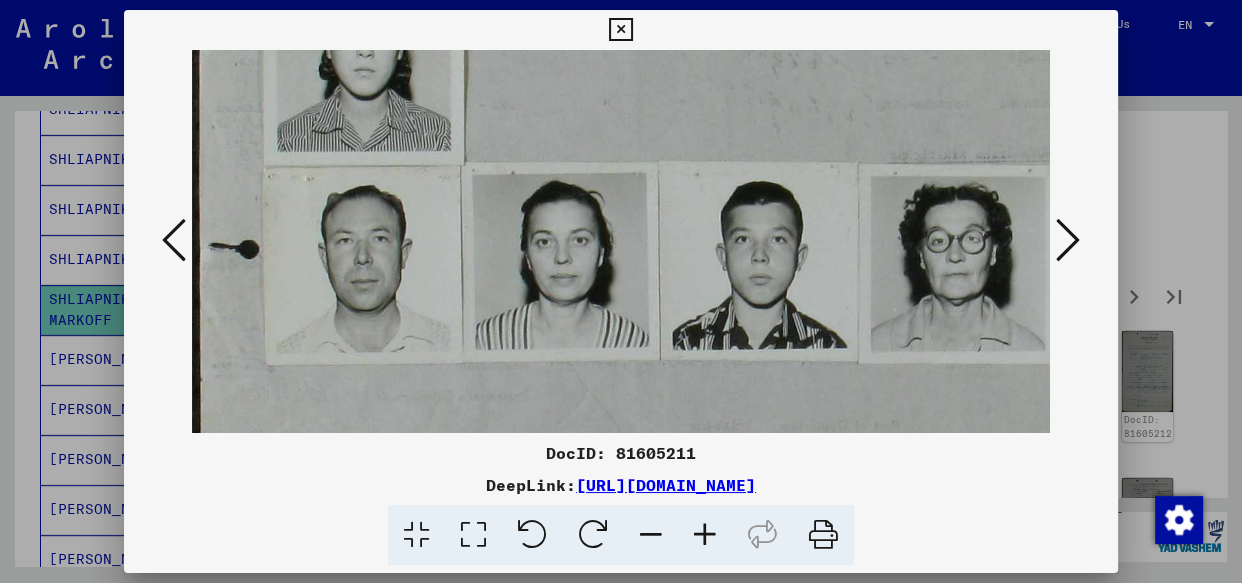 click at bounding box center (1068, 240) 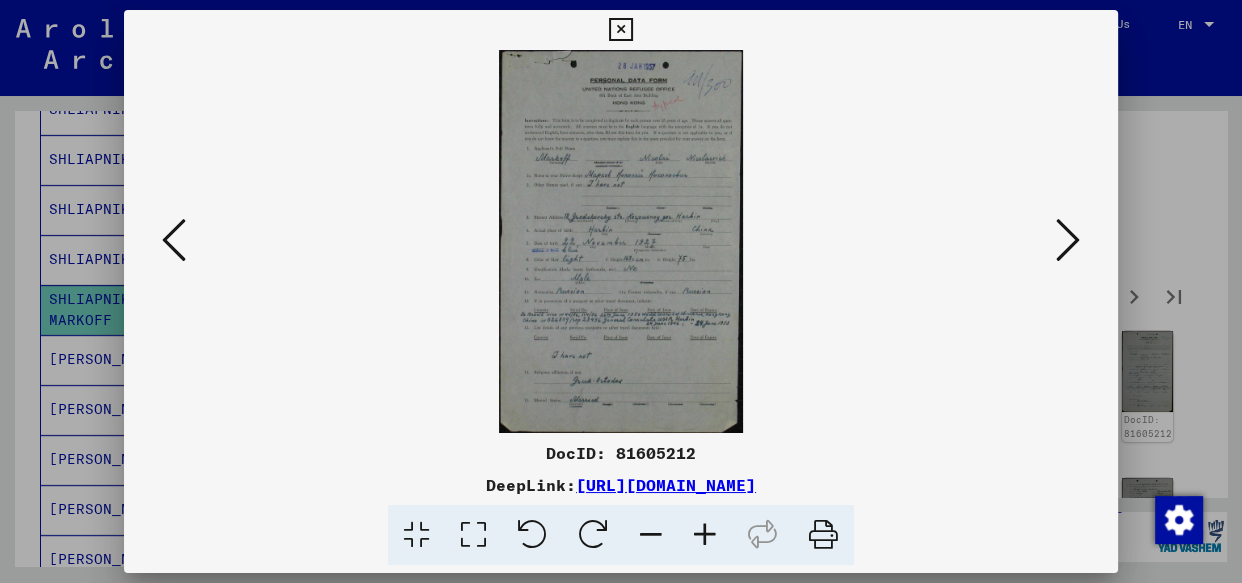 scroll, scrollTop: 0, scrollLeft: 0, axis: both 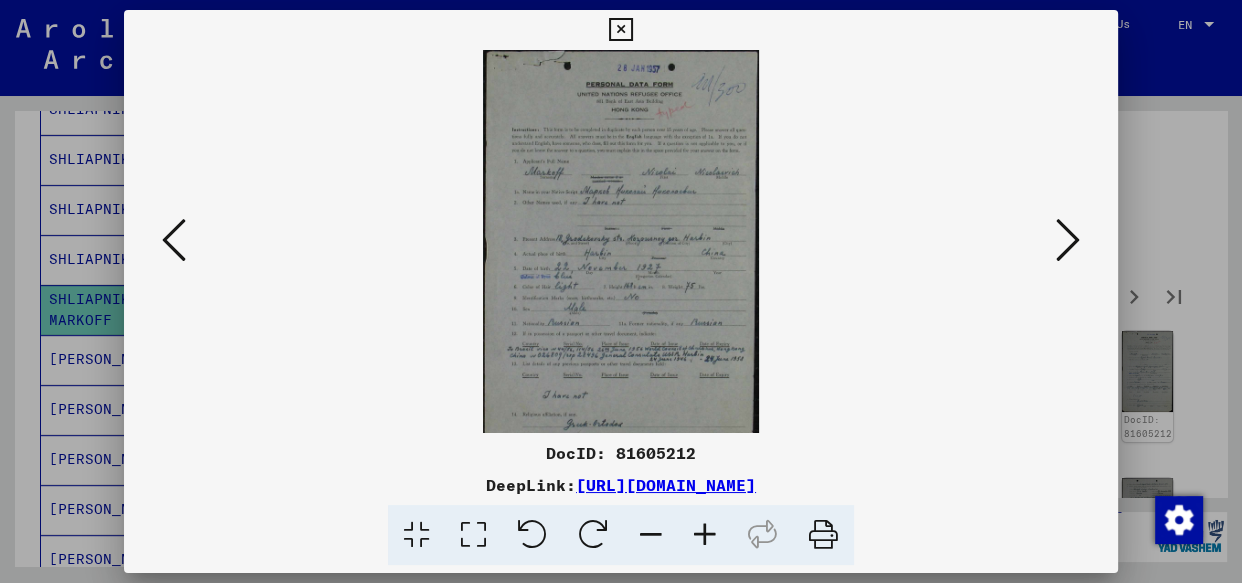 click at bounding box center (705, 535) 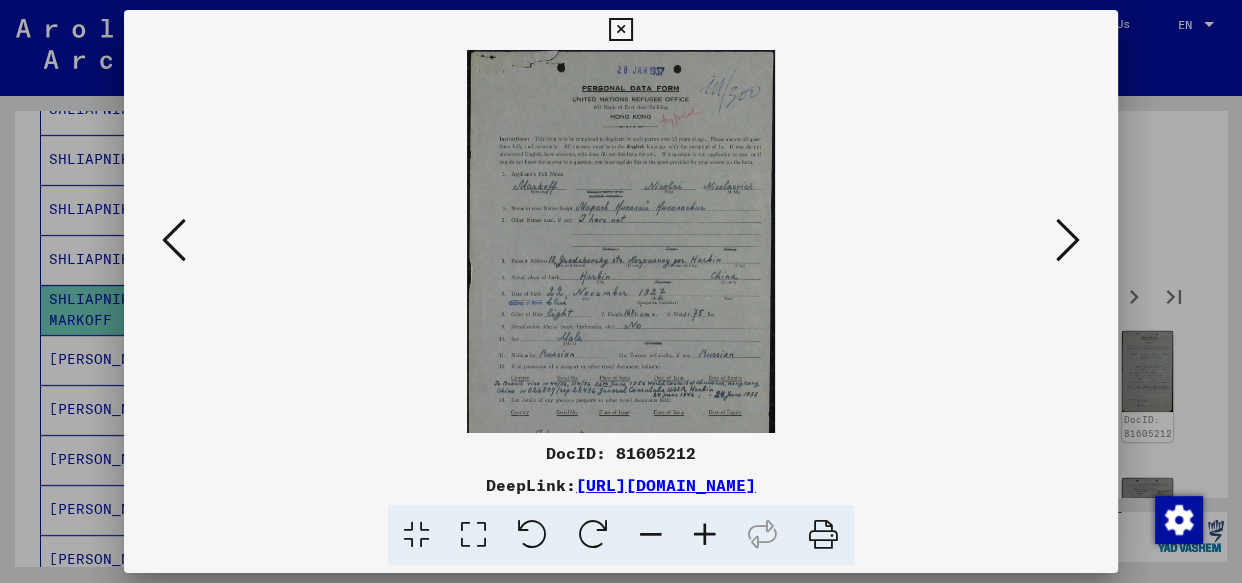 click at bounding box center [705, 535] 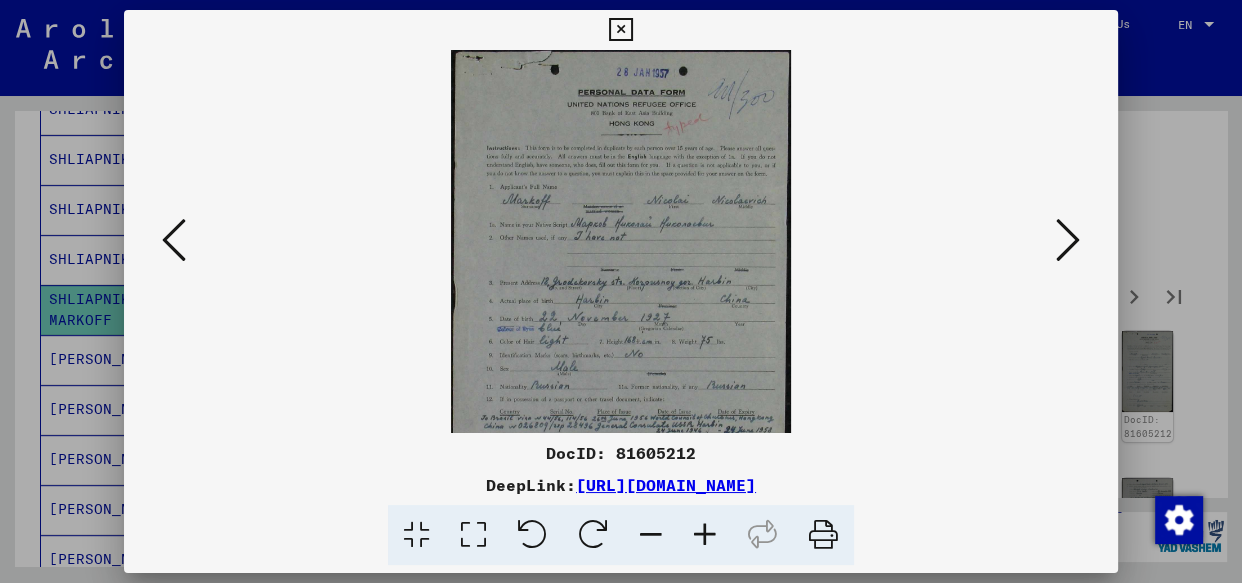 click at bounding box center [705, 535] 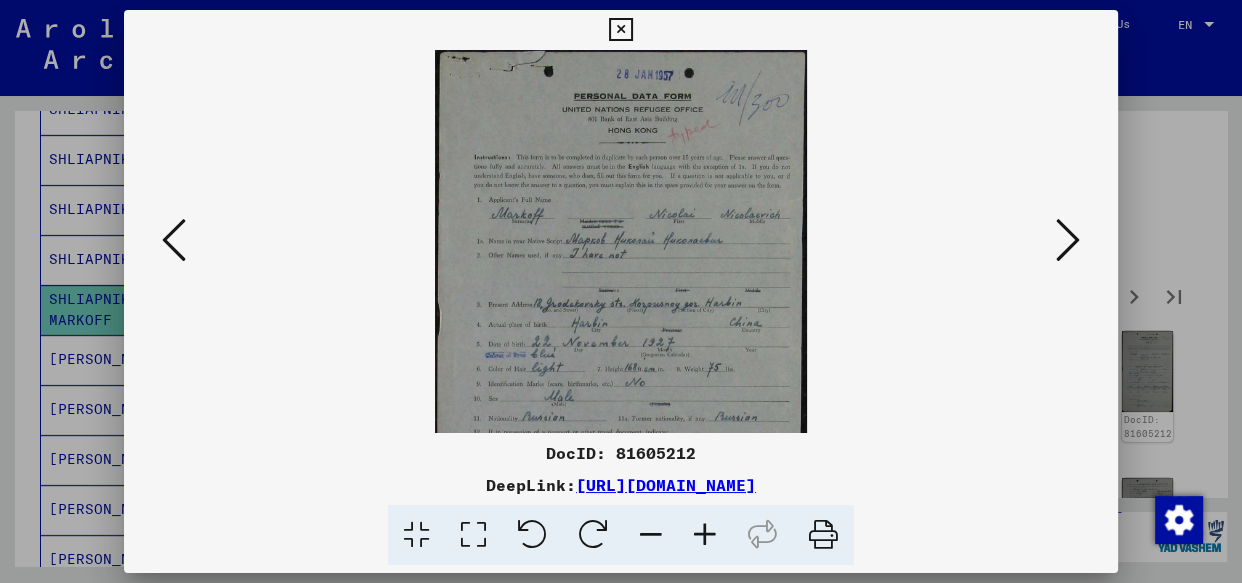 click at bounding box center (705, 535) 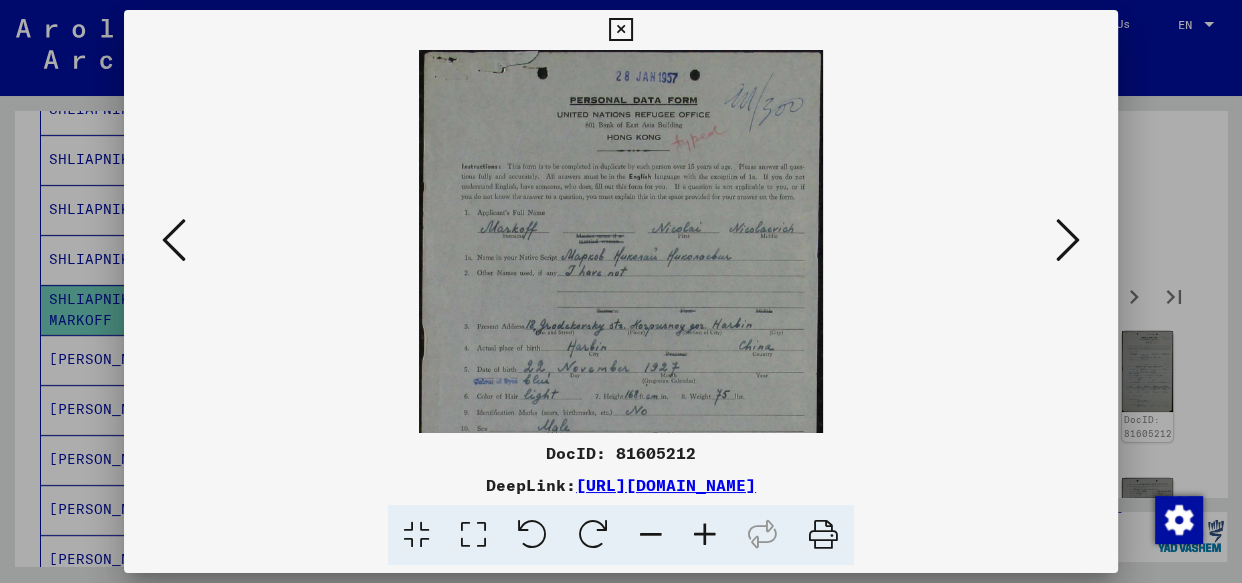 click at bounding box center [705, 535] 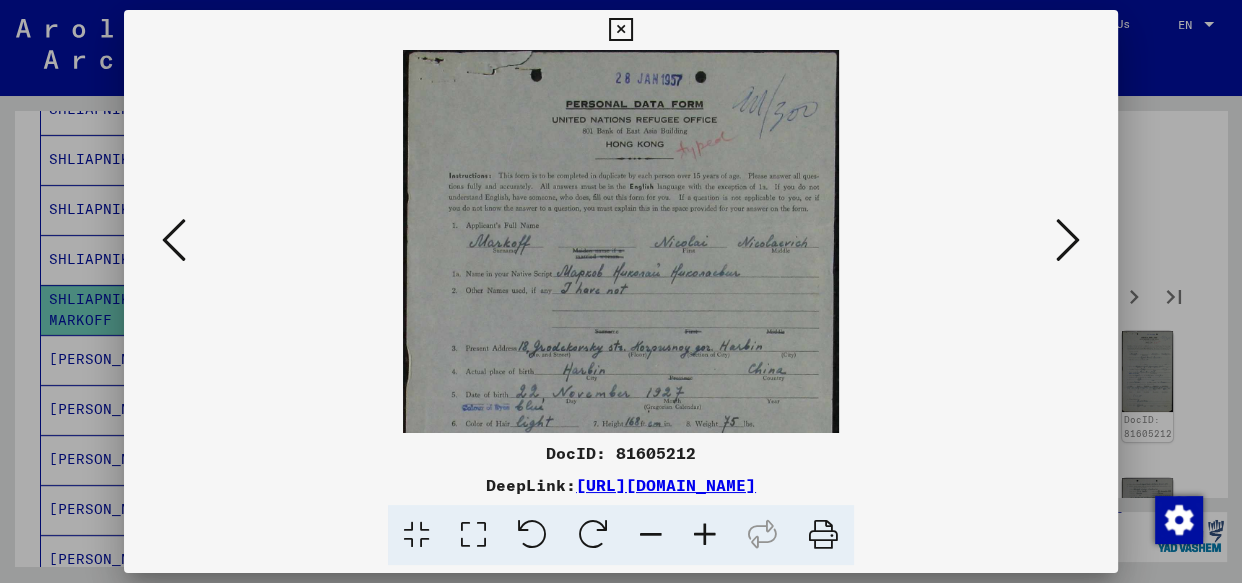 click at bounding box center [705, 535] 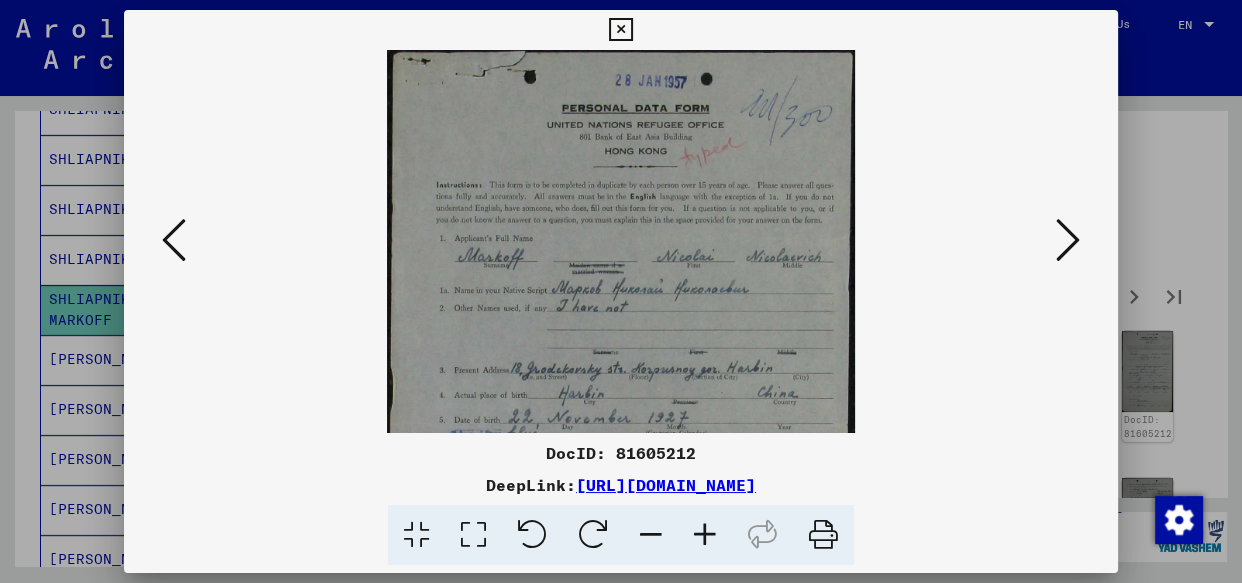 click at bounding box center [705, 535] 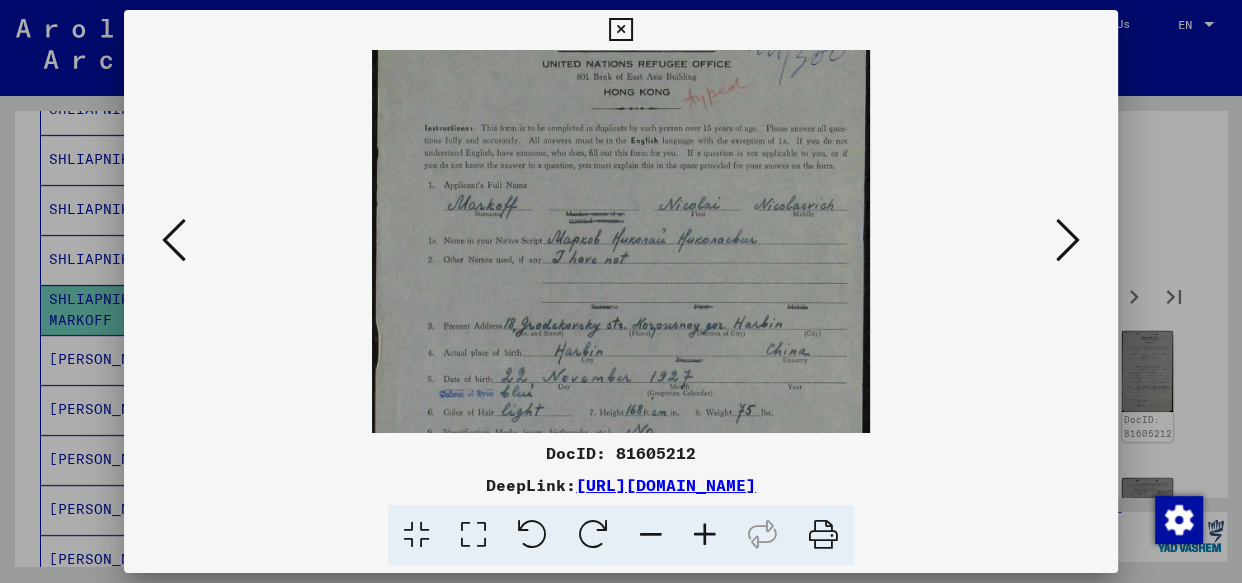 scroll, scrollTop: 178, scrollLeft: 0, axis: vertical 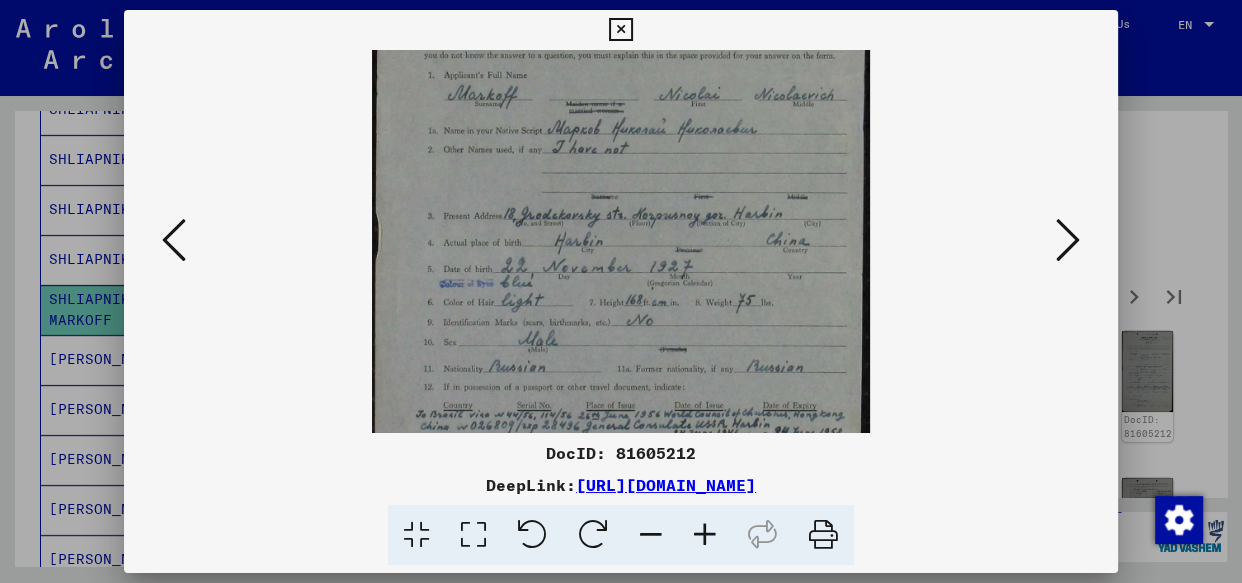 drag, startPoint x: 937, startPoint y: 270, endPoint x: 959, endPoint y: 93, distance: 178.36198 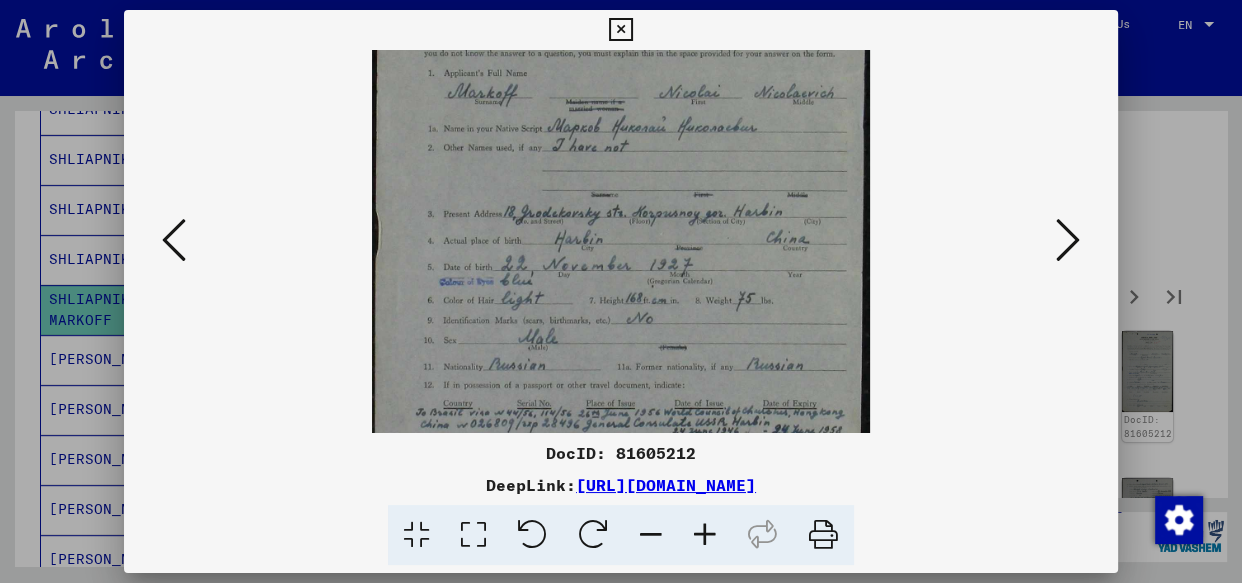 click at bounding box center [1068, 240] 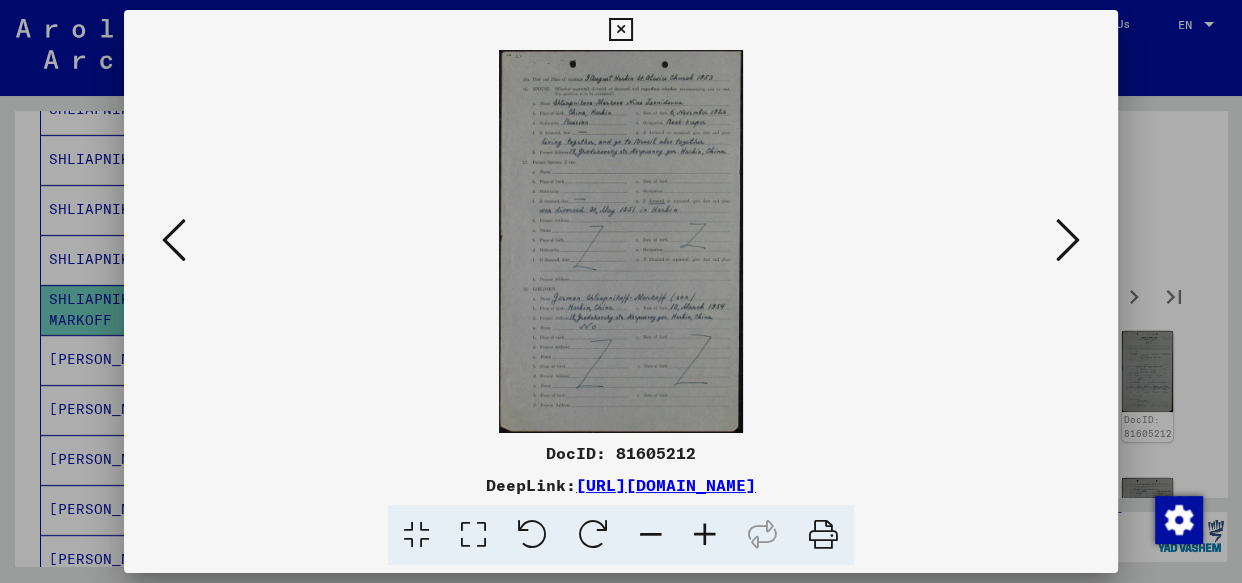 scroll, scrollTop: 0, scrollLeft: 0, axis: both 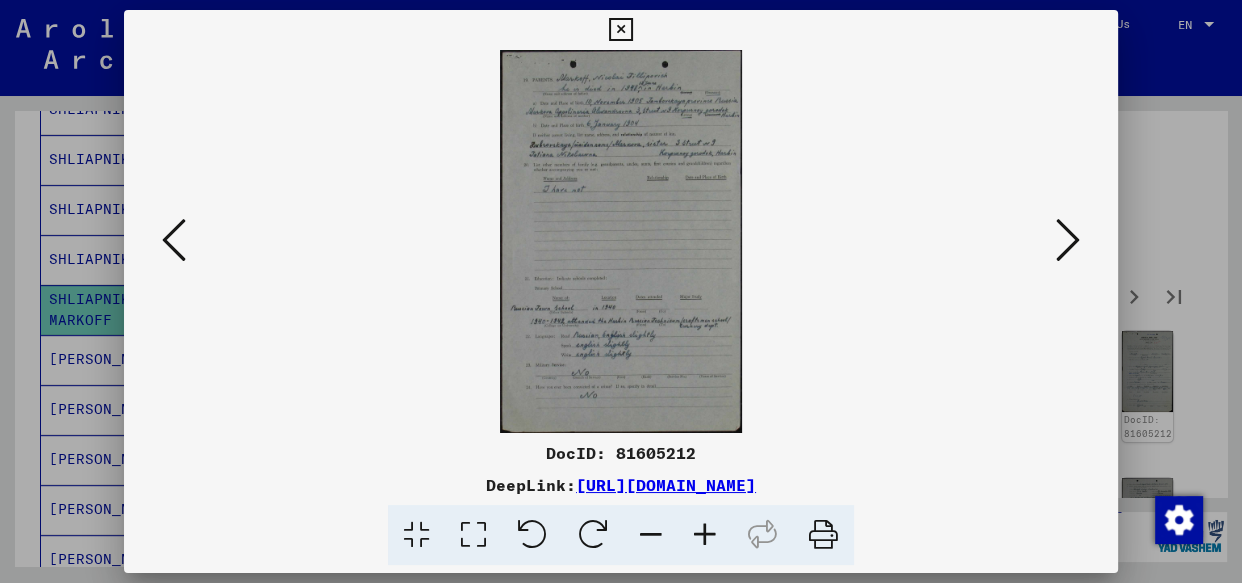 click at bounding box center [1068, 240] 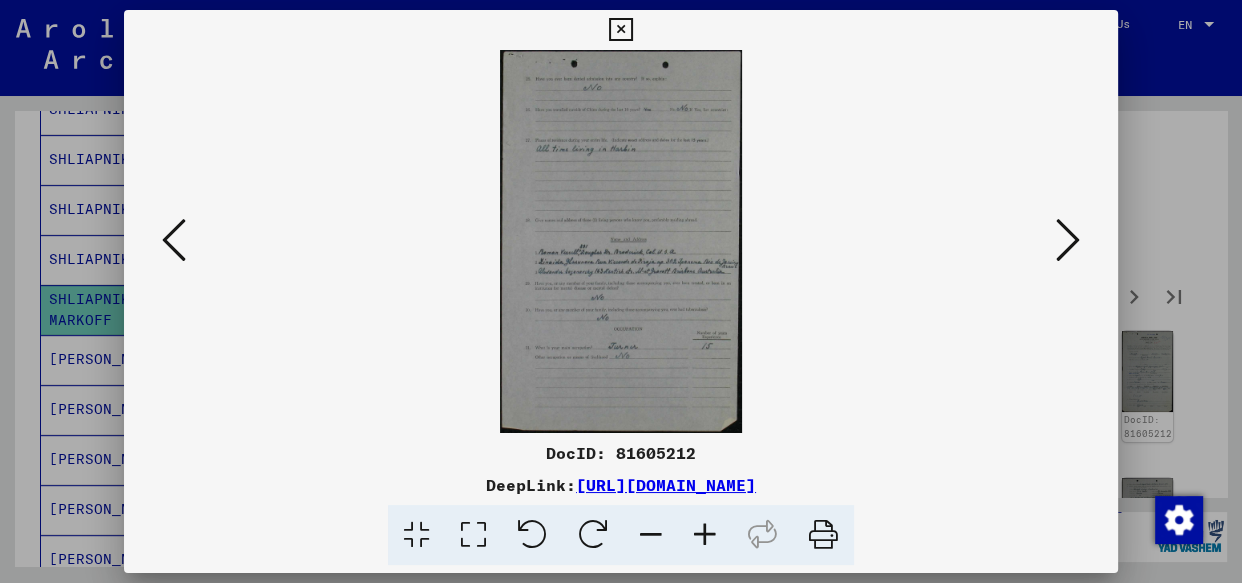 click at bounding box center [174, 240] 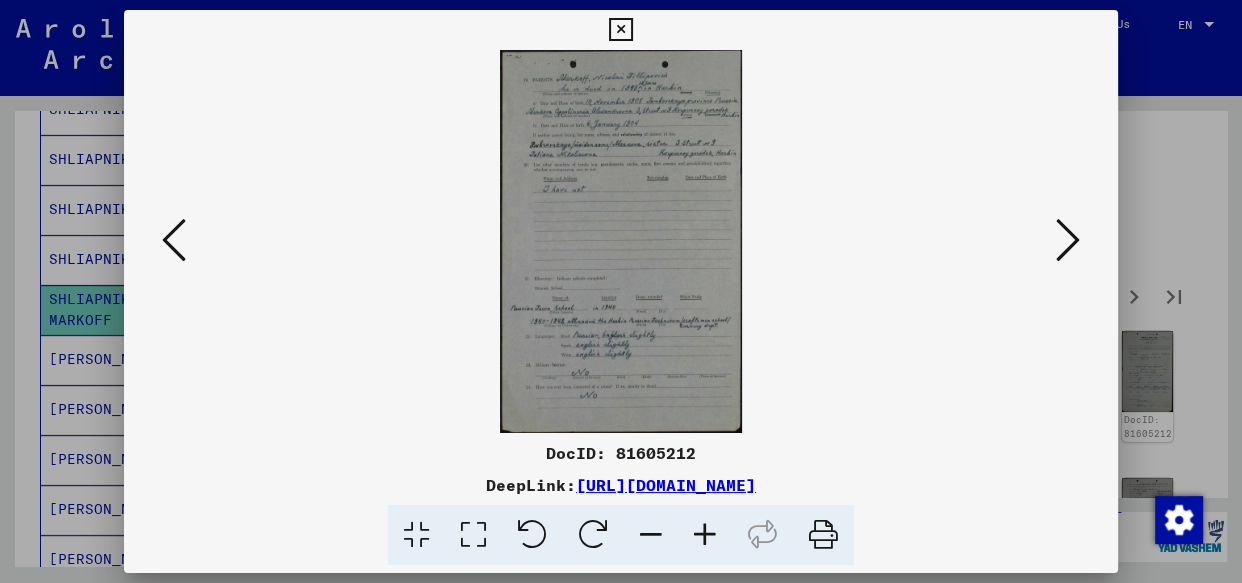 click at bounding box center (705, 535) 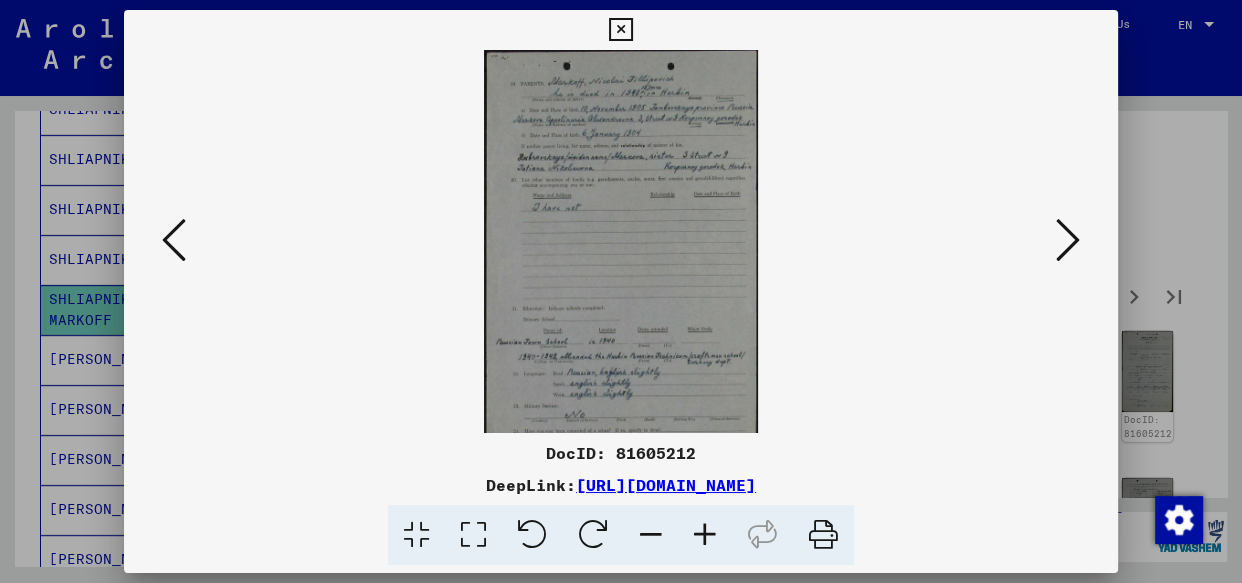 click at bounding box center [705, 535] 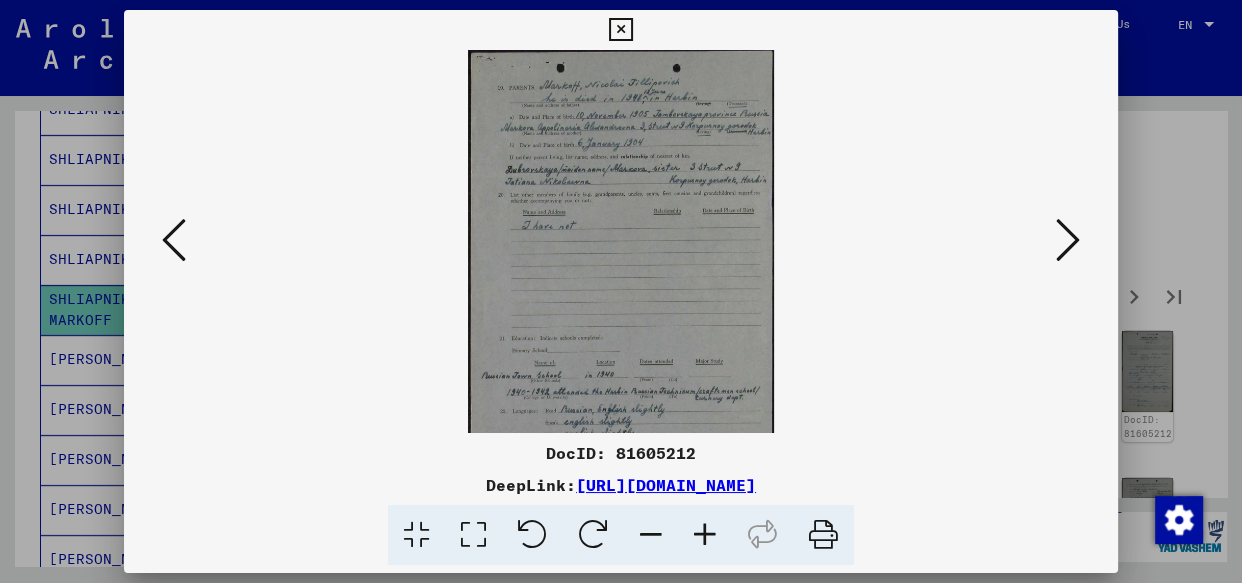 click at bounding box center (705, 535) 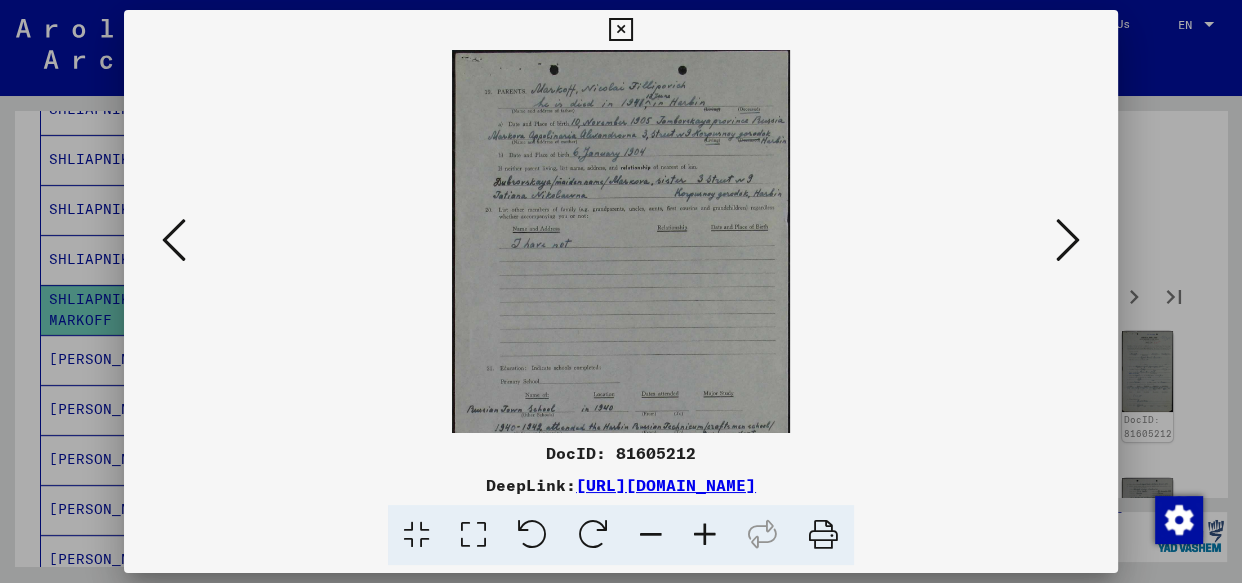 click at bounding box center (705, 535) 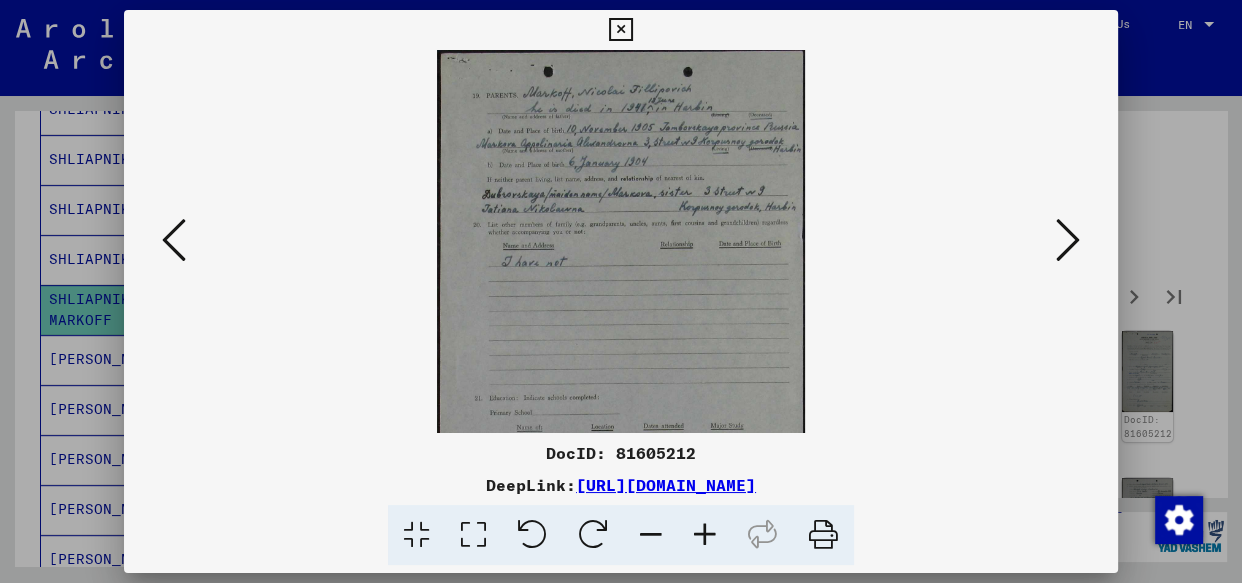 click at bounding box center [705, 535] 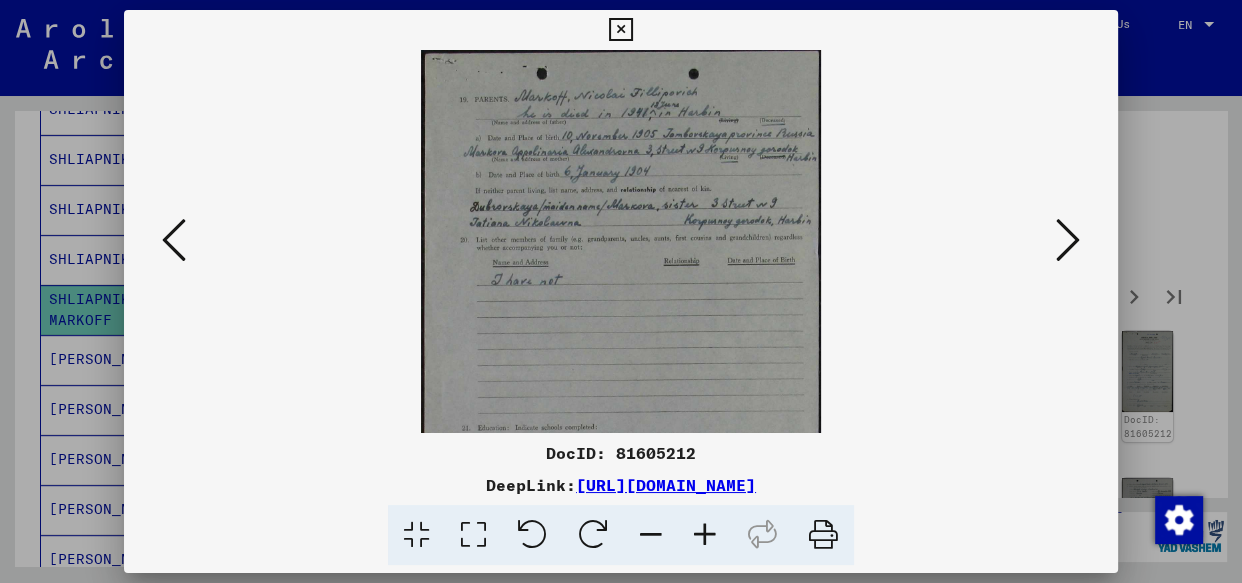 click at bounding box center (705, 535) 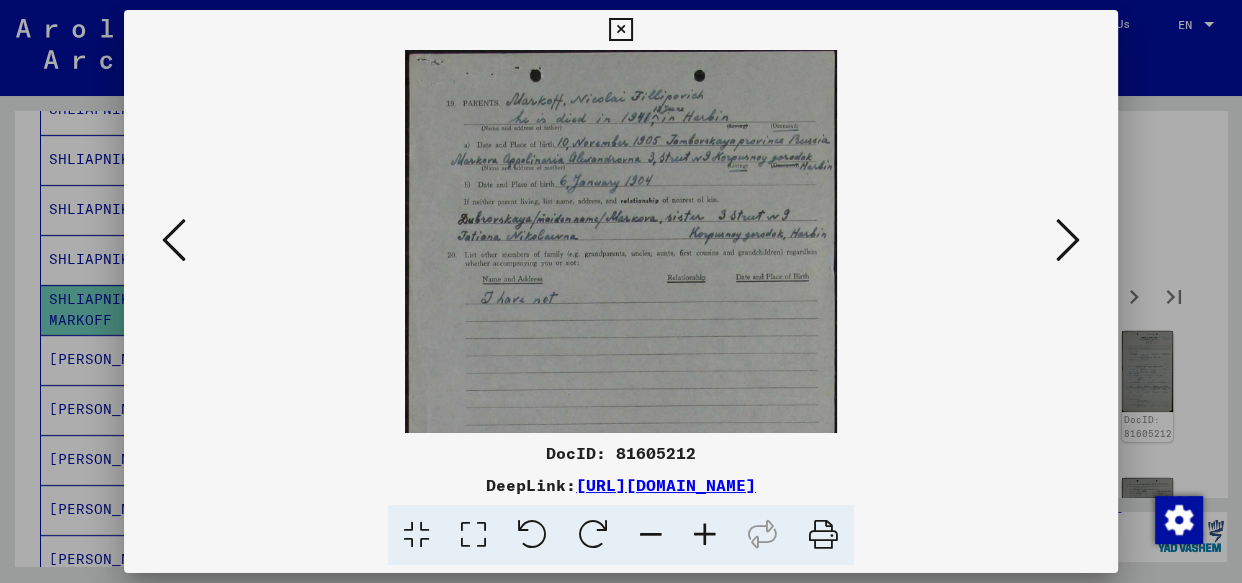 click at bounding box center [705, 535] 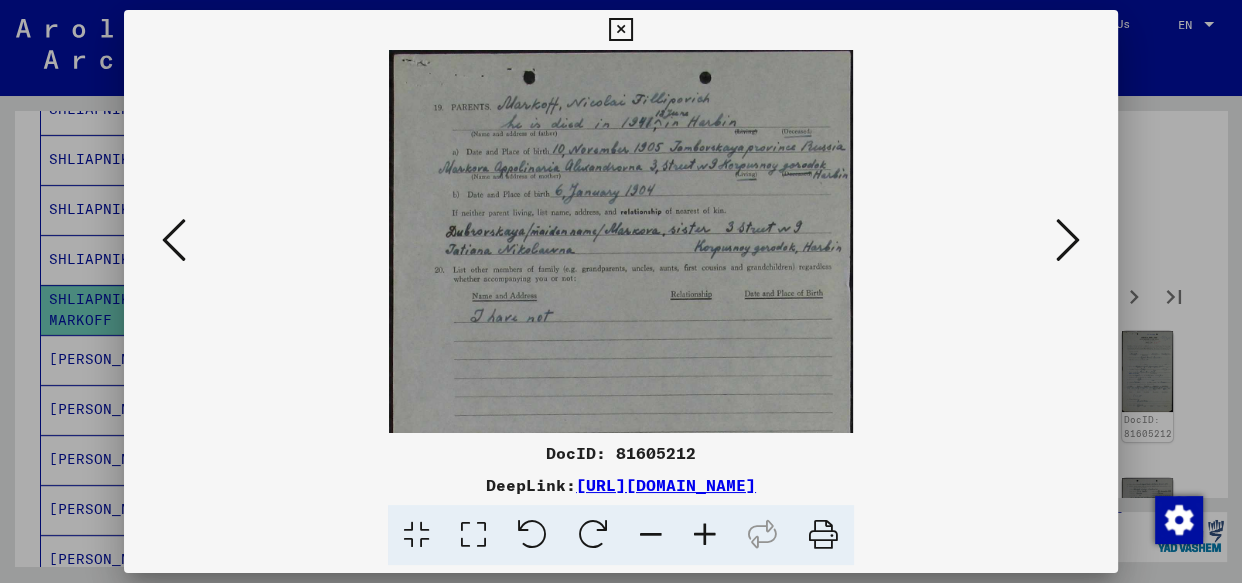 click at bounding box center (705, 535) 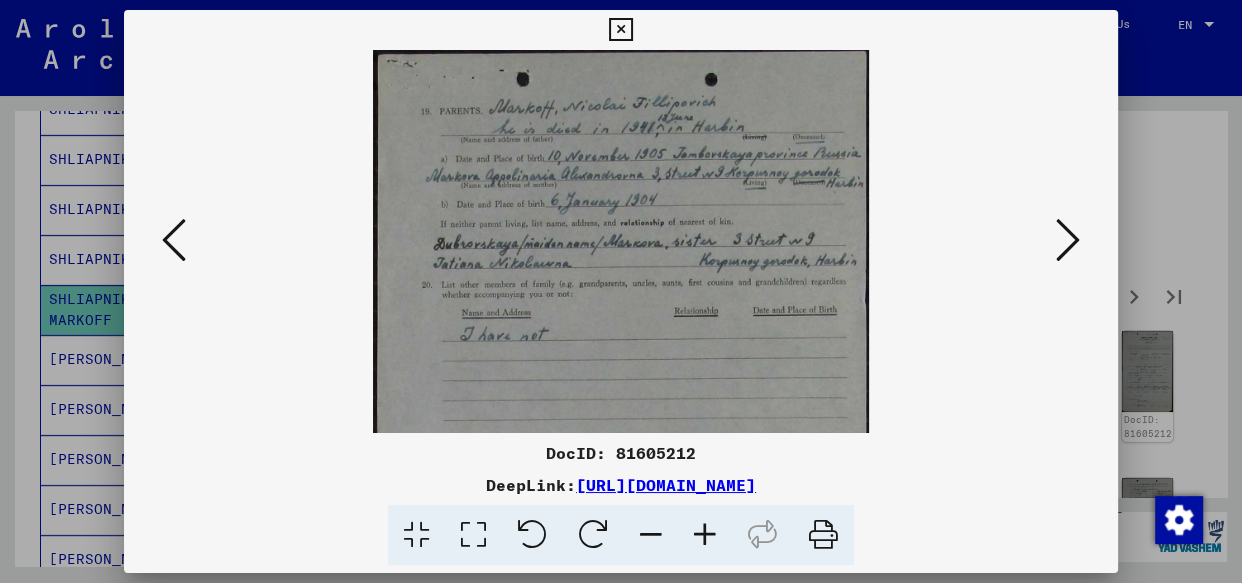click at bounding box center (705, 535) 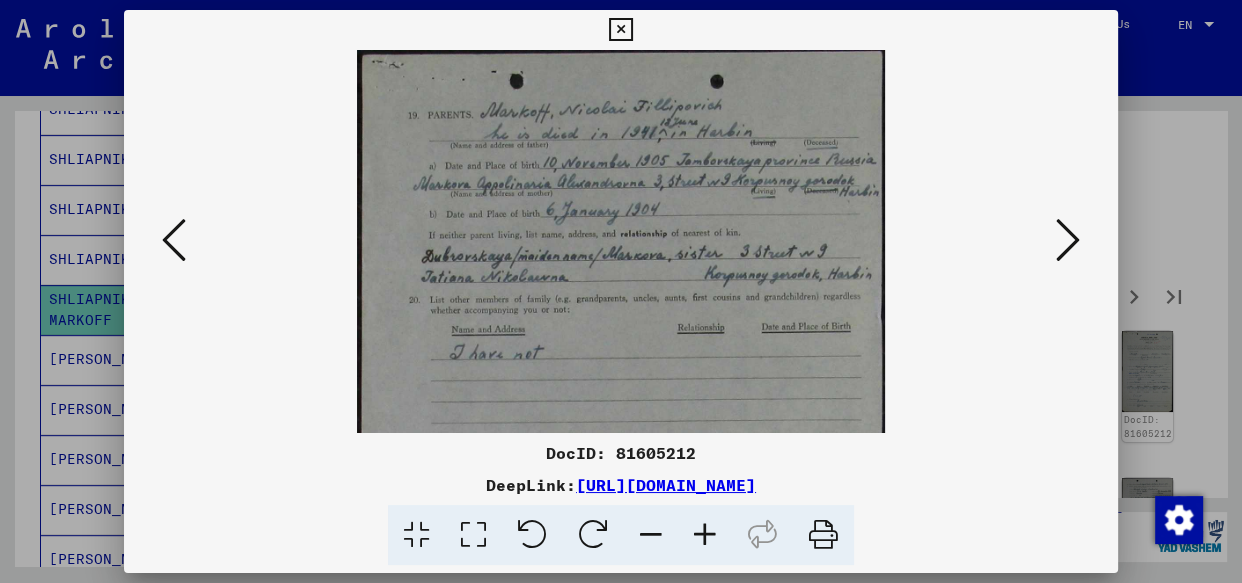 click at bounding box center (705, 535) 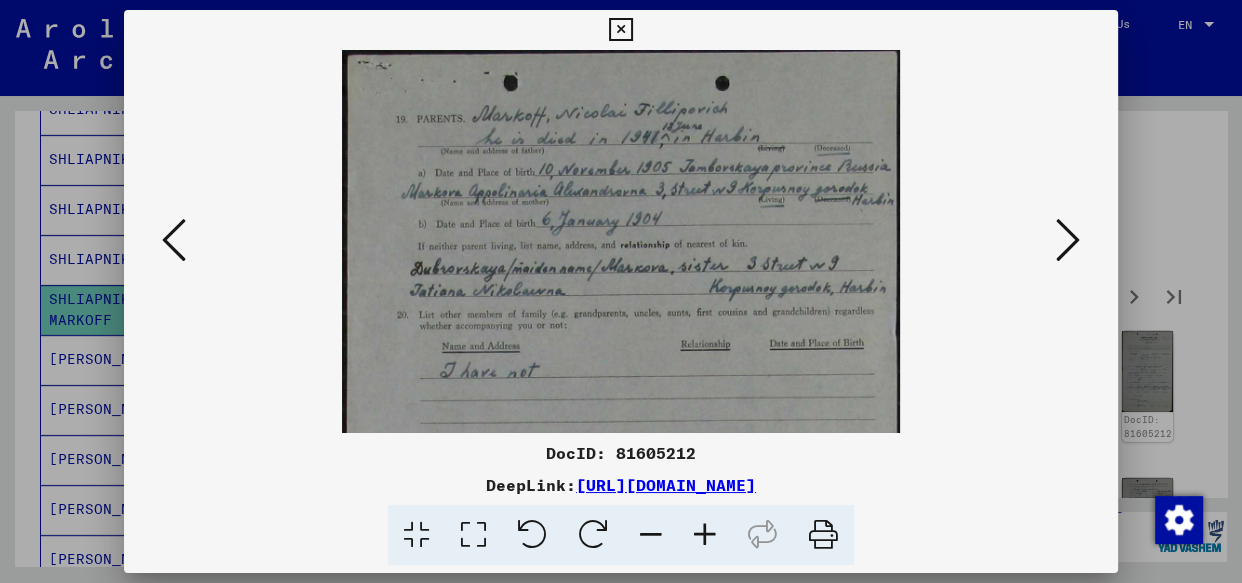 click at bounding box center (705, 535) 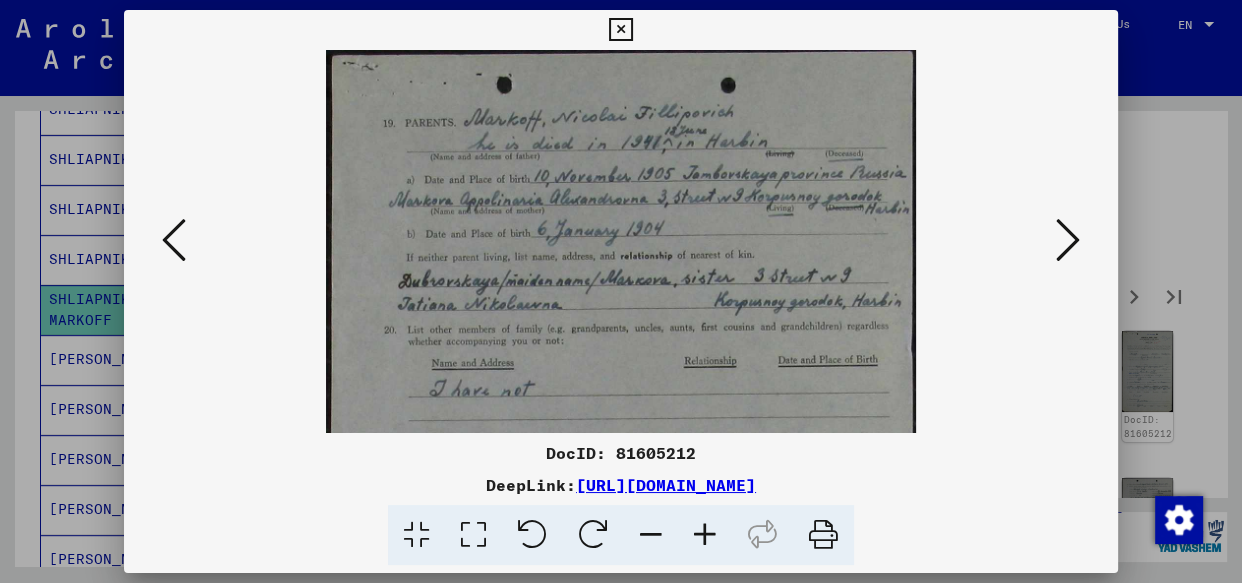 click at bounding box center (705, 535) 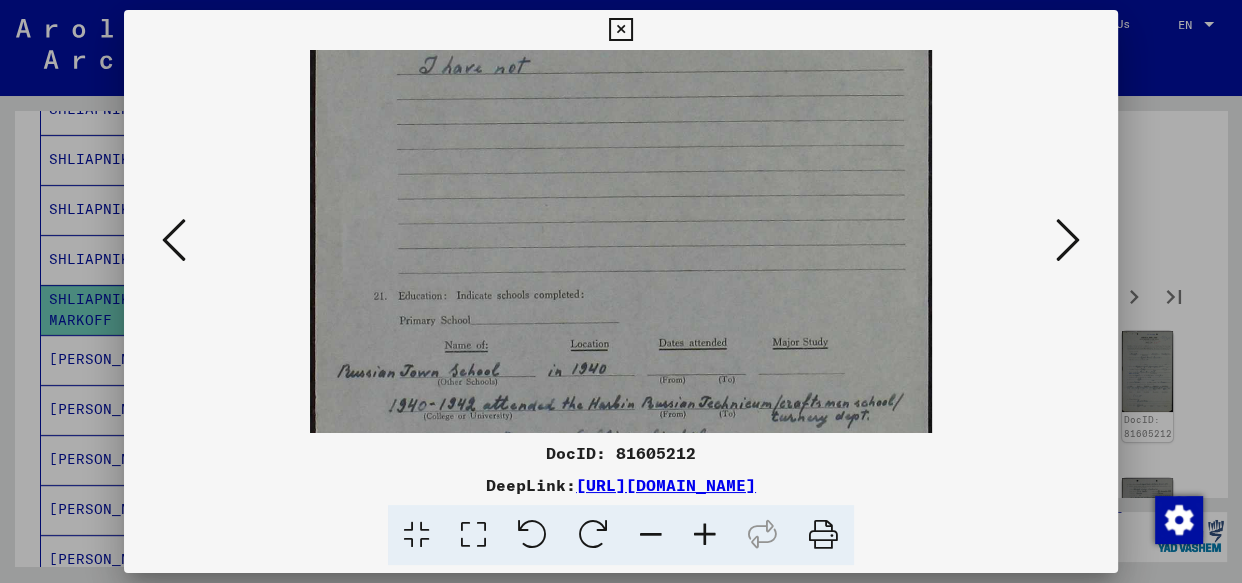 drag, startPoint x: 605, startPoint y: 390, endPoint x: 674, endPoint y: 44, distance: 352.813 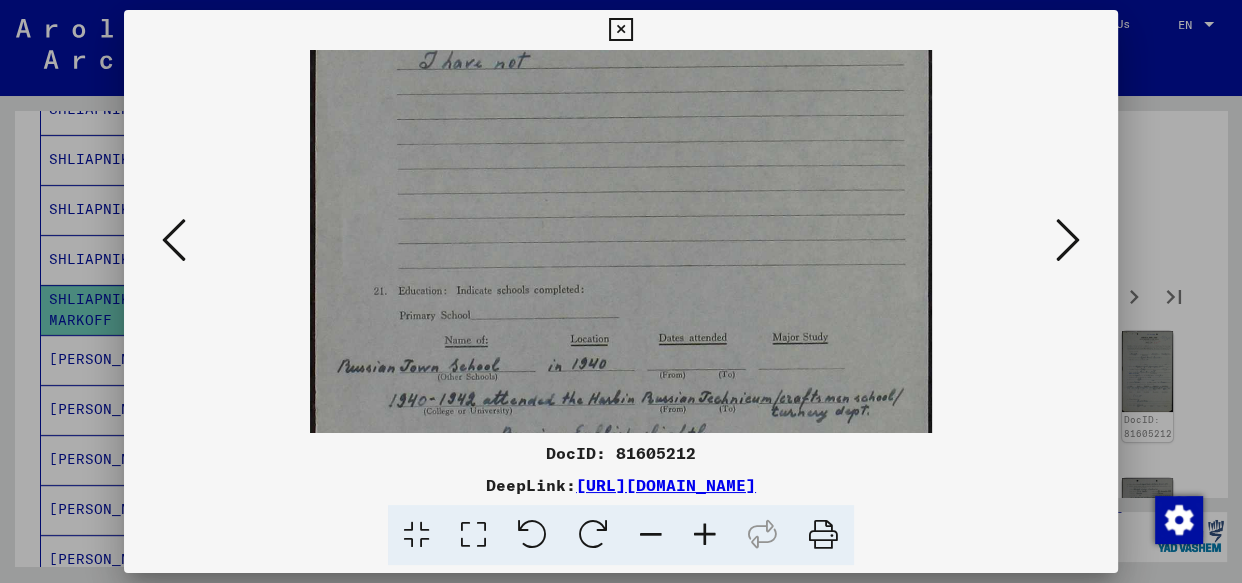drag, startPoint x: 655, startPoint y: 85, endPoint x: 667, endPoint y: 45, distance: 41.761227 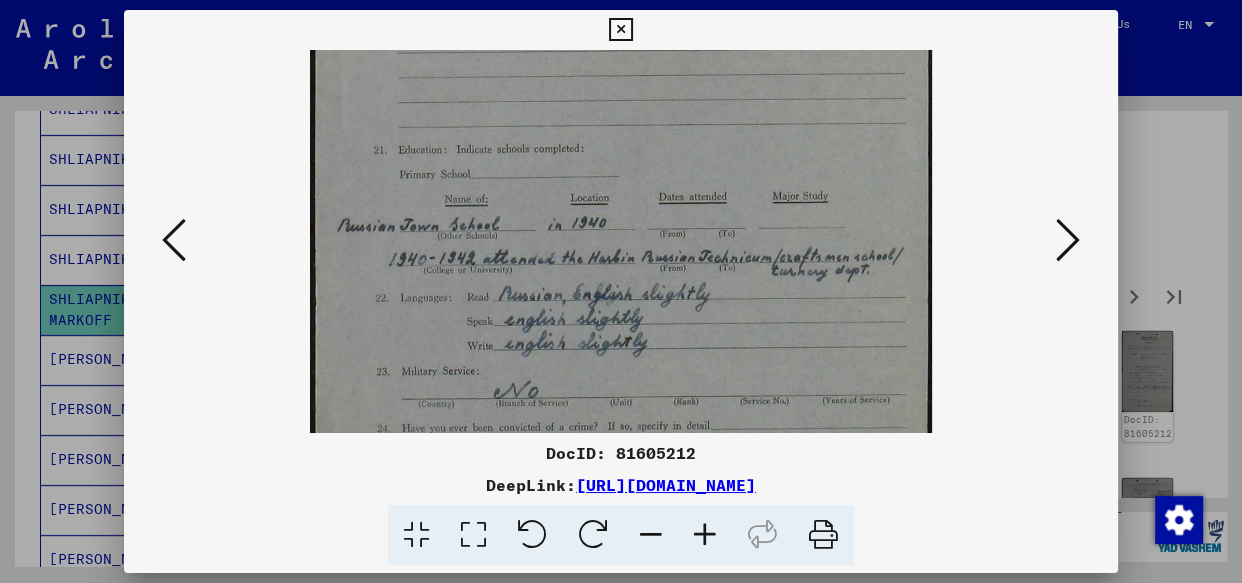 click at bounding box center [1068, 240] 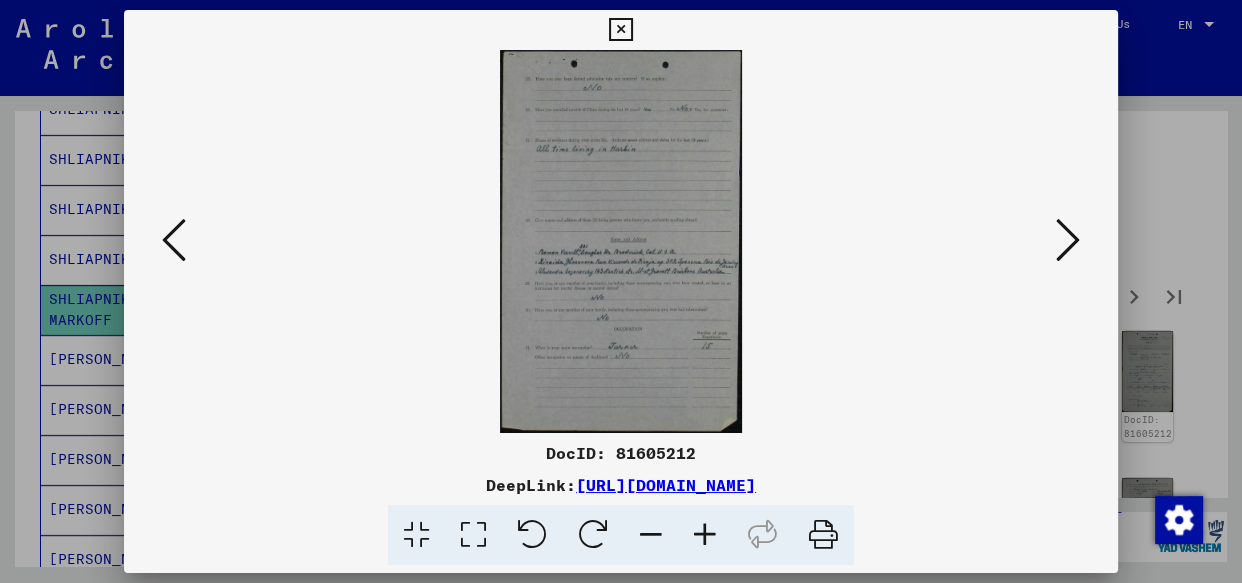 scroll, scrollTop: 0, scrollLeft: 0, axis: both 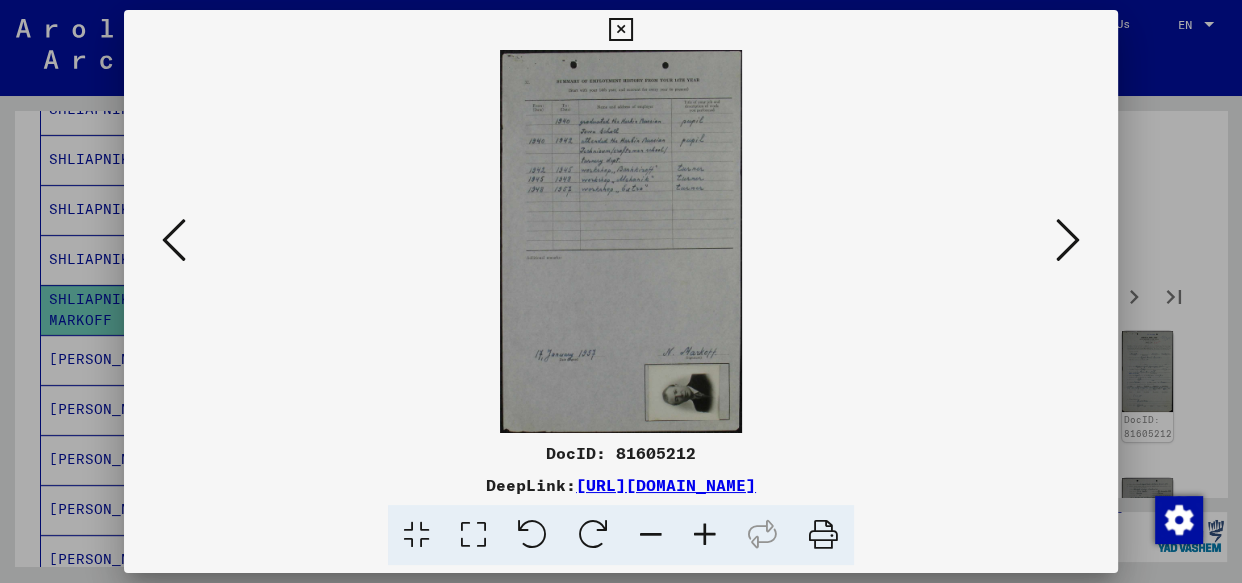 click at bounding box center (1068, 240) 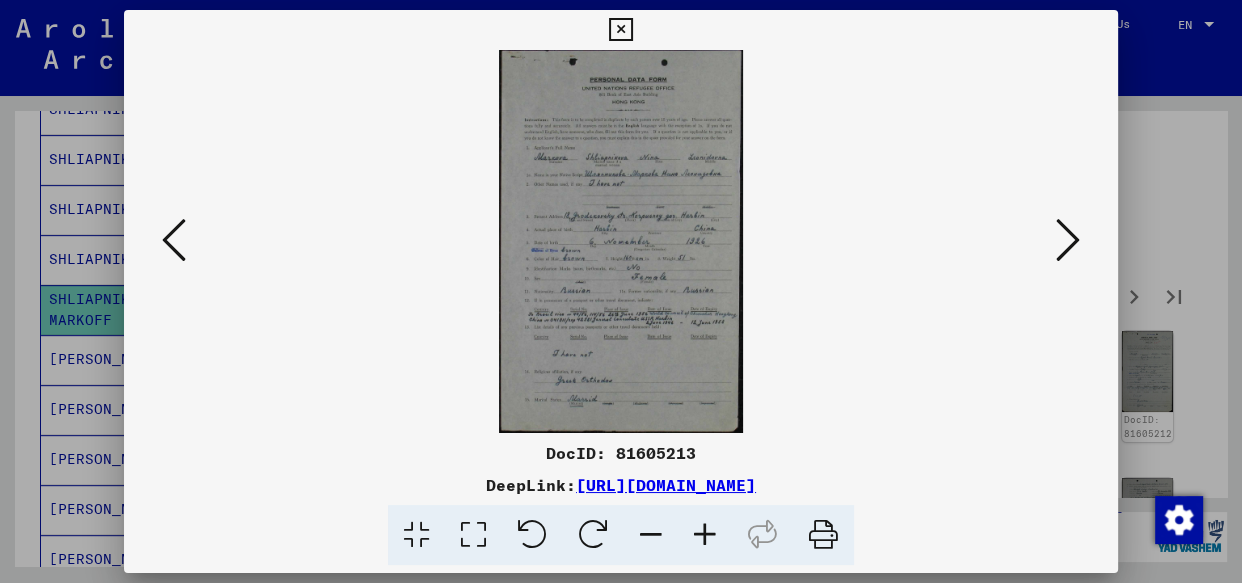 click at bounding box center [705, 535] 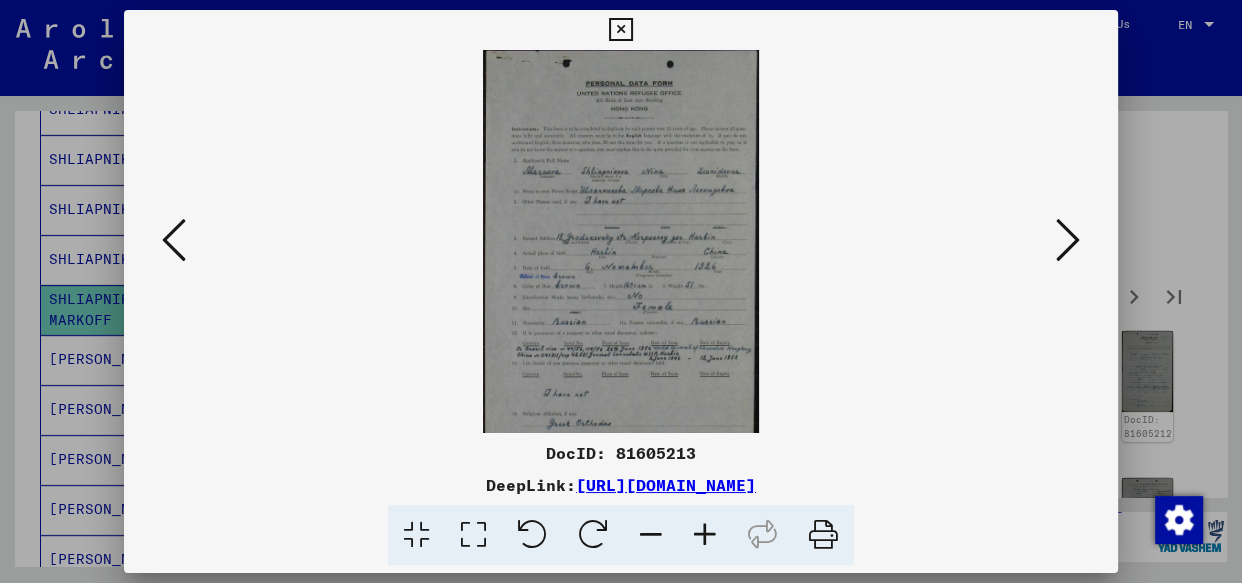 click at bounding box center (705, 535) 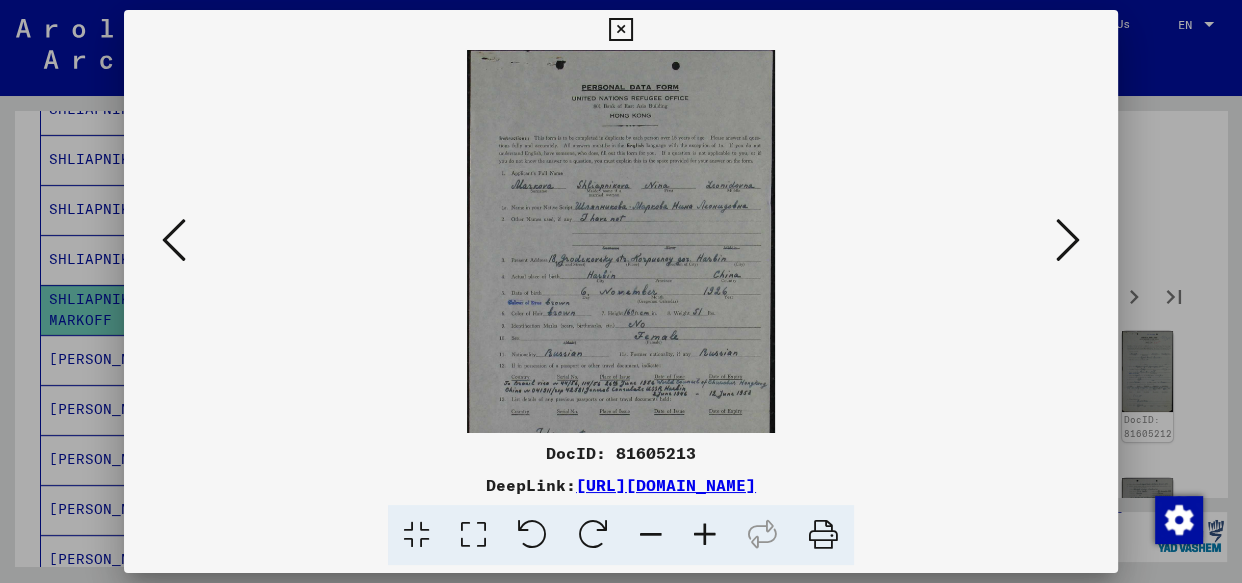 click at bounding box center [705, 535] 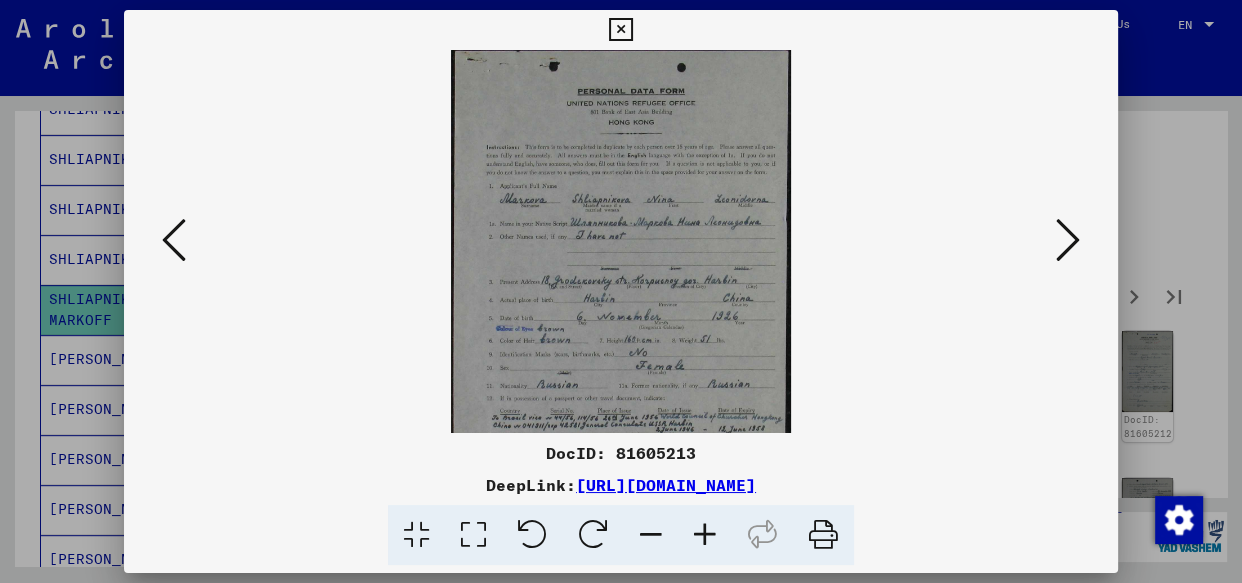 click at bounding box center [705, 535] 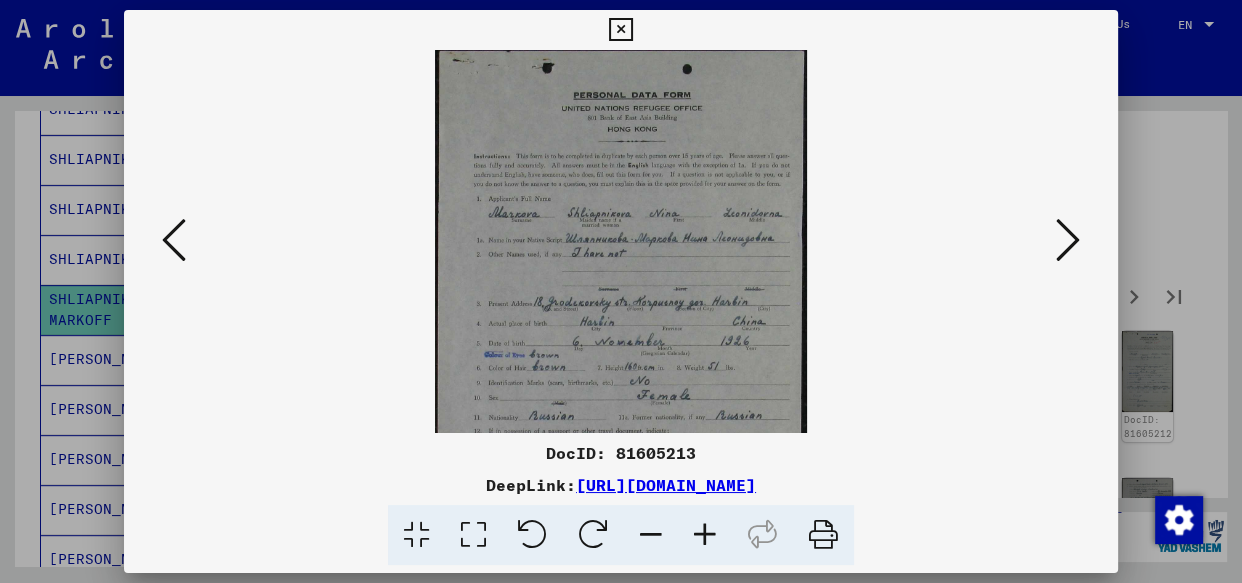 click at bounding box center [705, 535] 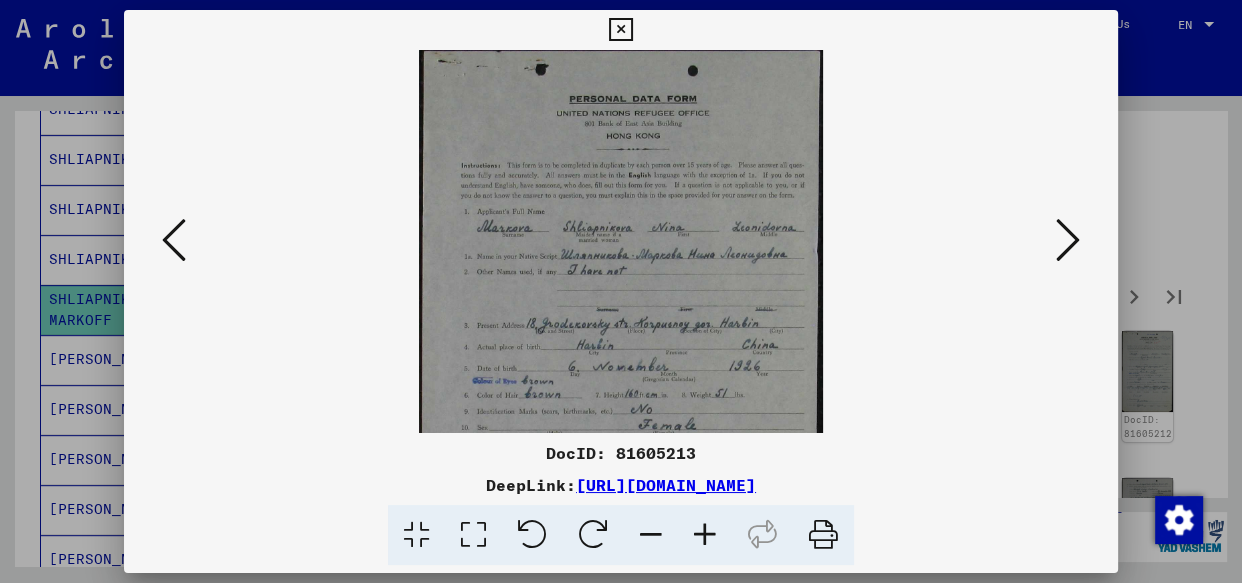 click at bounding box center (705, 535) 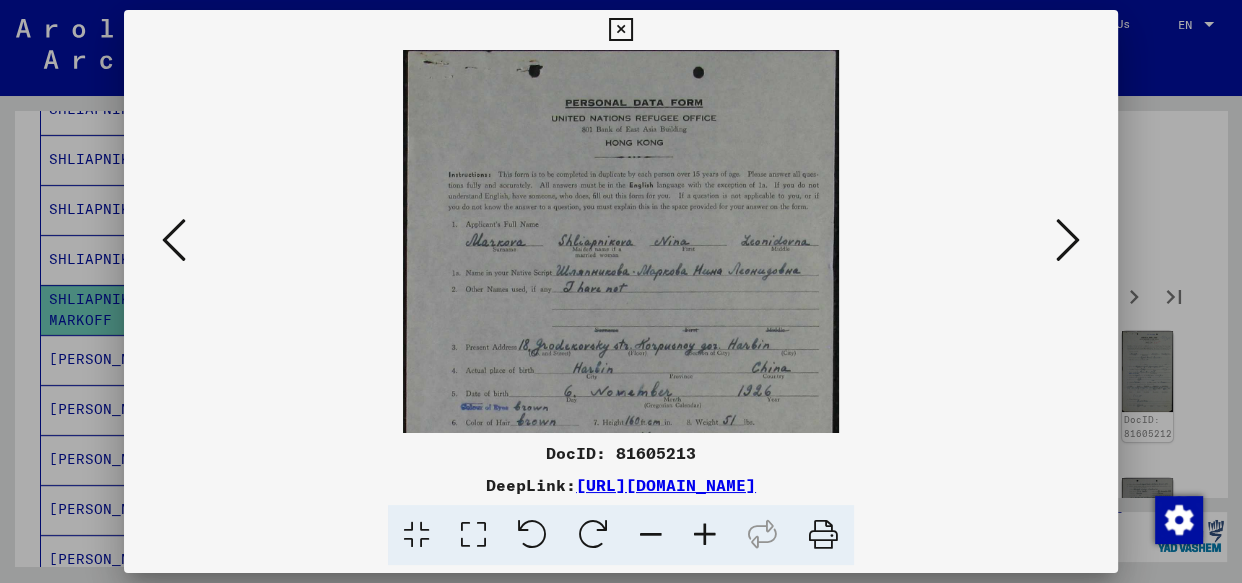 click at bounding box center (705, 535) 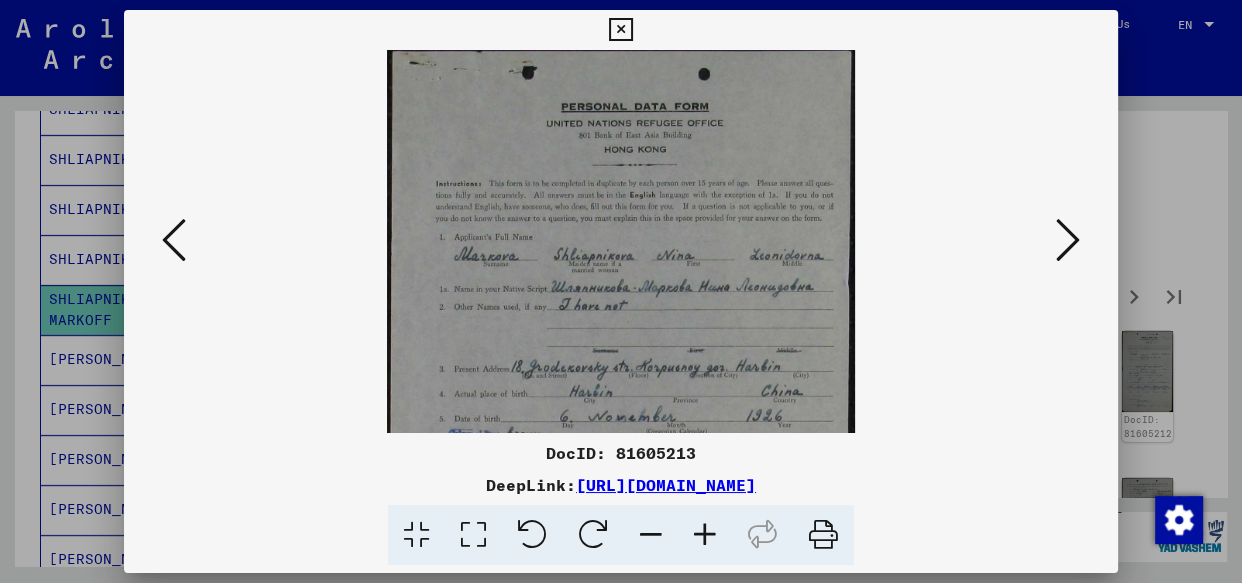click at bounding box center [705, 535] 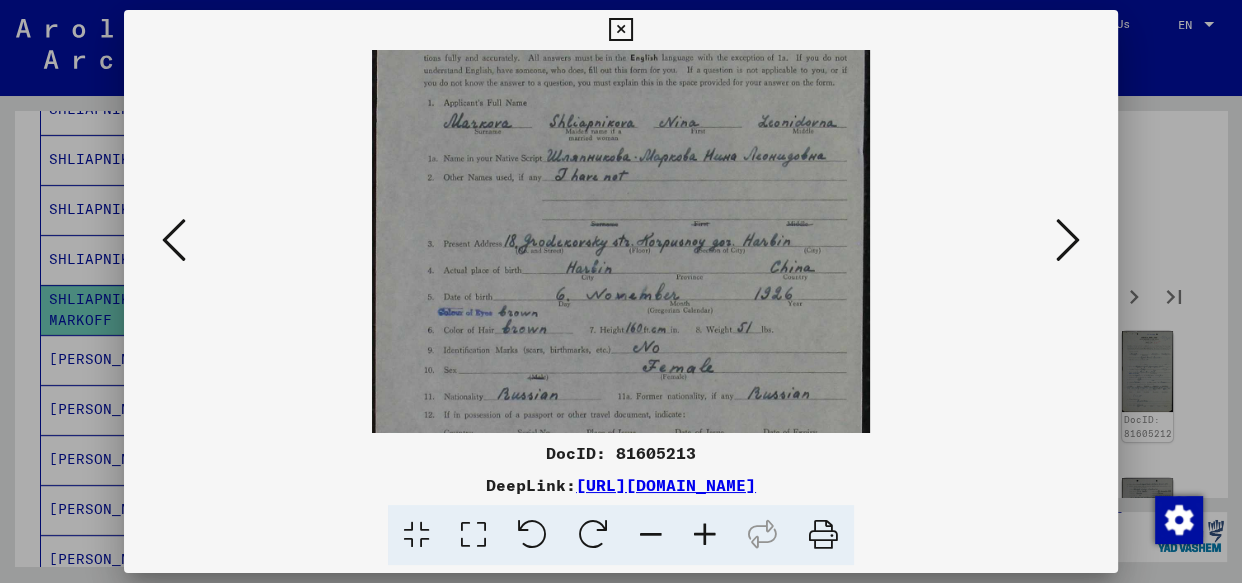 drag, startPoint x: 665, startPoint y: 340, endPoint x: 663, endPoint y: 127, distance: 213.00938 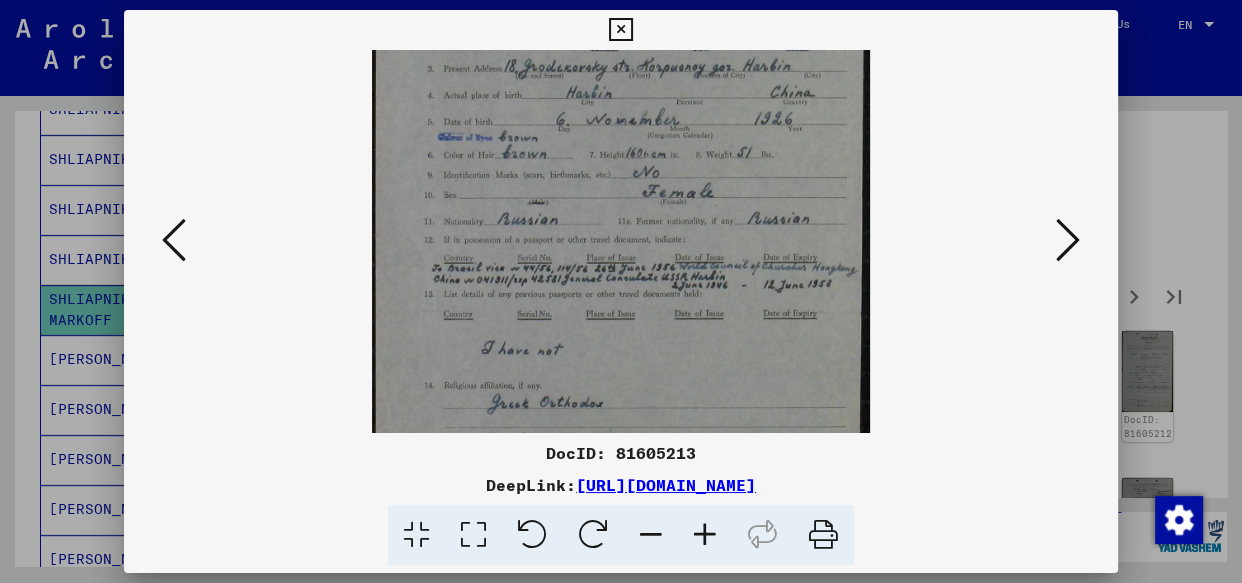 scroll, scrollTop: 400, scrollLeft: 0, axis: vertical 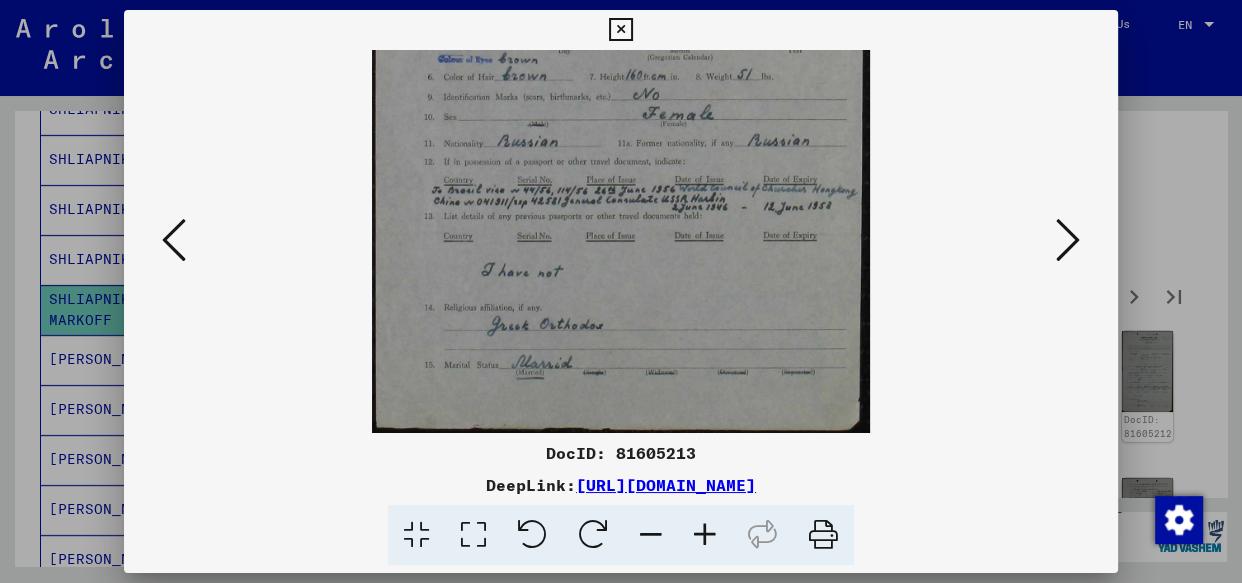 drag, startPoint x: 602, startPoint y: 284, endPoint x: 623, endPoint y: 29, distance: 255.86325 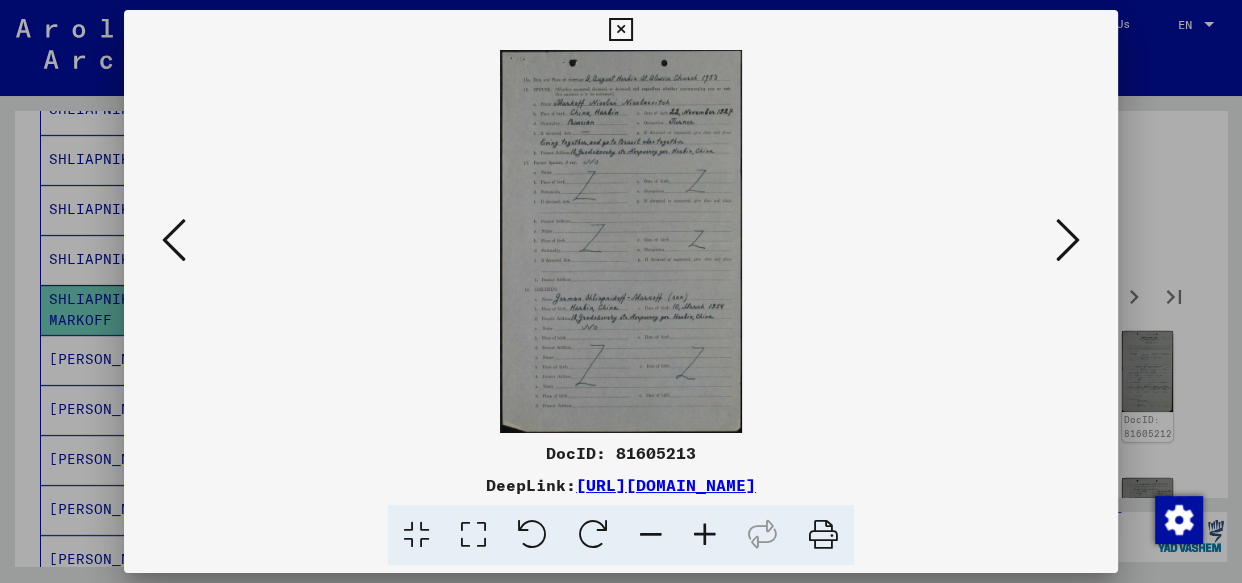 scroll, scrollTop: 0, scrollLeft: 0, axis: both 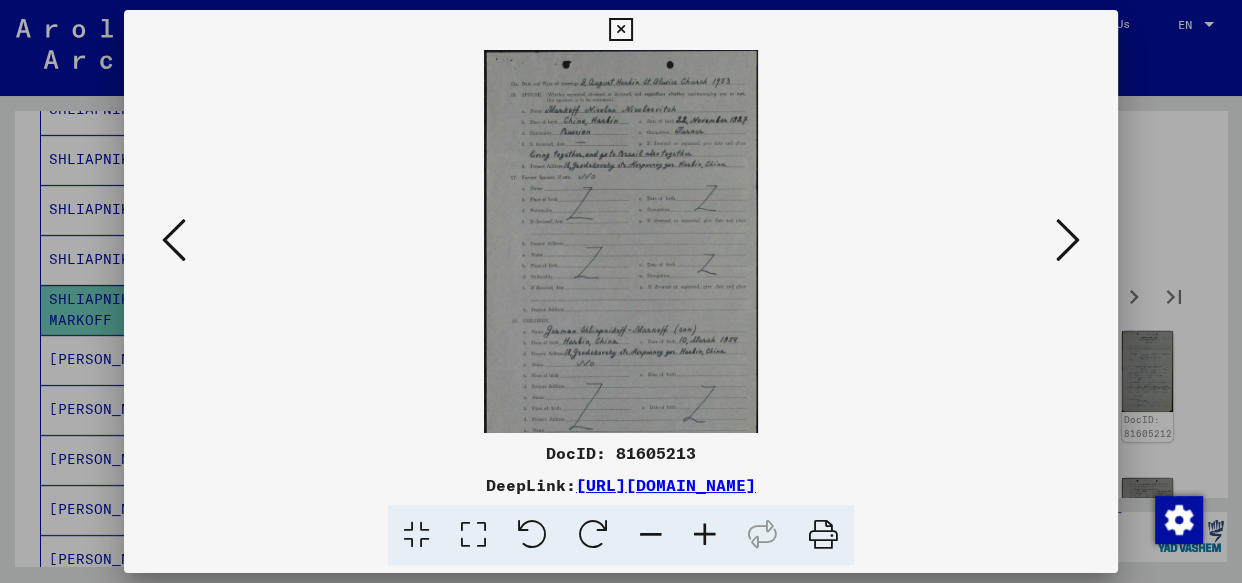click at bounding box center (705, 535) 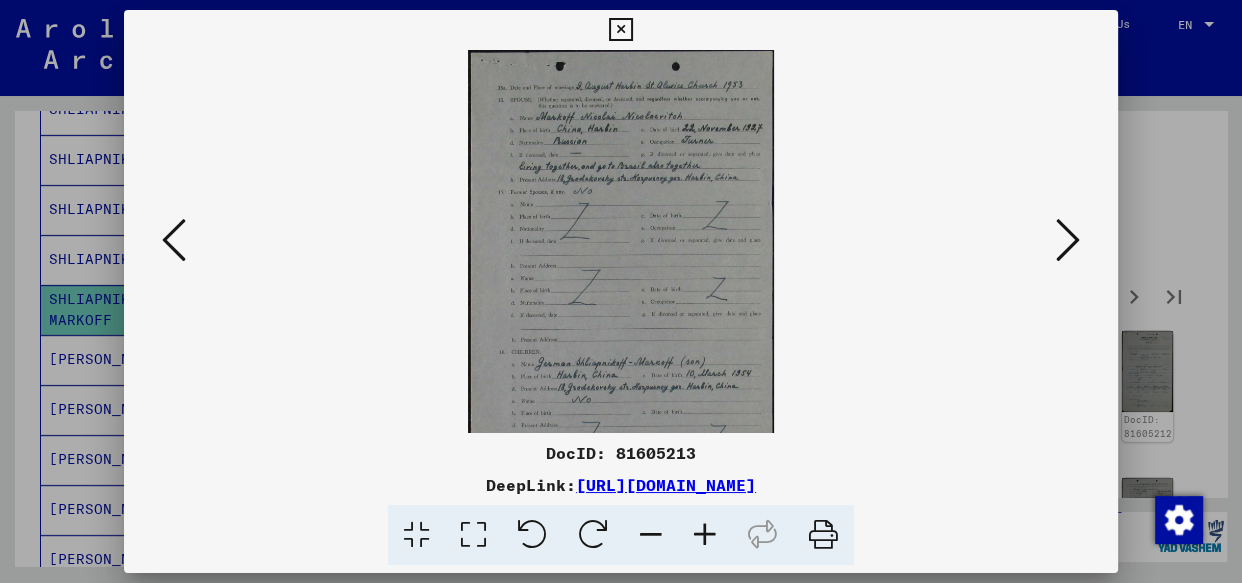 click at bounding box center (705, 535) 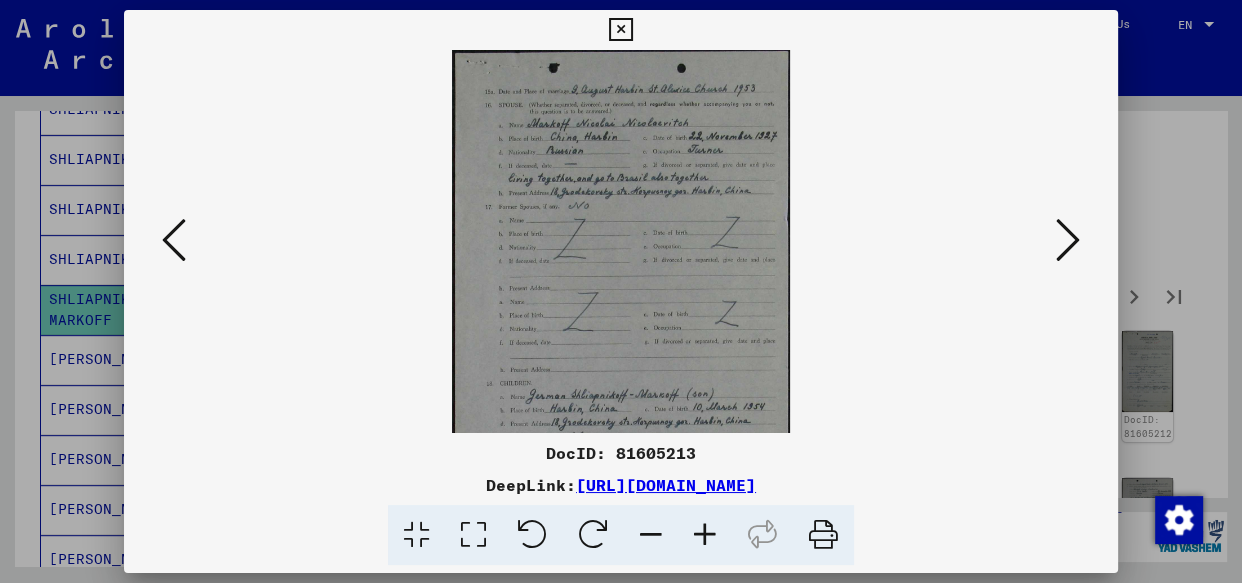 click at bounding box center [705, 535] 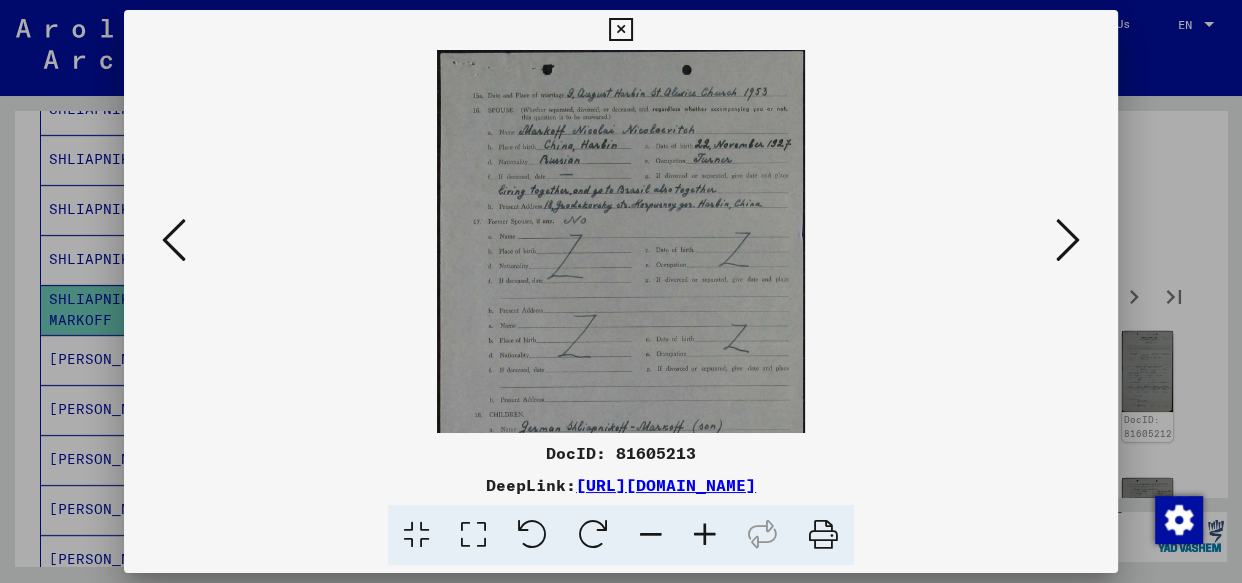 click at bounding box center (705, 535) 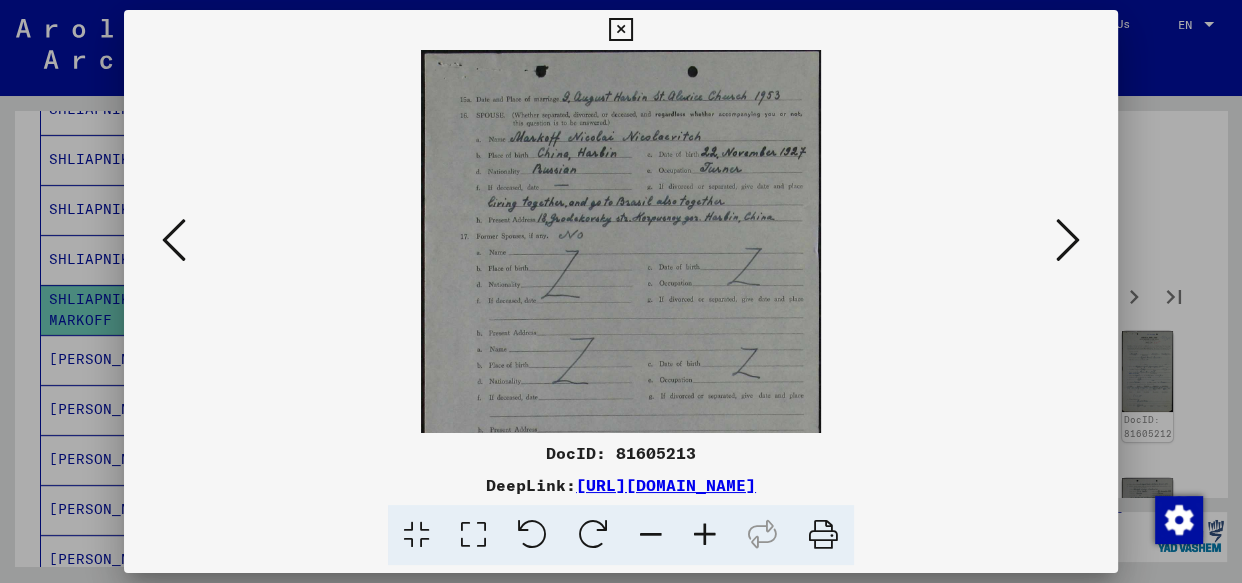 click at bounding box center [705, 535] 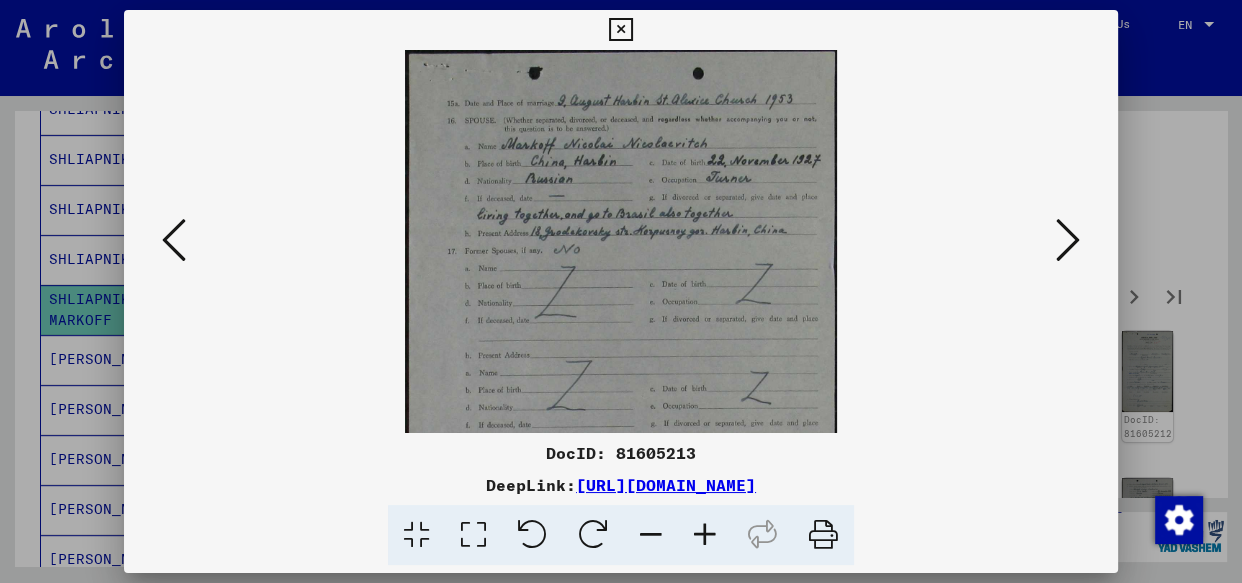 click at bounding box center [705, 535] 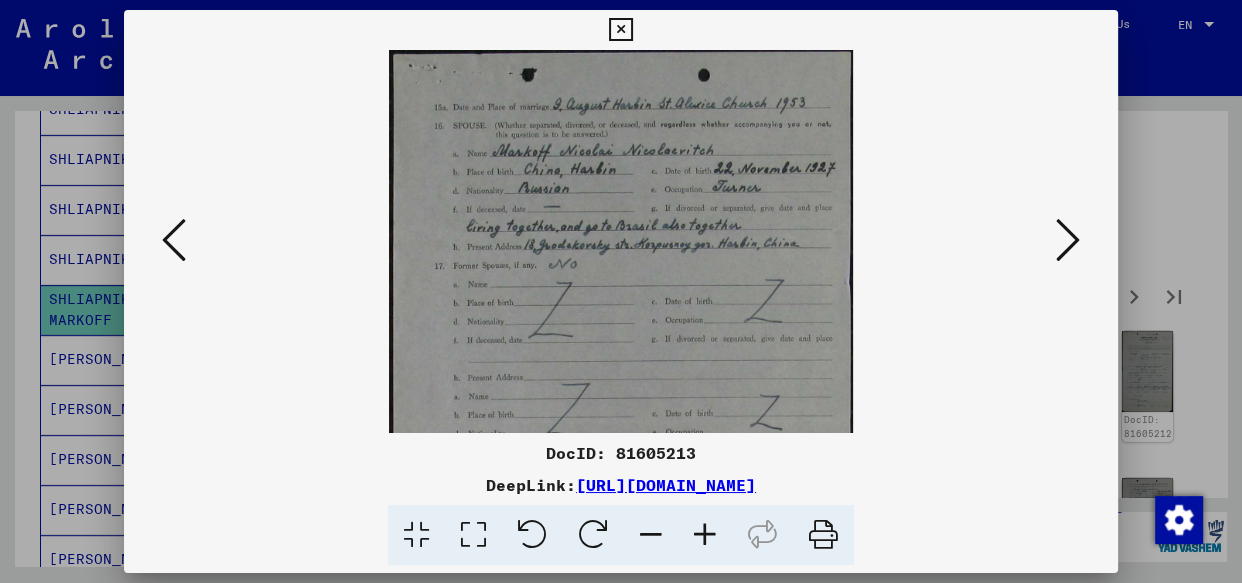 click at bounding box center (705, 535) 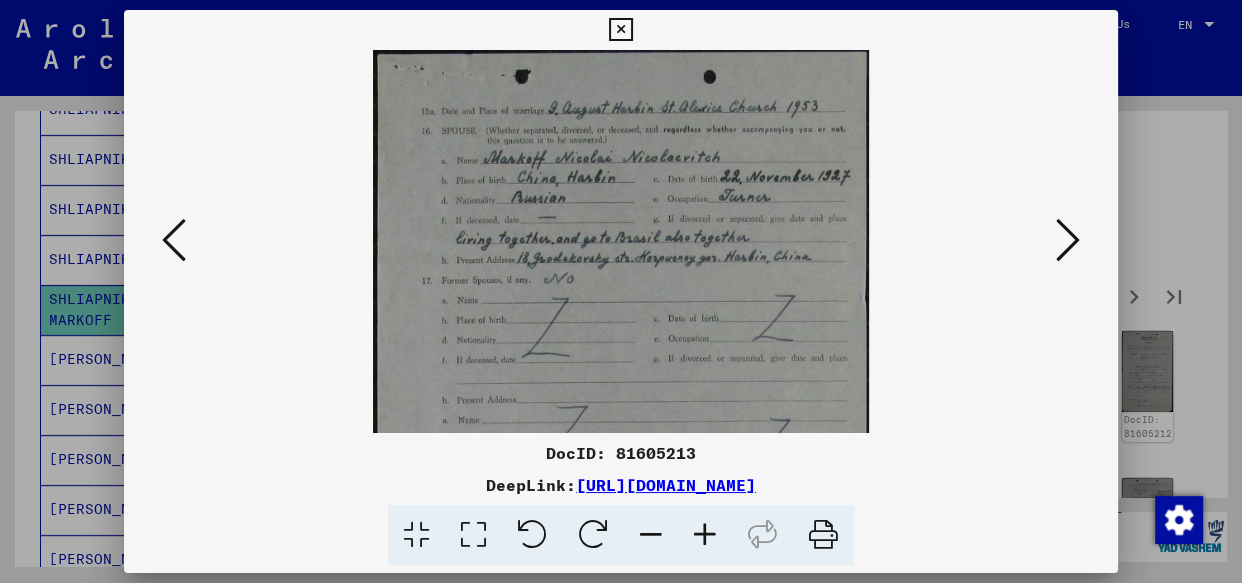click at bounding box center (705, 535) 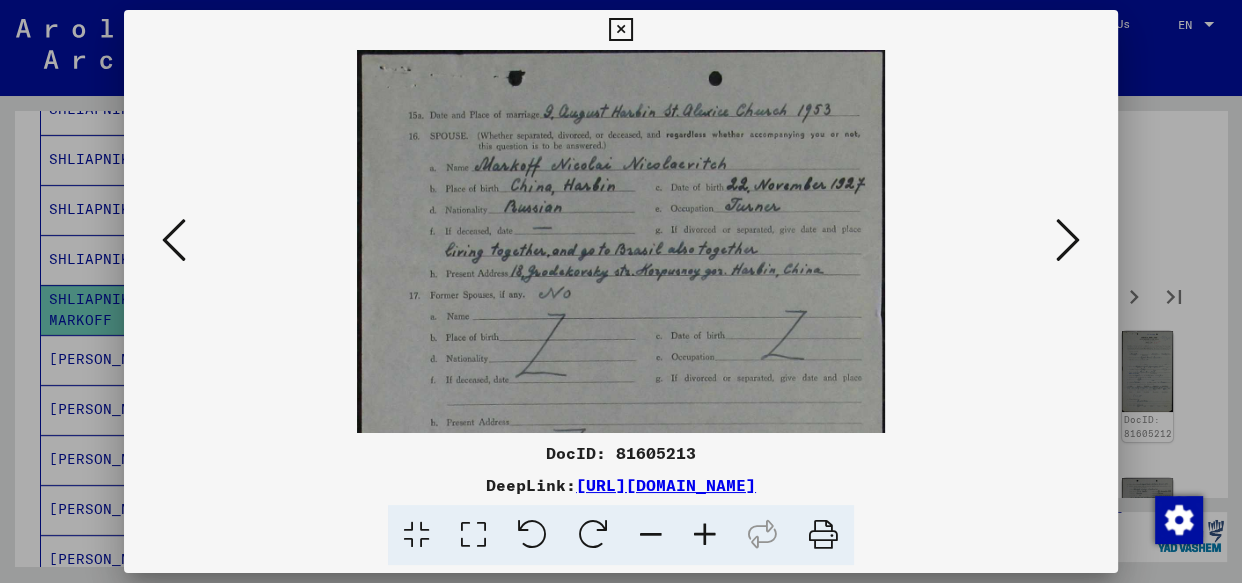 click at bounding box center (705, 535) 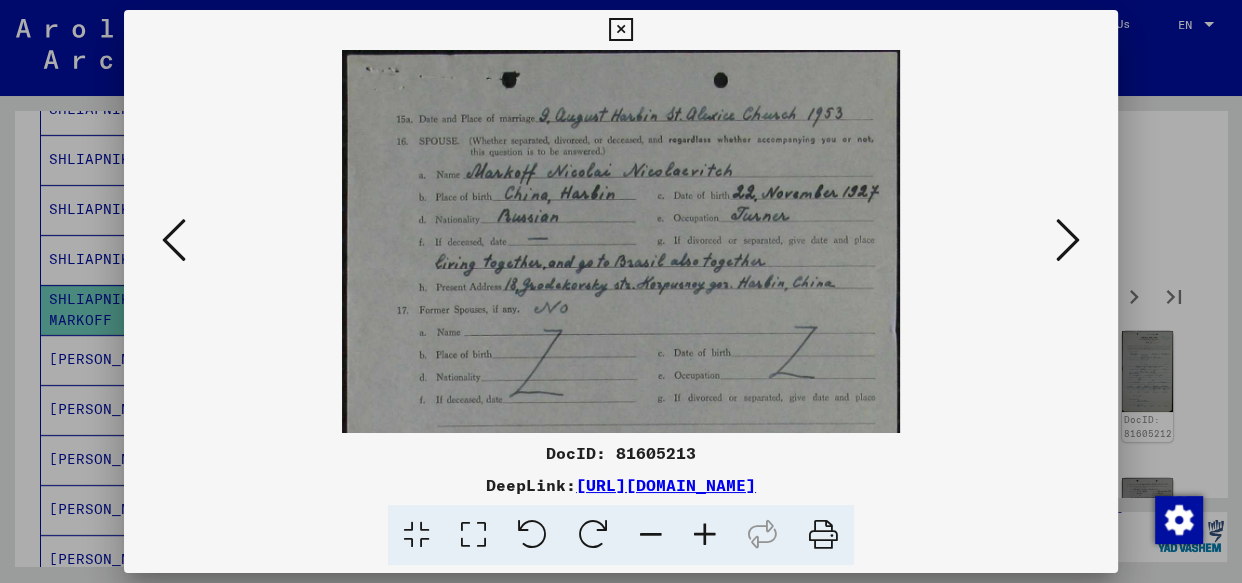 click at bounding box center [705, 535] 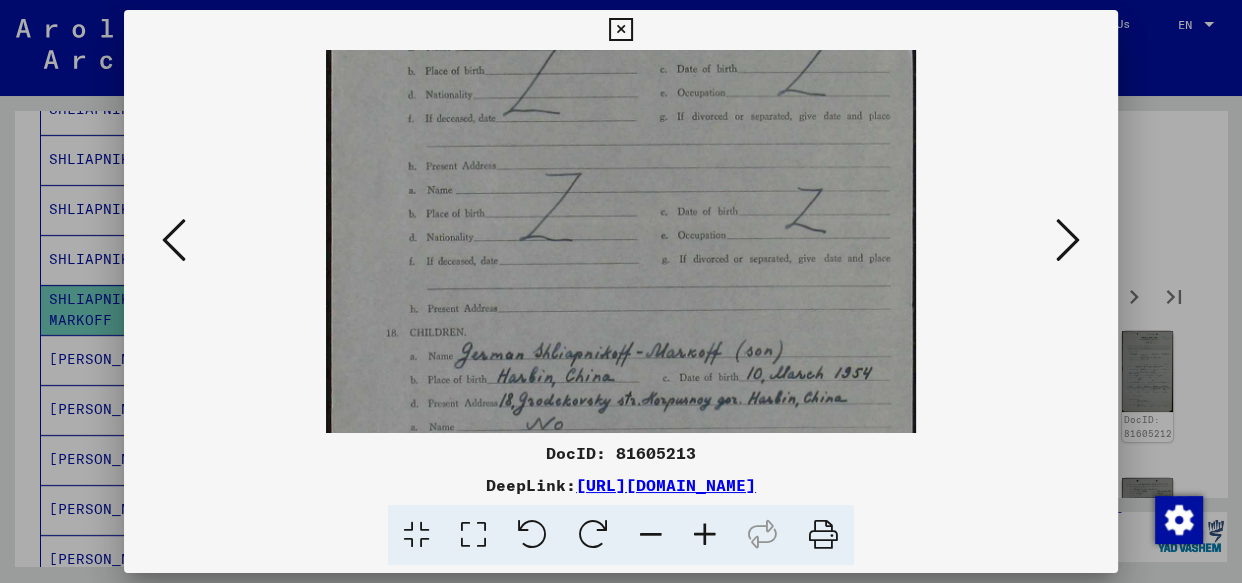 drag, startPoint x: 590, startPoint y: 367, endPoint x: 630, endPoint y: -21, distance: 390.0564 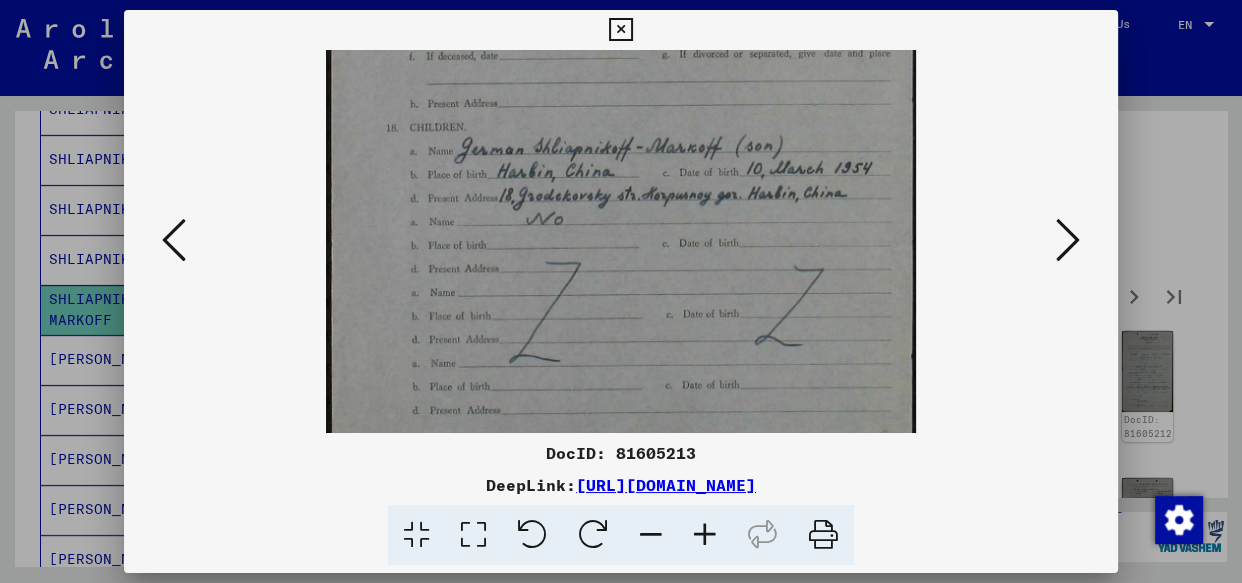 scroll, scrollTop: 550, scrollLeft: 0, axis: vertical 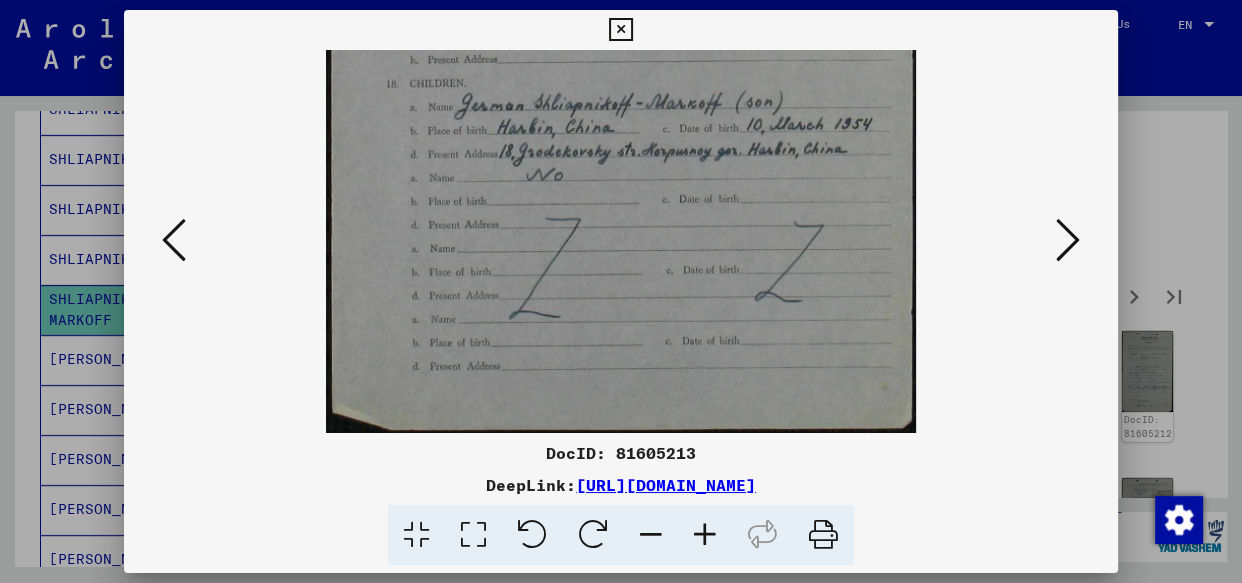 drag, startPoint x: 382, startPoint y: 337, endPoint x: 401, endPoint y: 61, distance: 276.6532 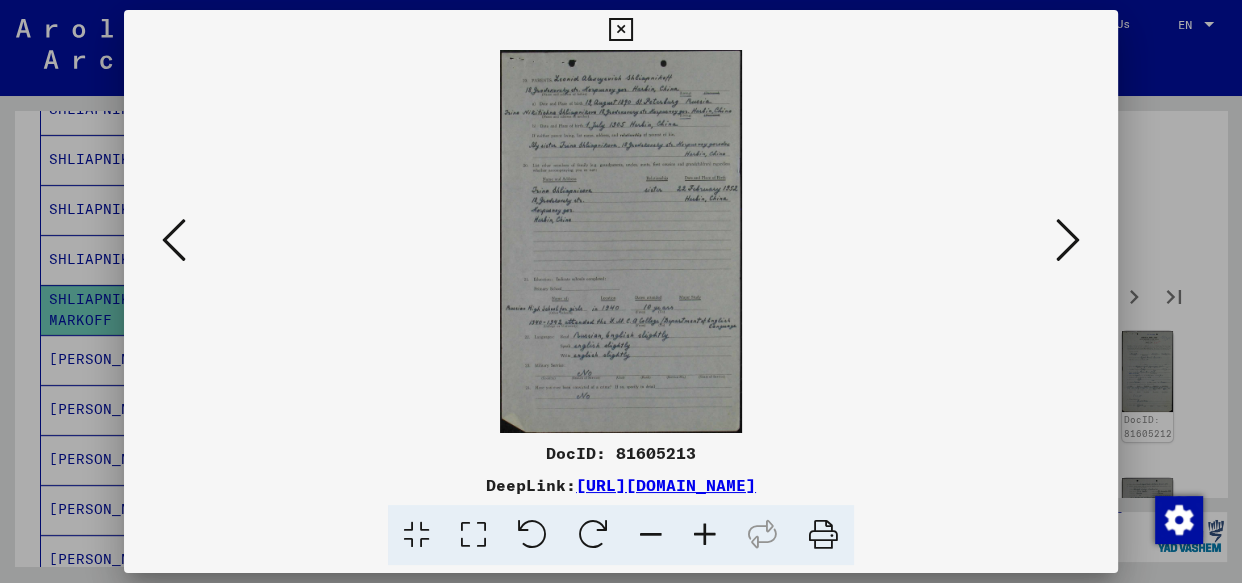 scroll, scrollTop: 0, scrollLeft: 0, axis: both 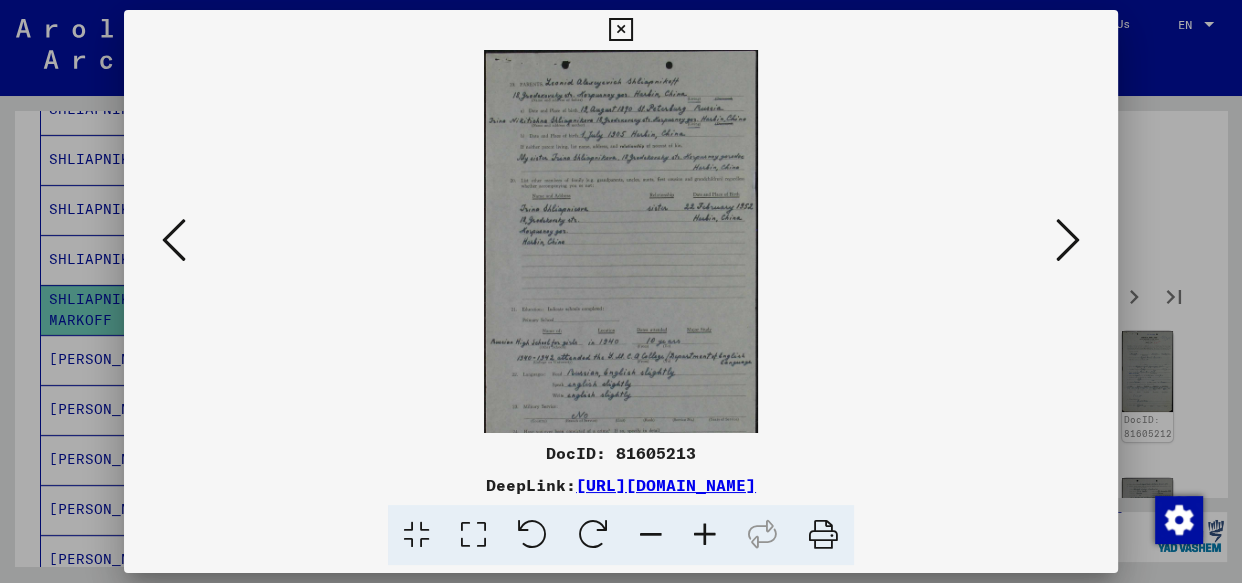 click at bounding box center (705, 535) 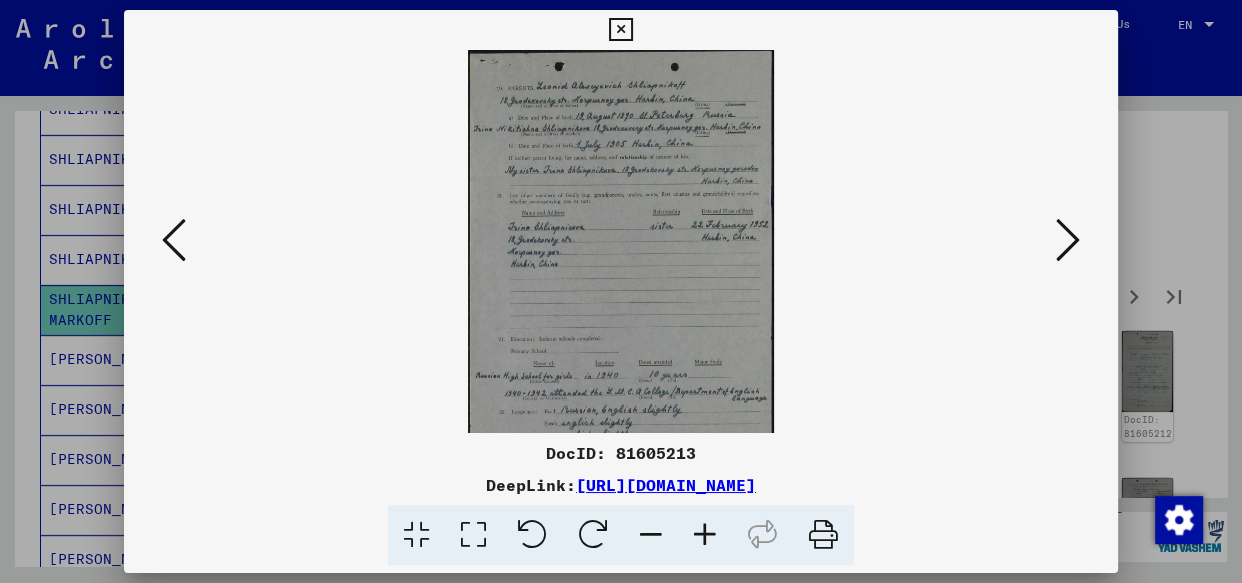 click at bounding box center (705, 535) 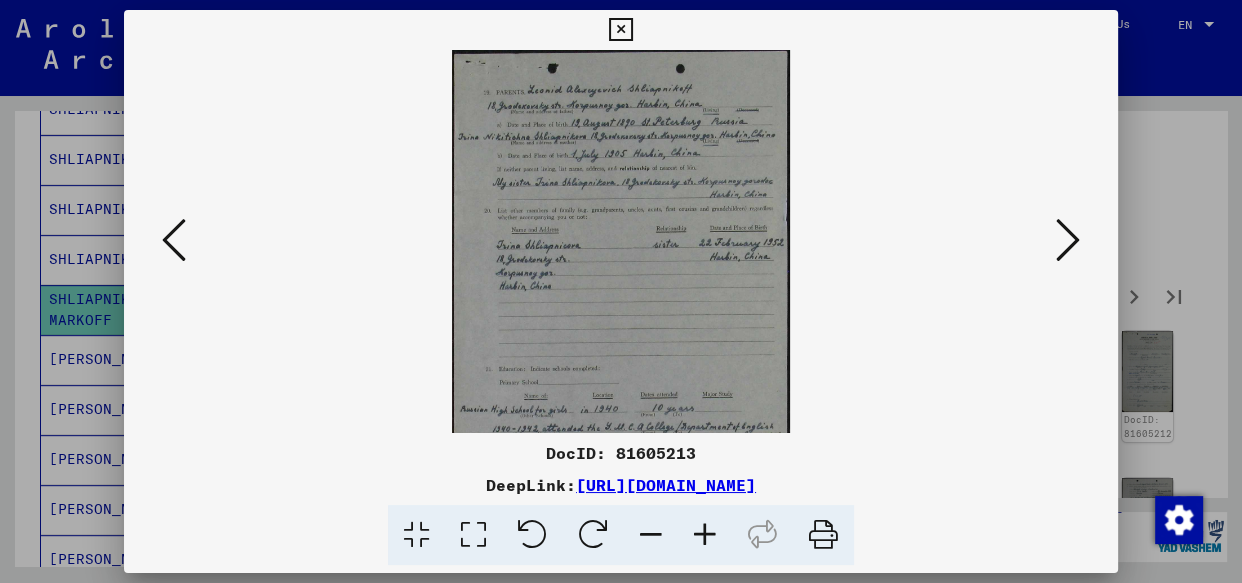 click at bounding box center (705, 535) 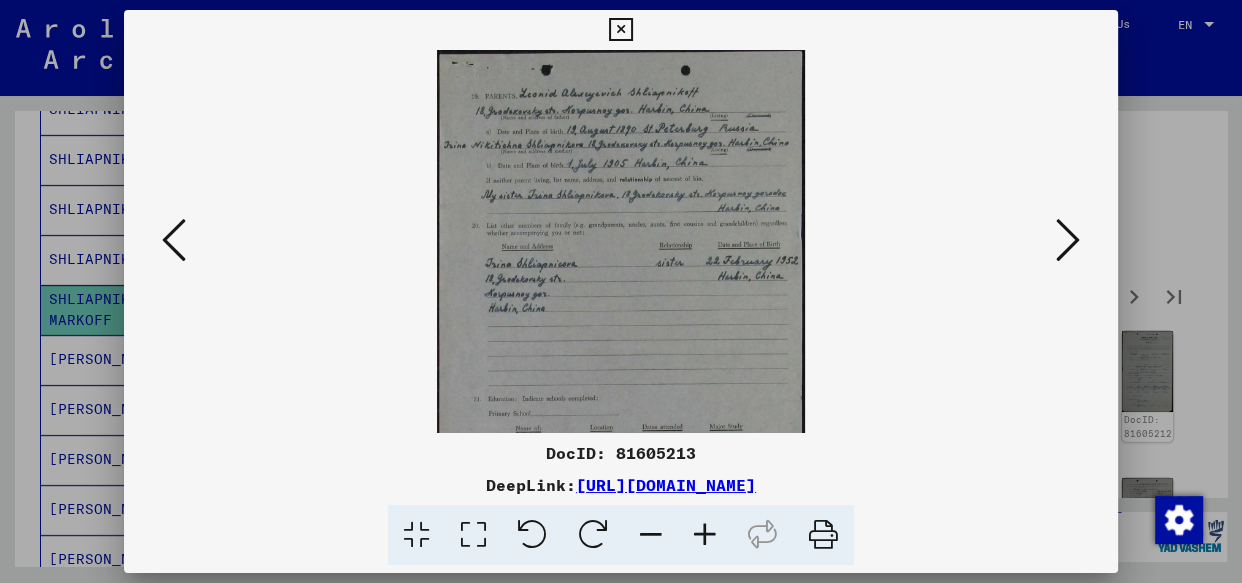 click at bounding box center [705, 535] 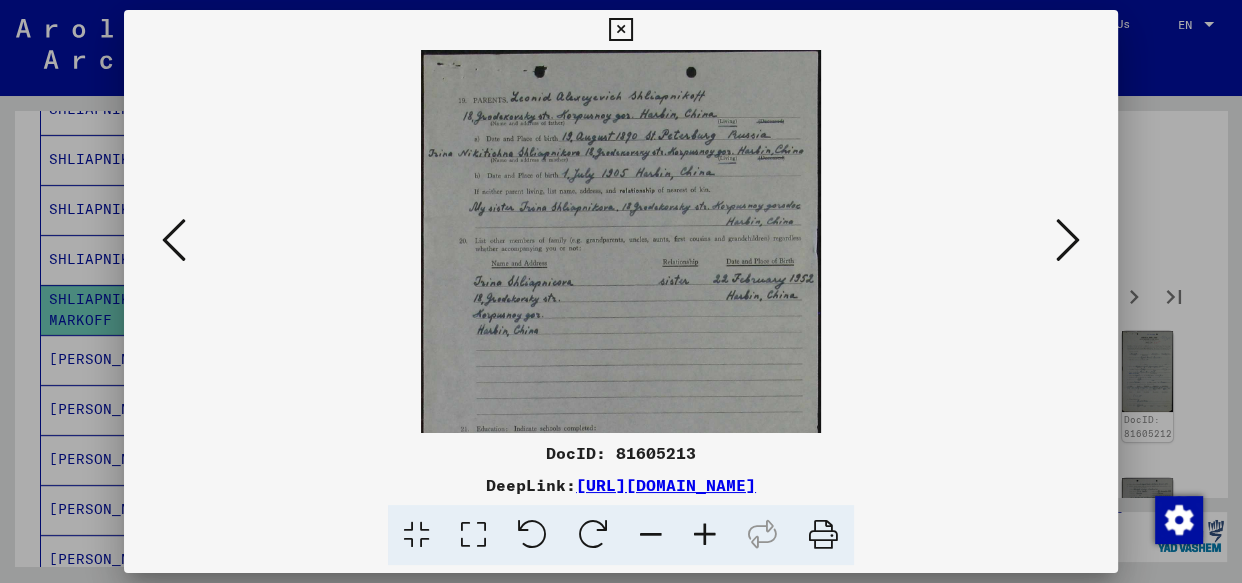 click at bounding box center [705, 535] 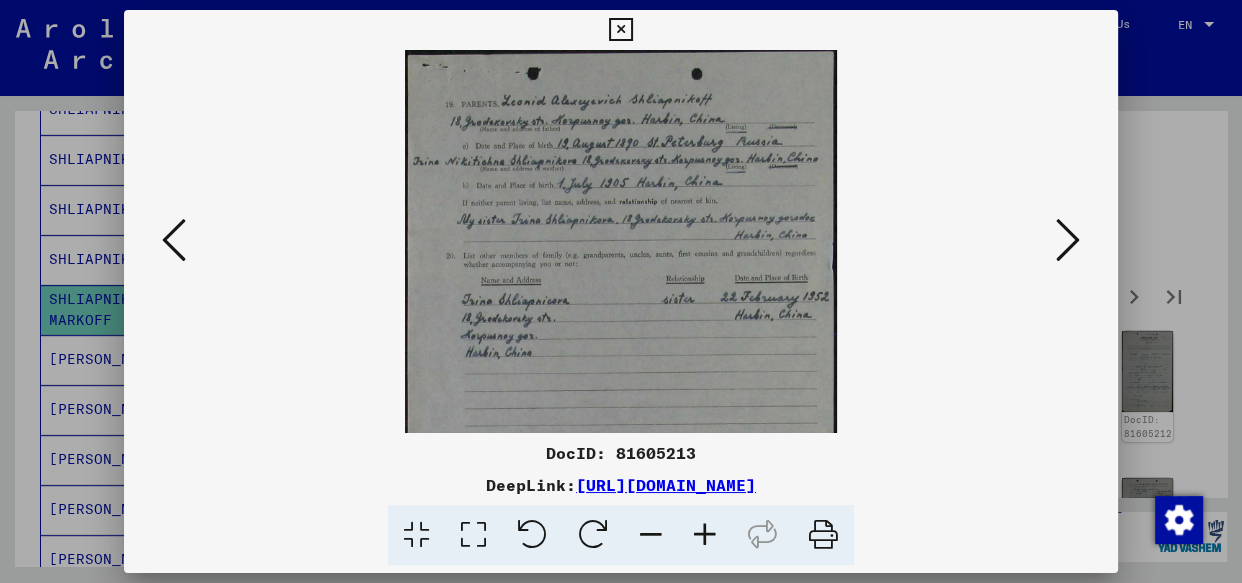 click at bounding box center (705, 535) 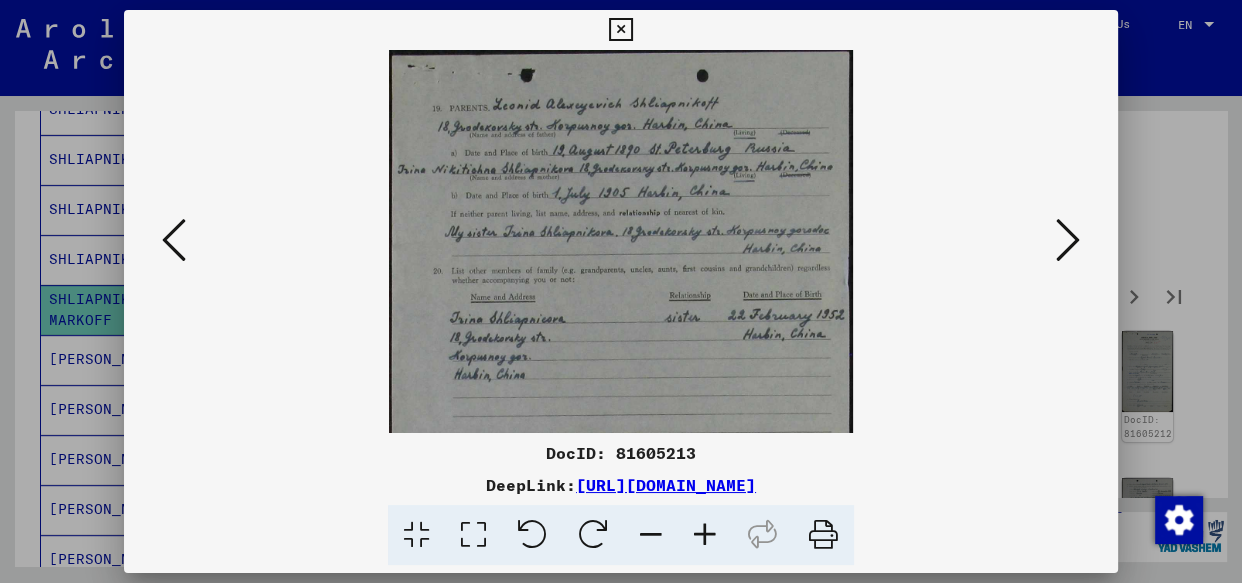 click at bounding box center (705, 535) 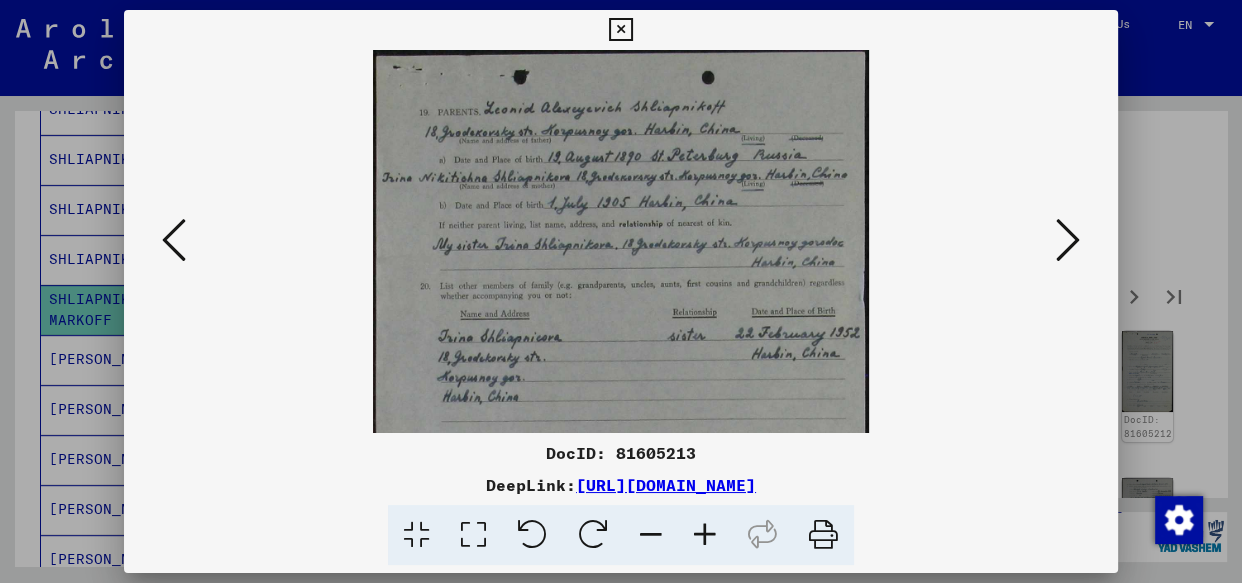 click at bounding box center [705, 535] 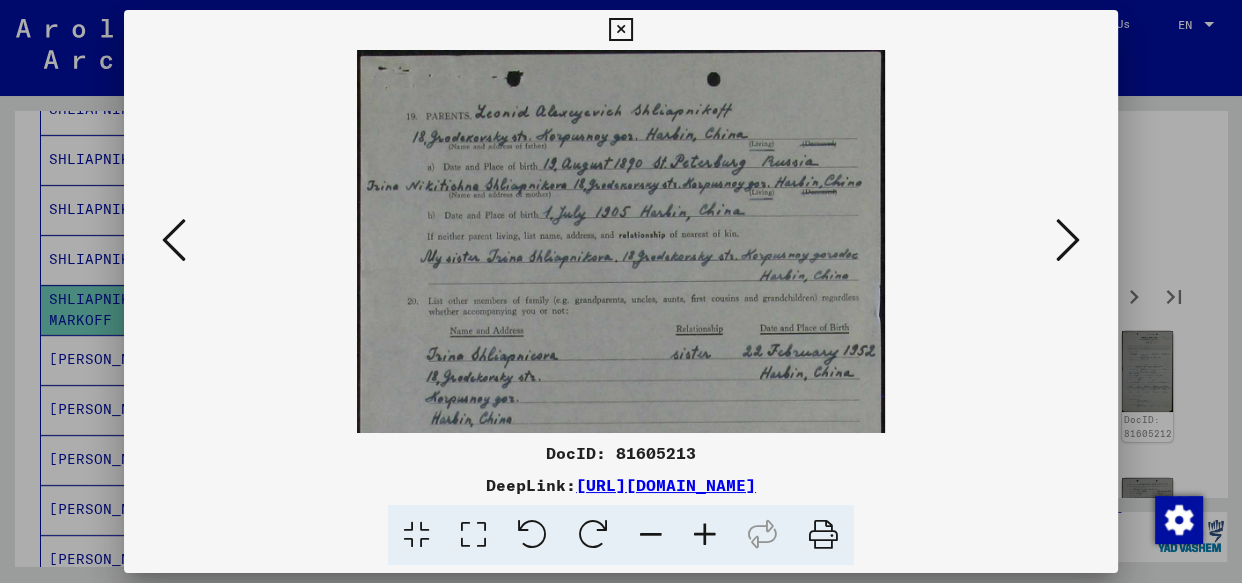 click at bounding box center [705, 535] 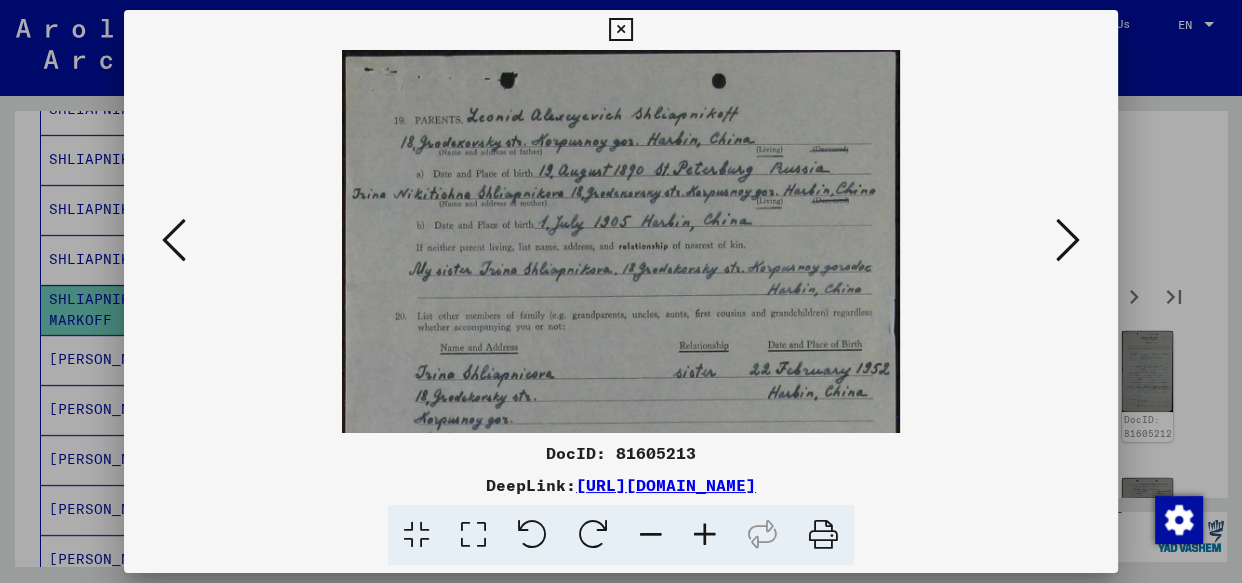 click at bounding box center [705, 535] 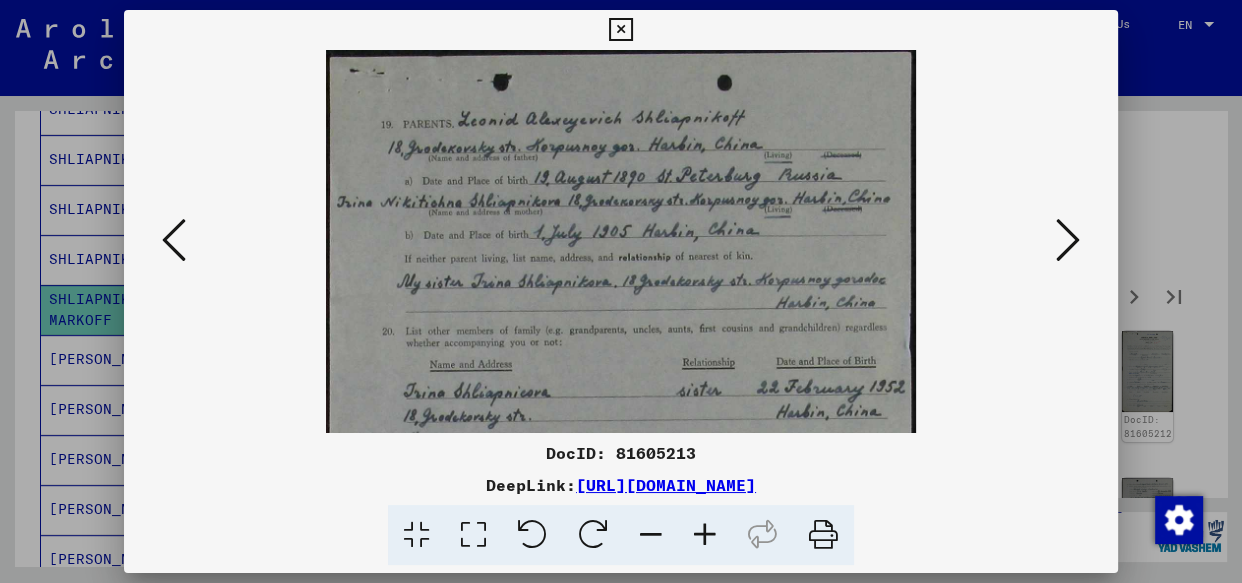 click at bounding box center [705, 535] 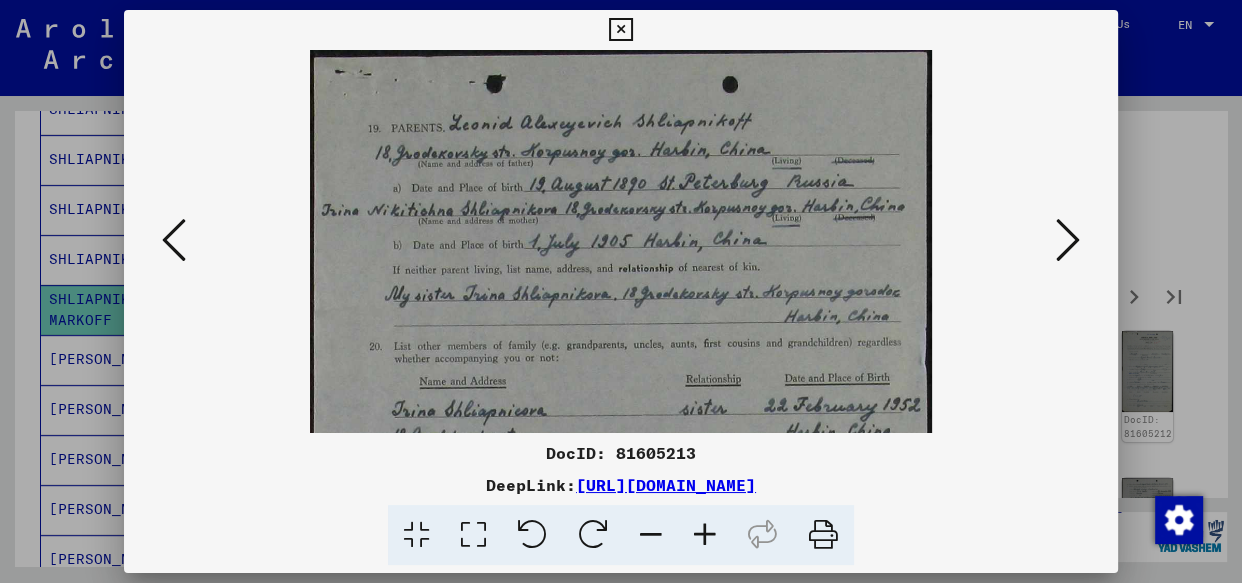 click at bounding box center (705, 535) 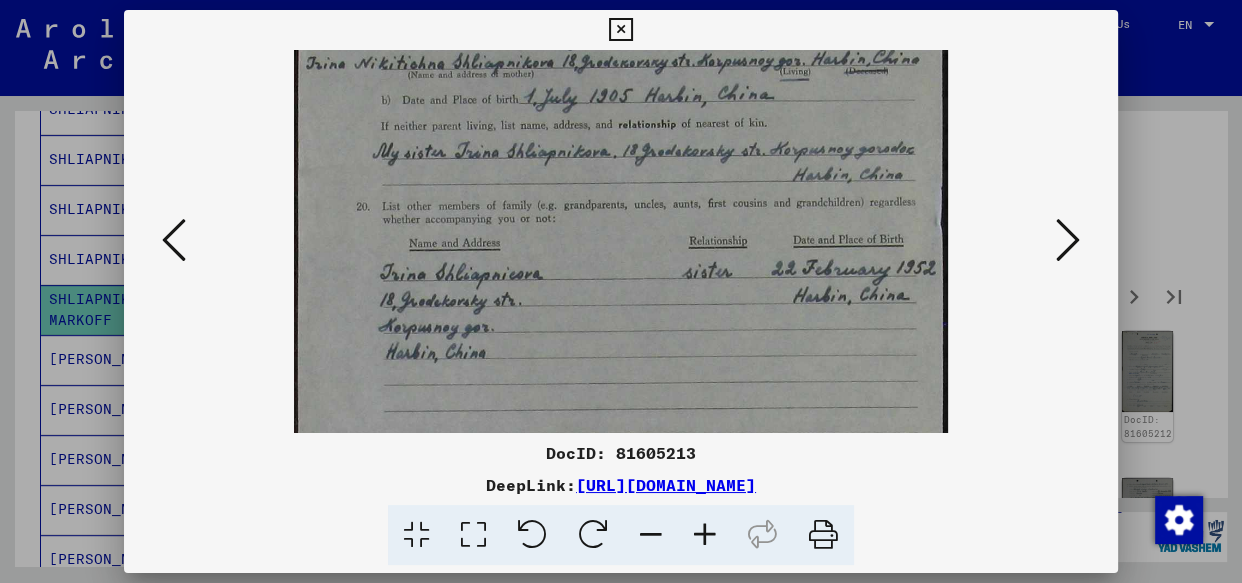 drag, startPoint x: 621, startPoint y: 404, endPoint x: 623, endPoint y: 247, distance: 157.01274 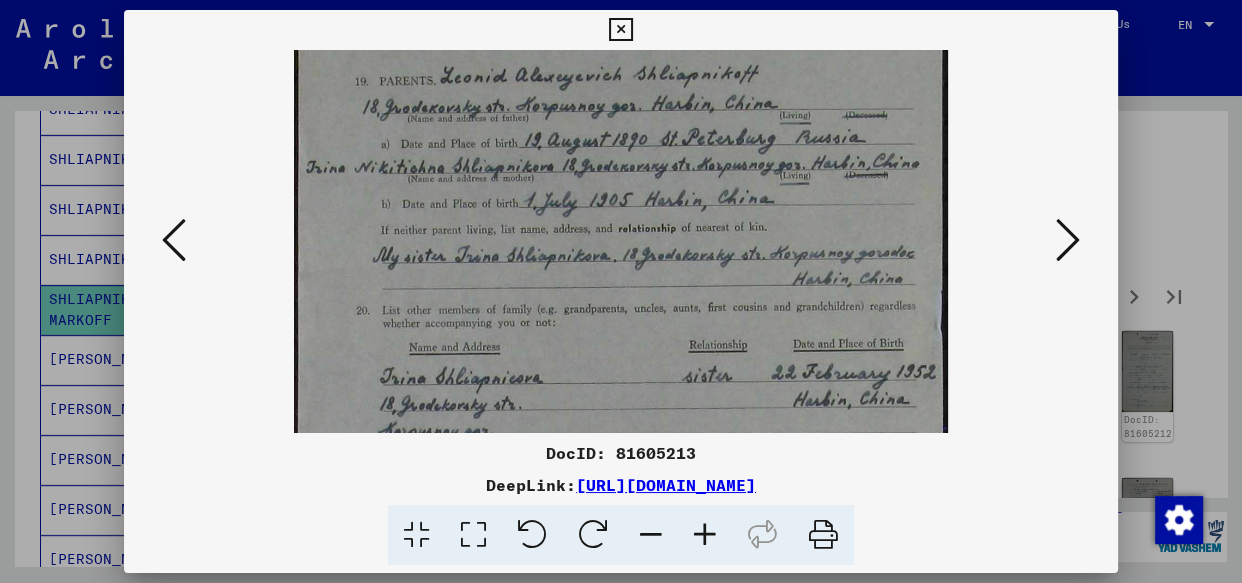 scroll, scrollTop: 0, scrollLeft: 0, axis: both 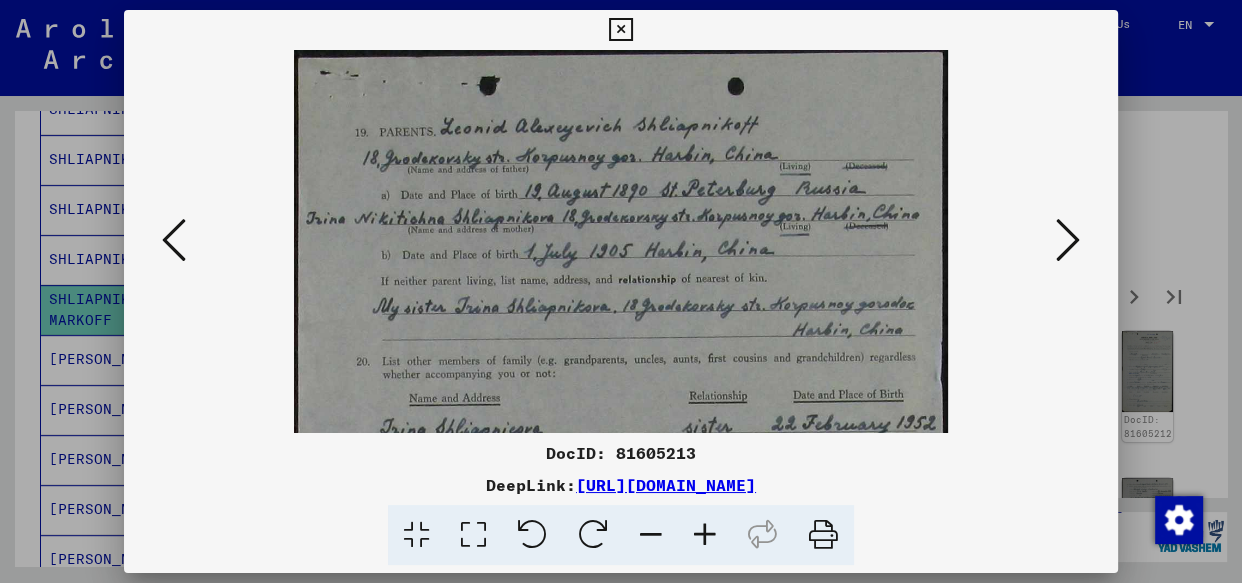 drag, startPoint x: 584, startPoint y: 246, endPoint x: 562, endPoint y: 481, distance: 236.02754 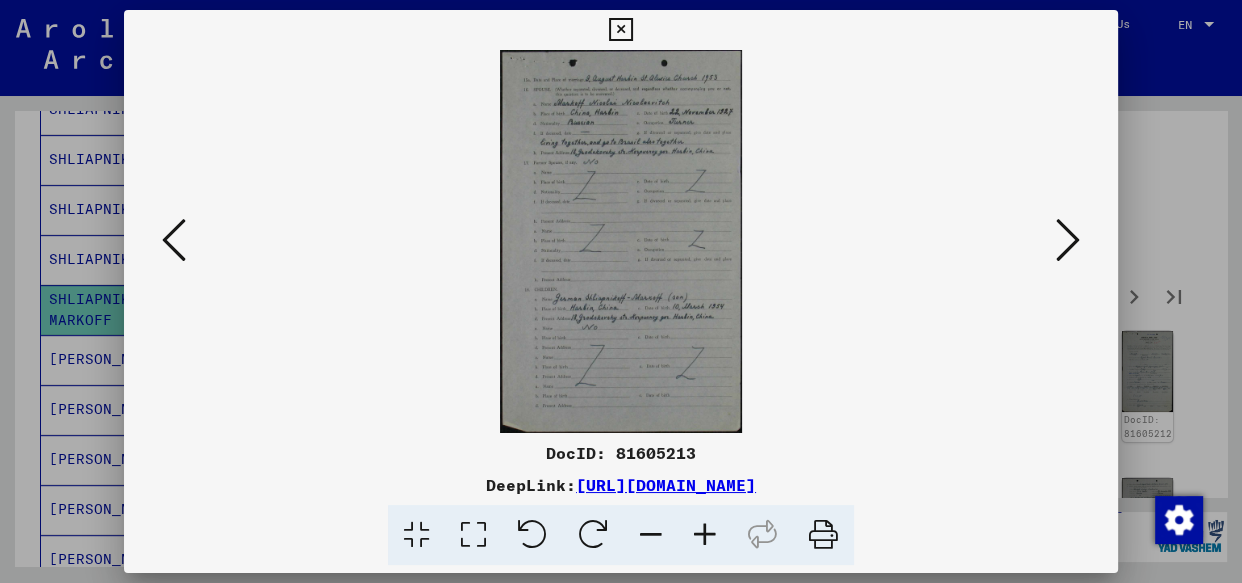 click at bounding box center [705, 535] 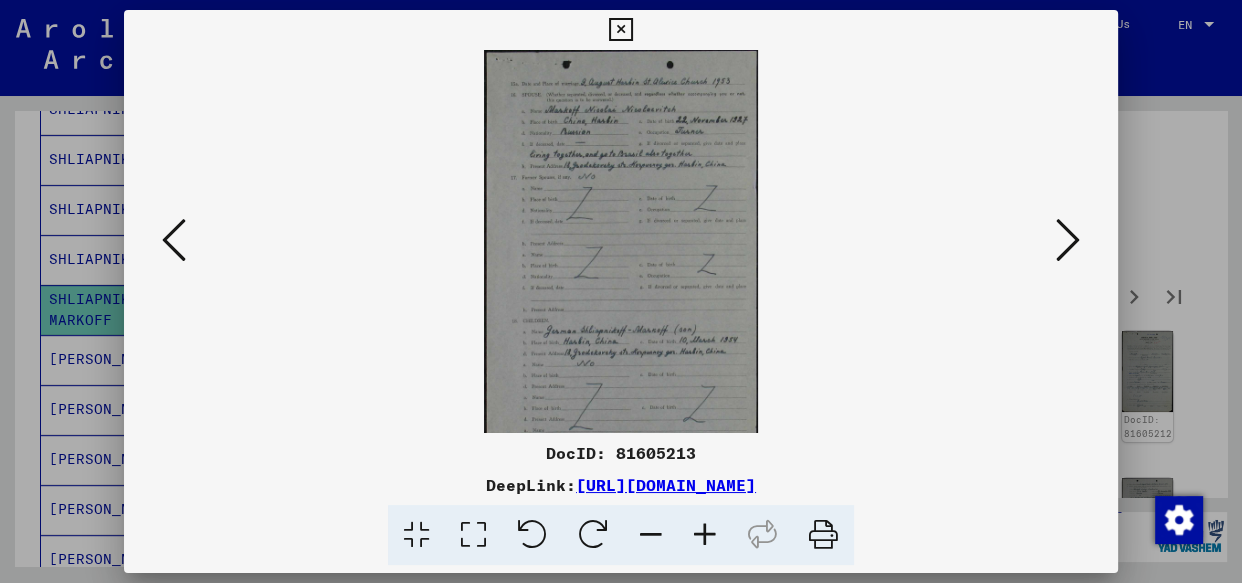 click at bounding box center (705, 535) 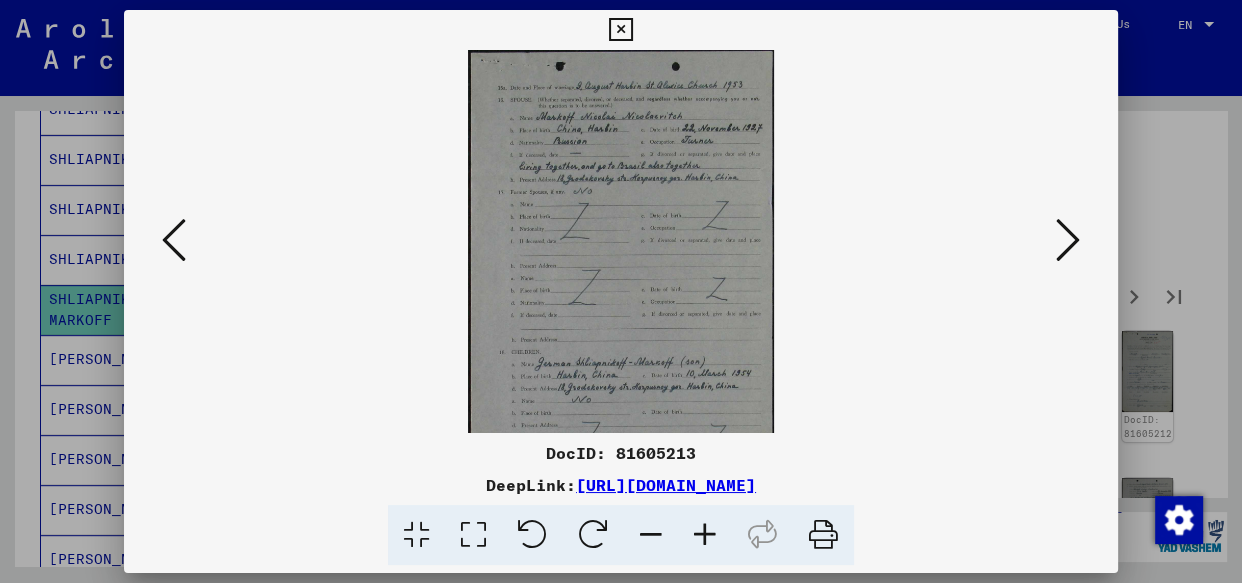click at bounding box center [705, 535] 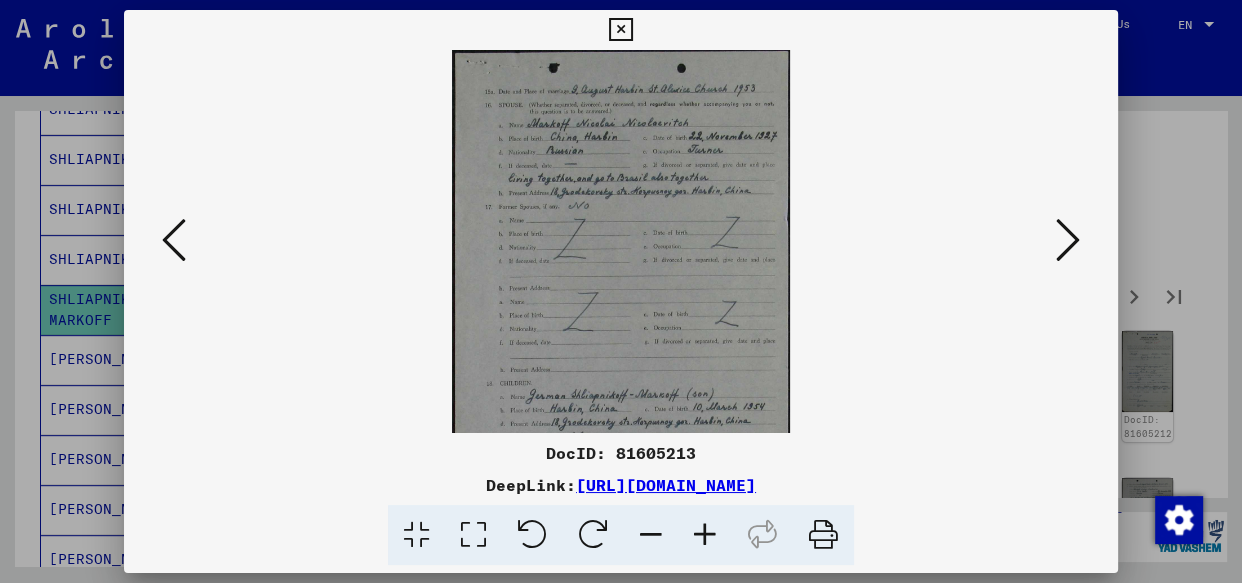 click at bounding box center (705, 535) 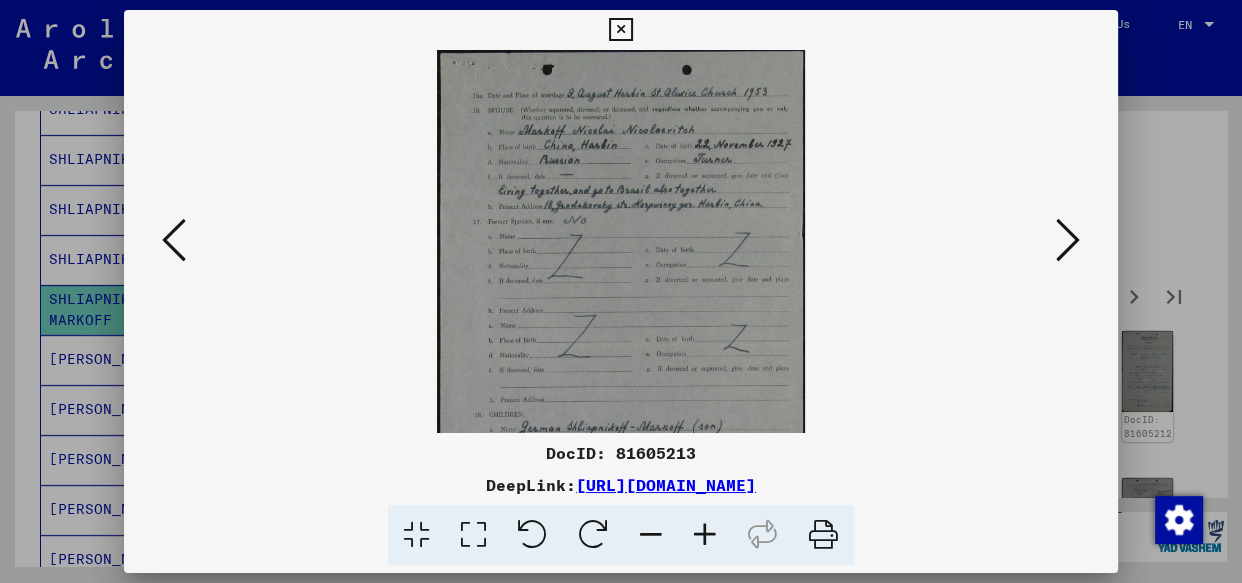 click at bounding box center [705, 535] 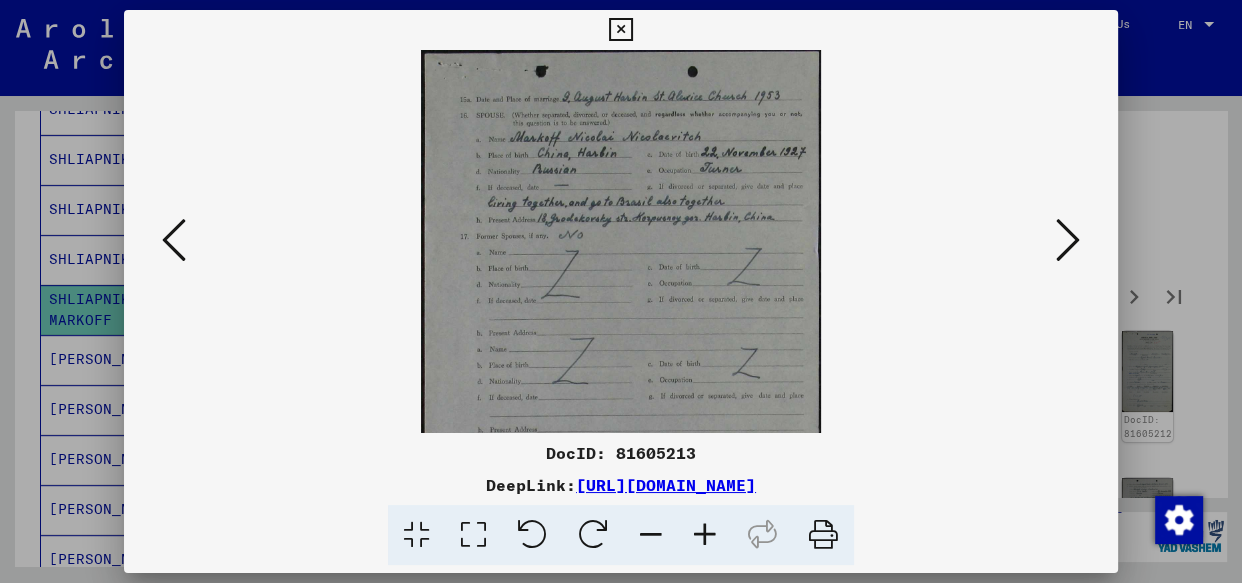 click at bounding box center (705, 535) 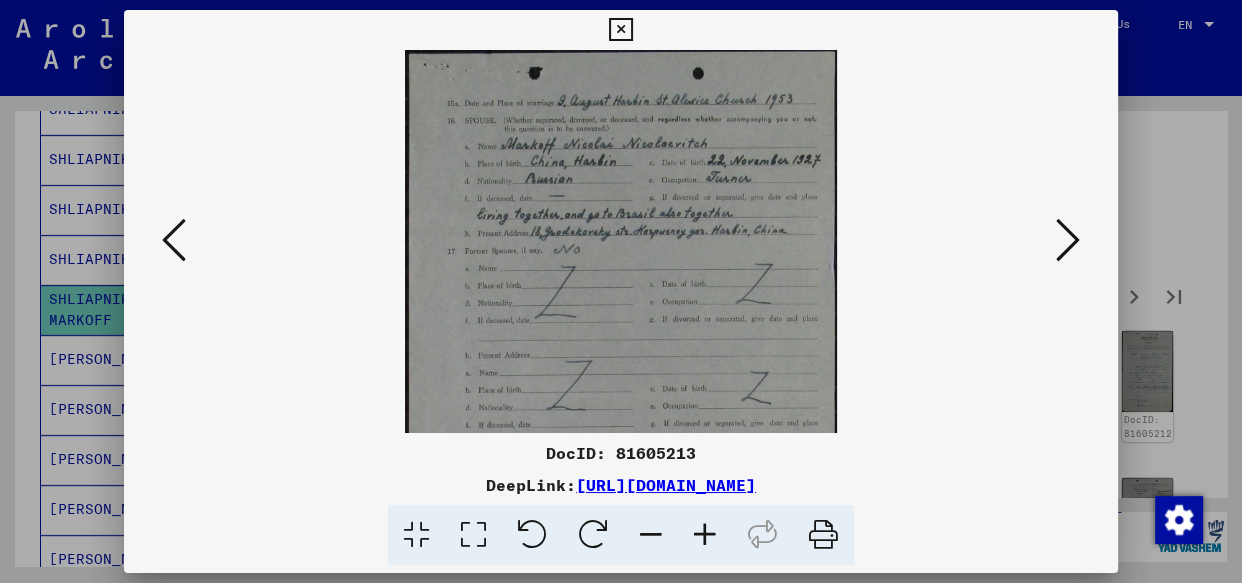 click at bounding box center (705, 535) 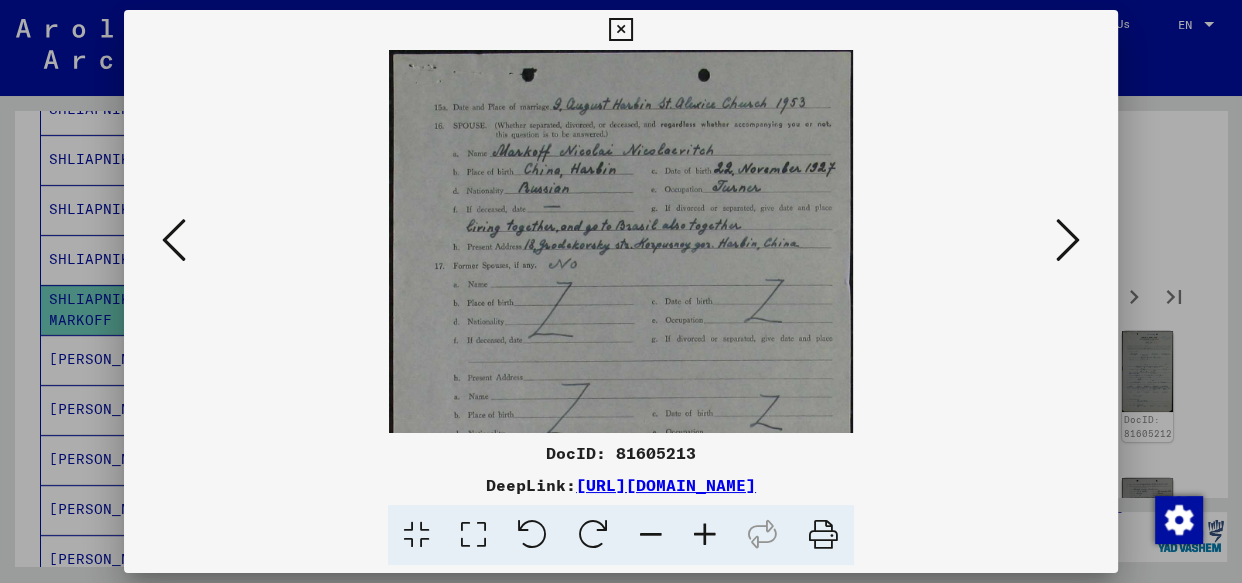 click at bounding box center [705, 535] 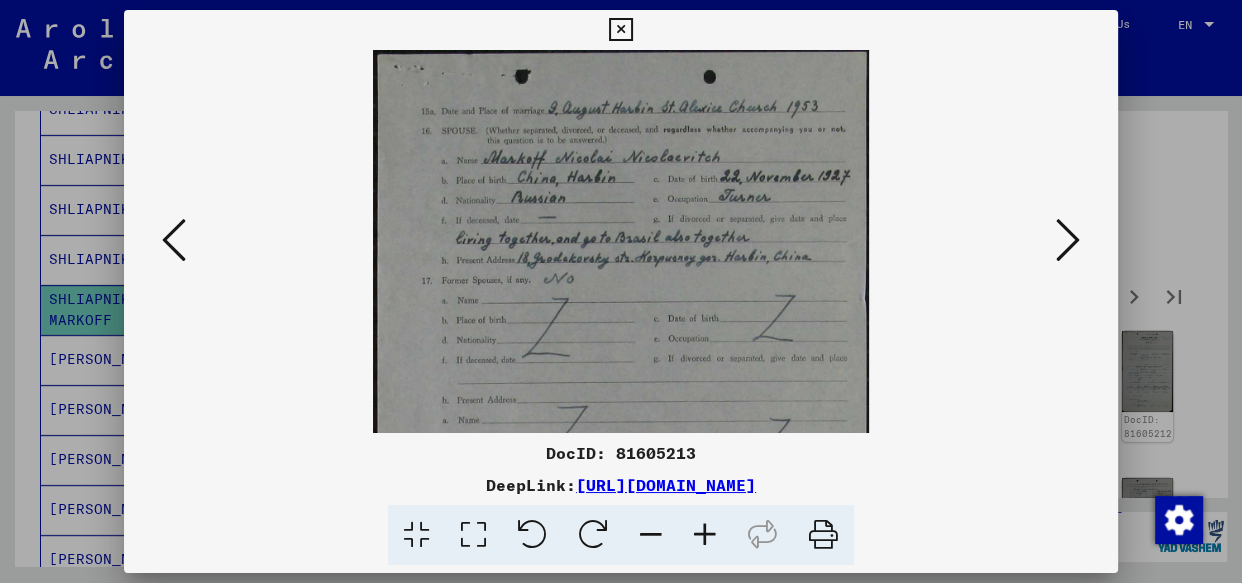 click at bounding box center (705, 535) 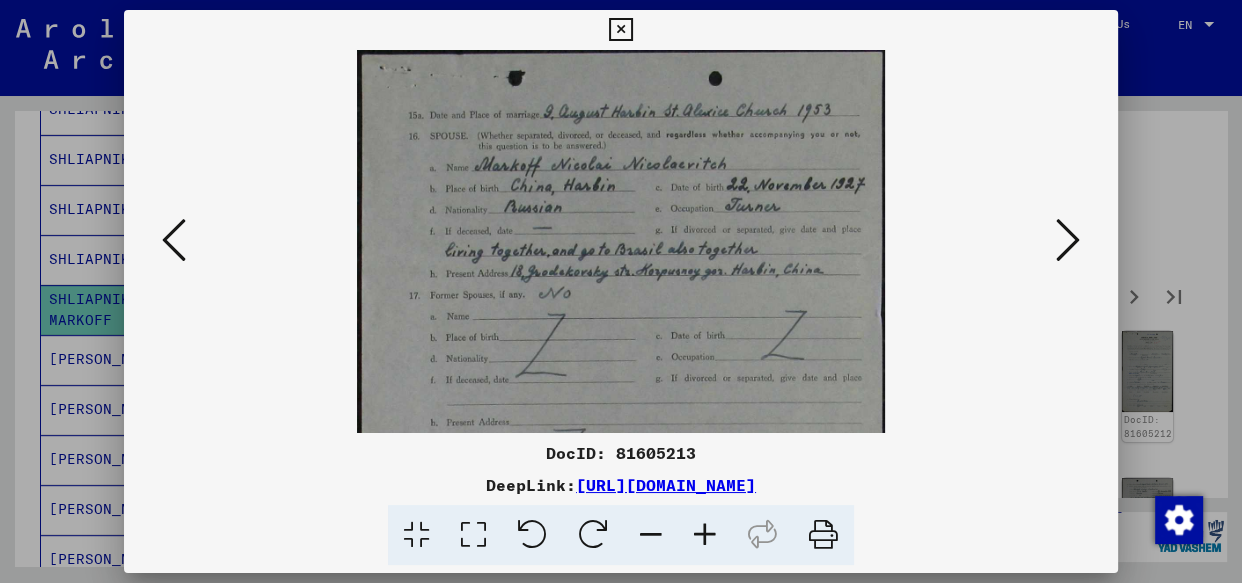 click at bounding box center (174, 240) 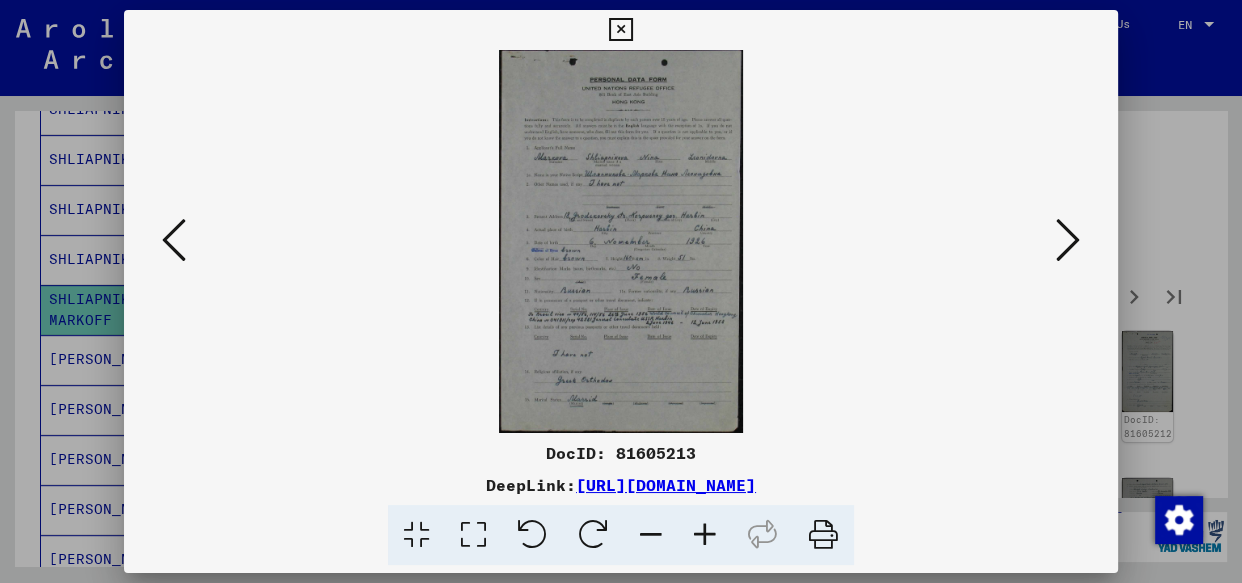click at bounding box center [705, 535] 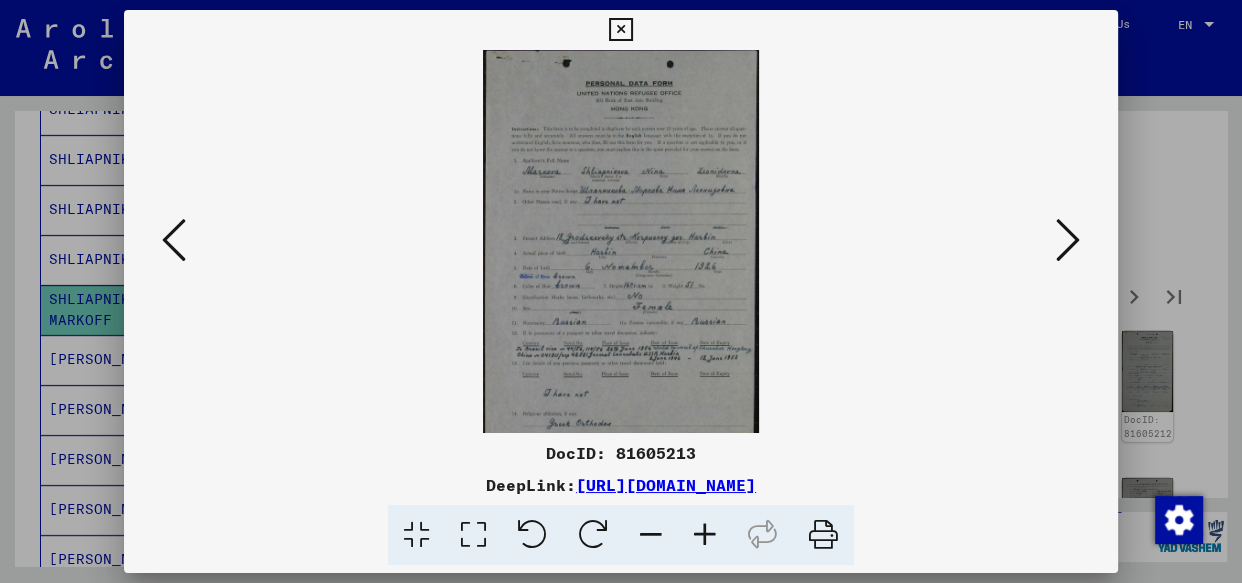 click at bounding box center (705, 535) 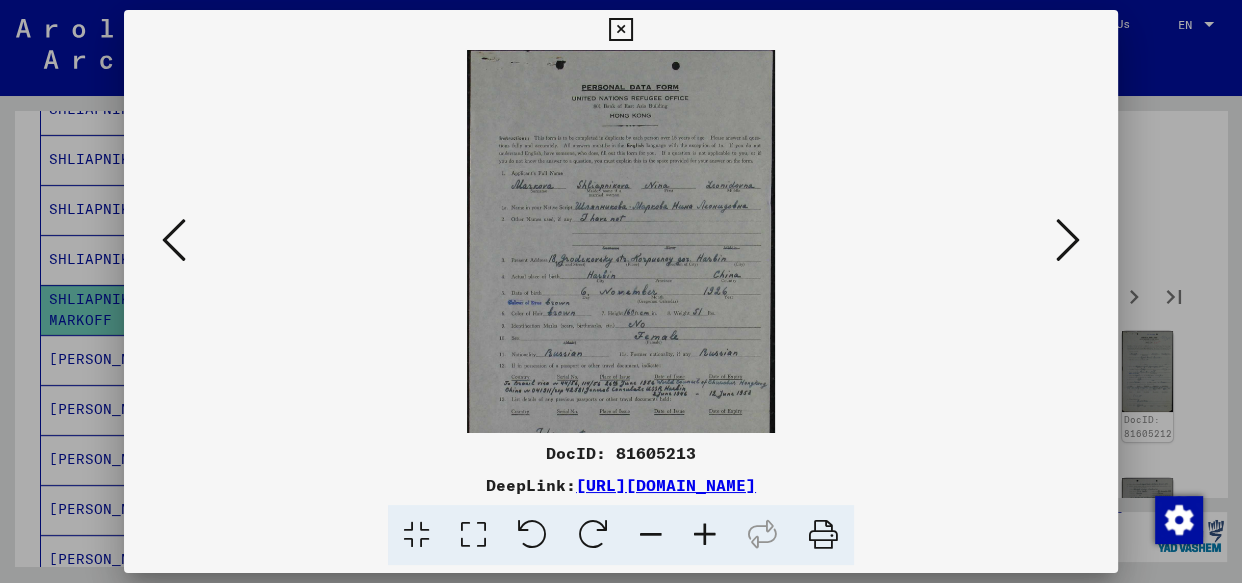 click at bounding box center [705, 535] 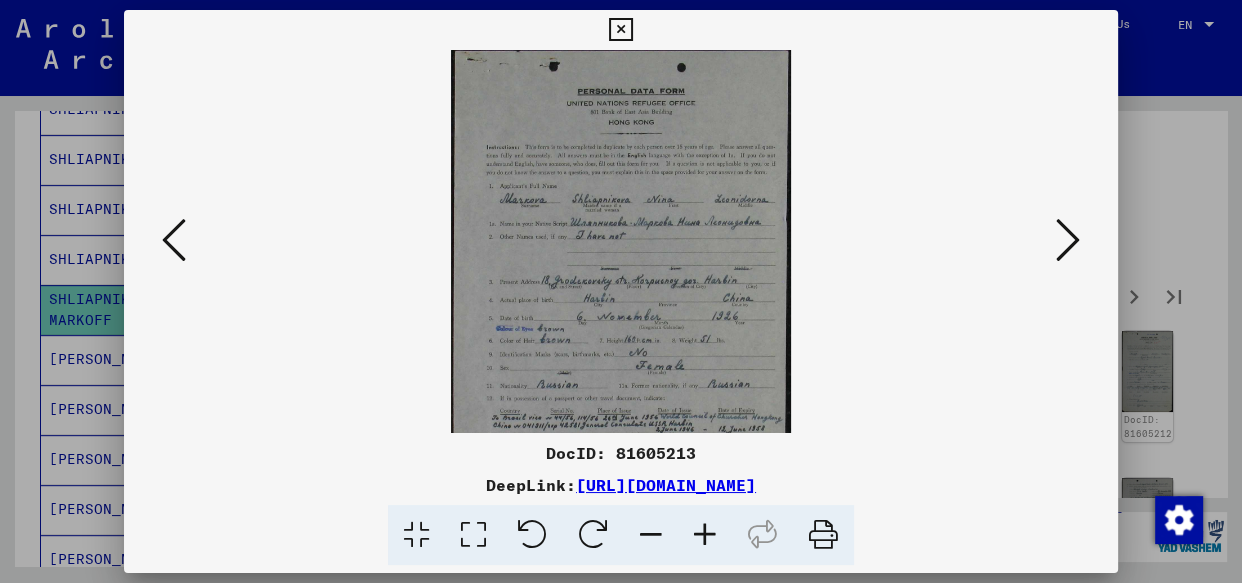 click at bounding box center [705, 535] 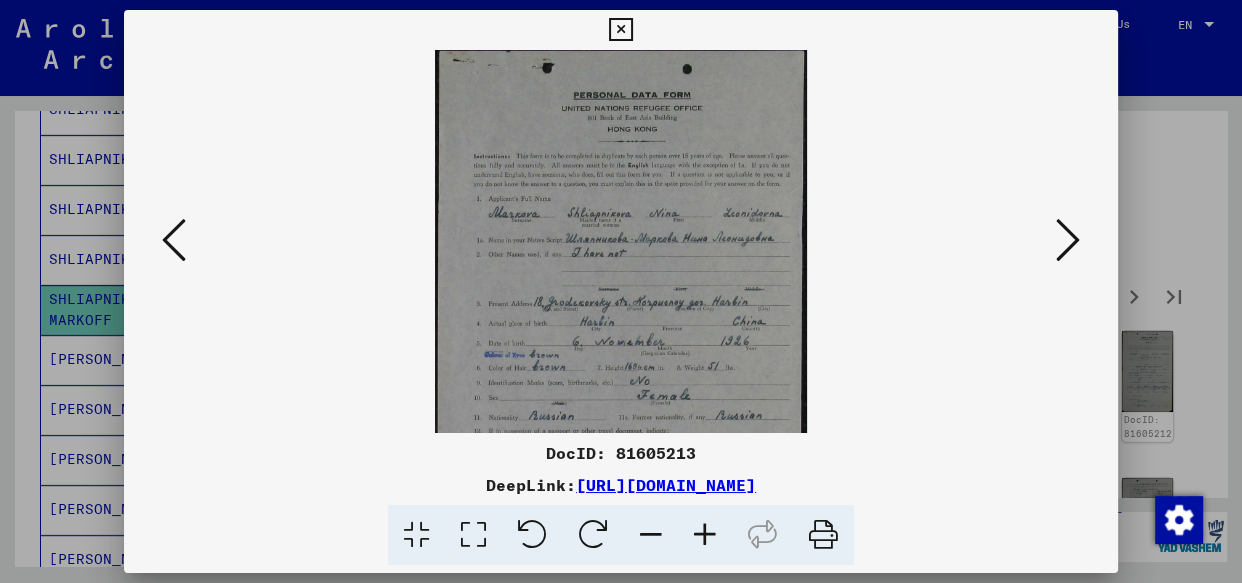 click at bounding box center [705, 535] 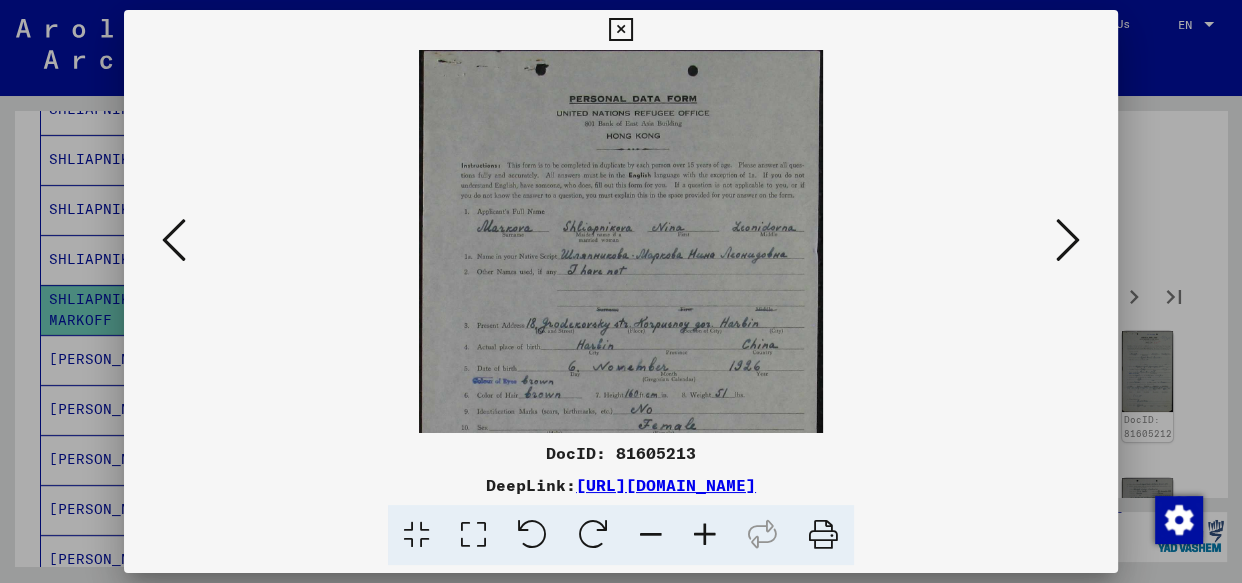 click at bounding box center [705, 535] 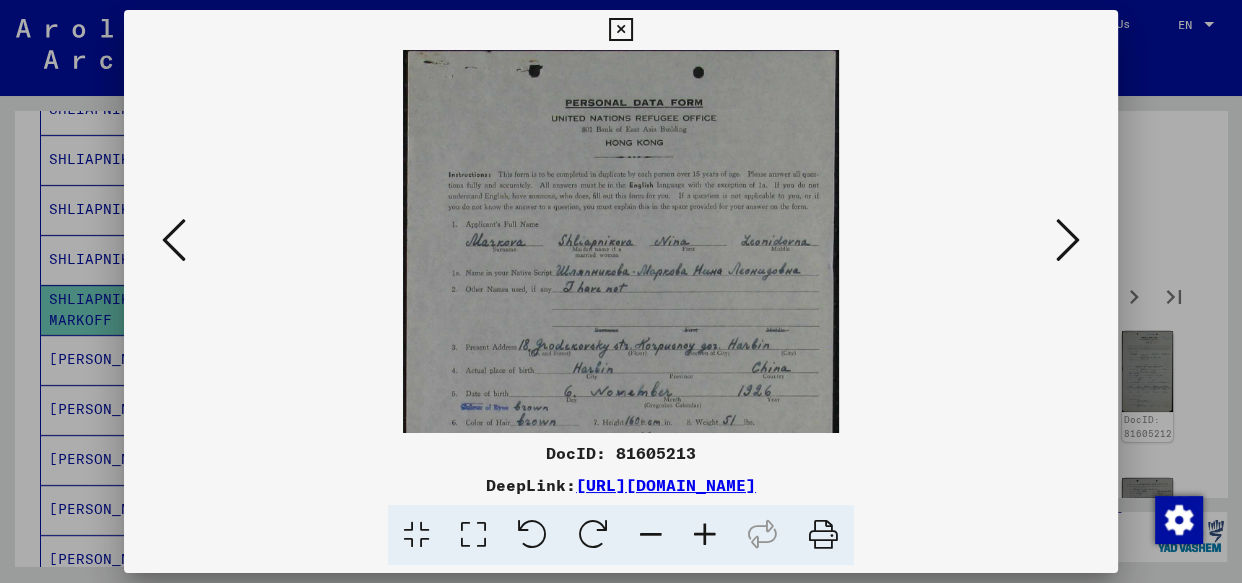 click at bounding box center [705, 535] 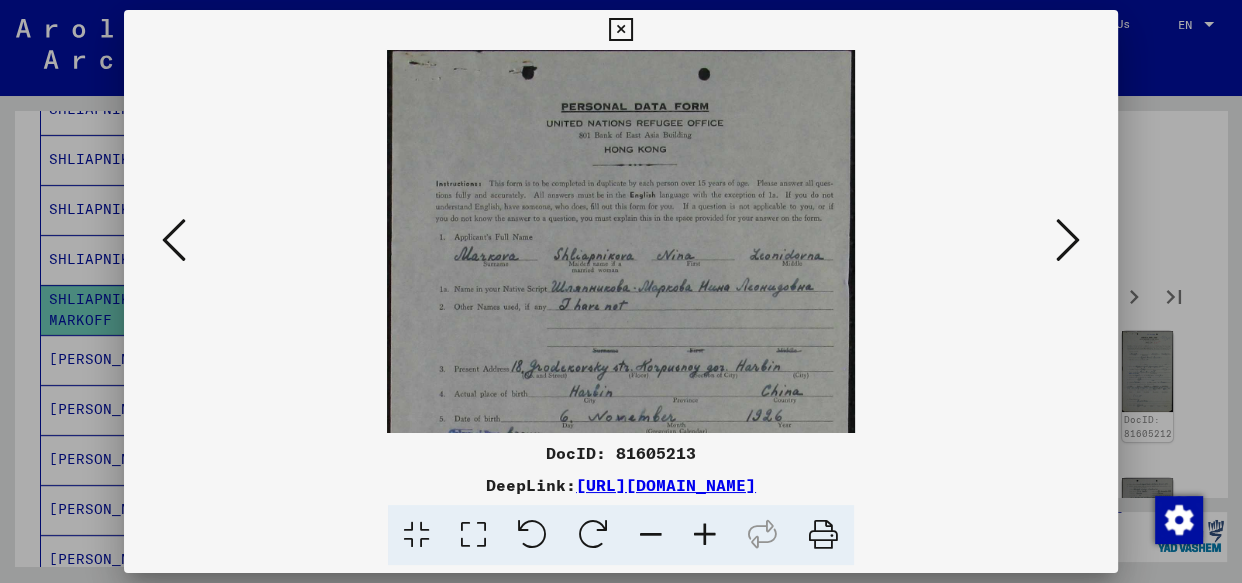 click at bounding box center (705, 535) 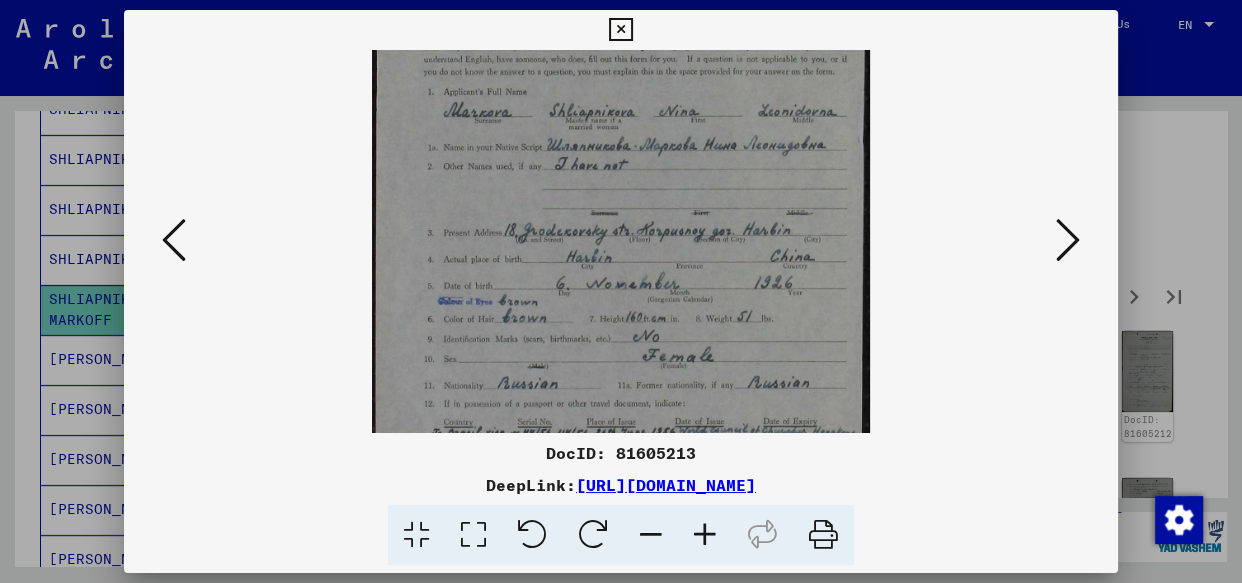 drag, startPoint x: 682, startPoint y: 379, endPoint x: 690, endPoint y: 219, distance: 160.19987 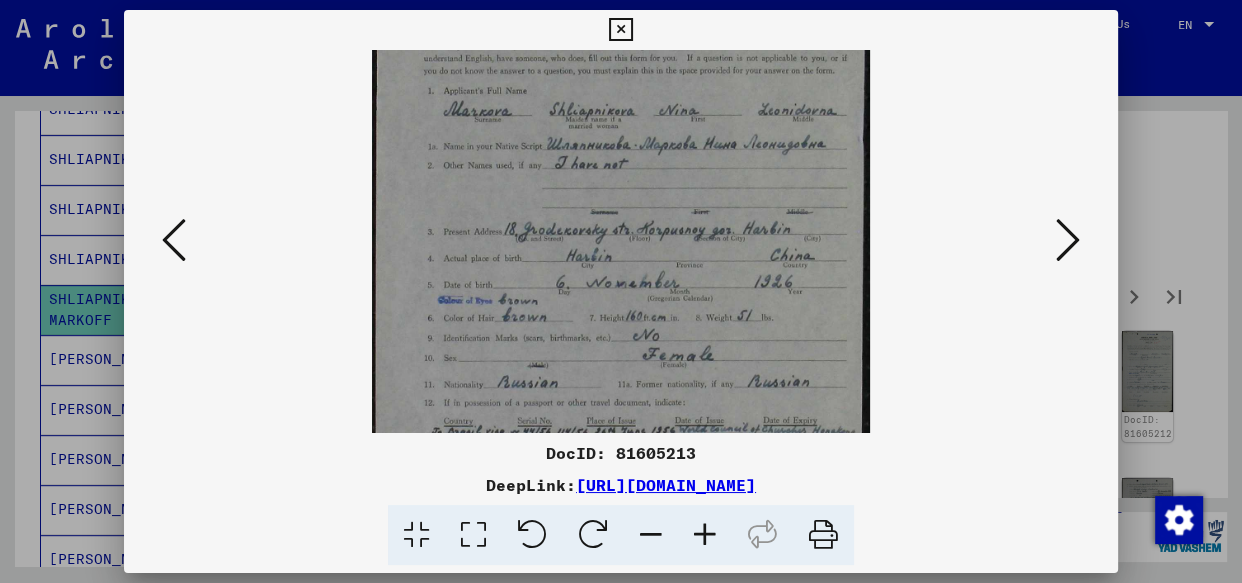 click at bounding box center (1068, 240) 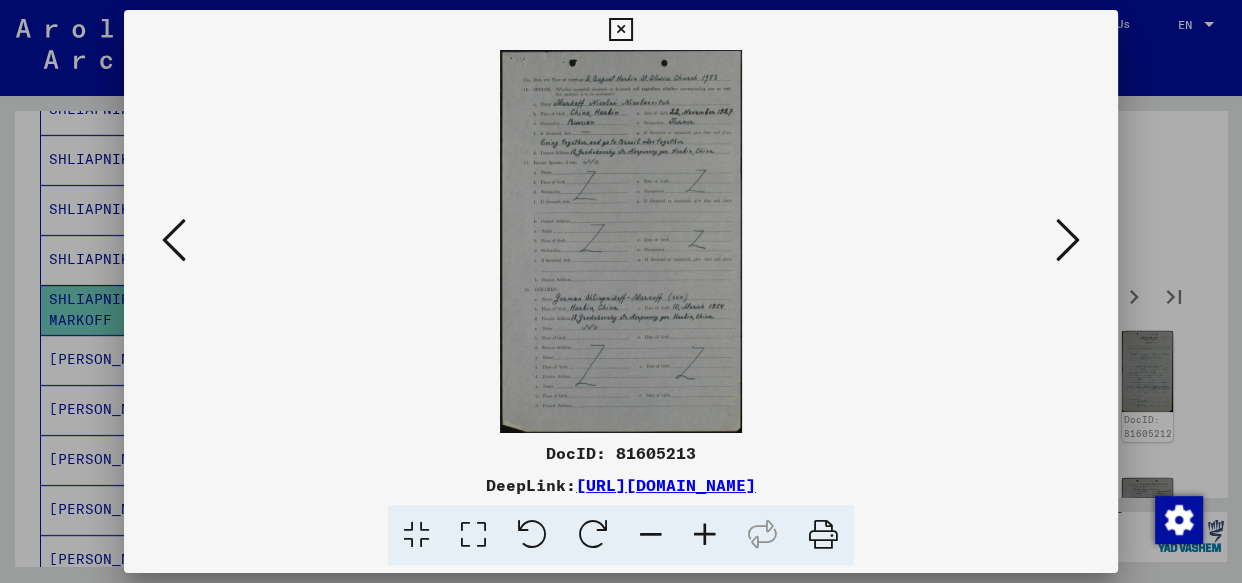 click at bounding box center [1068, 240] 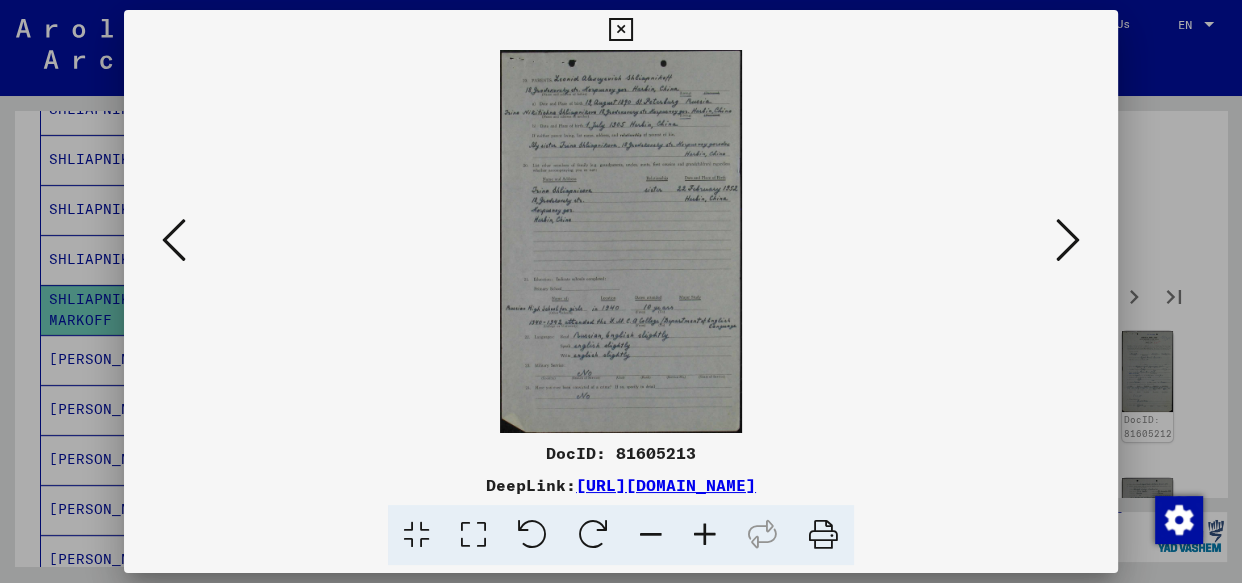 click at bounding box center [1068, 240] 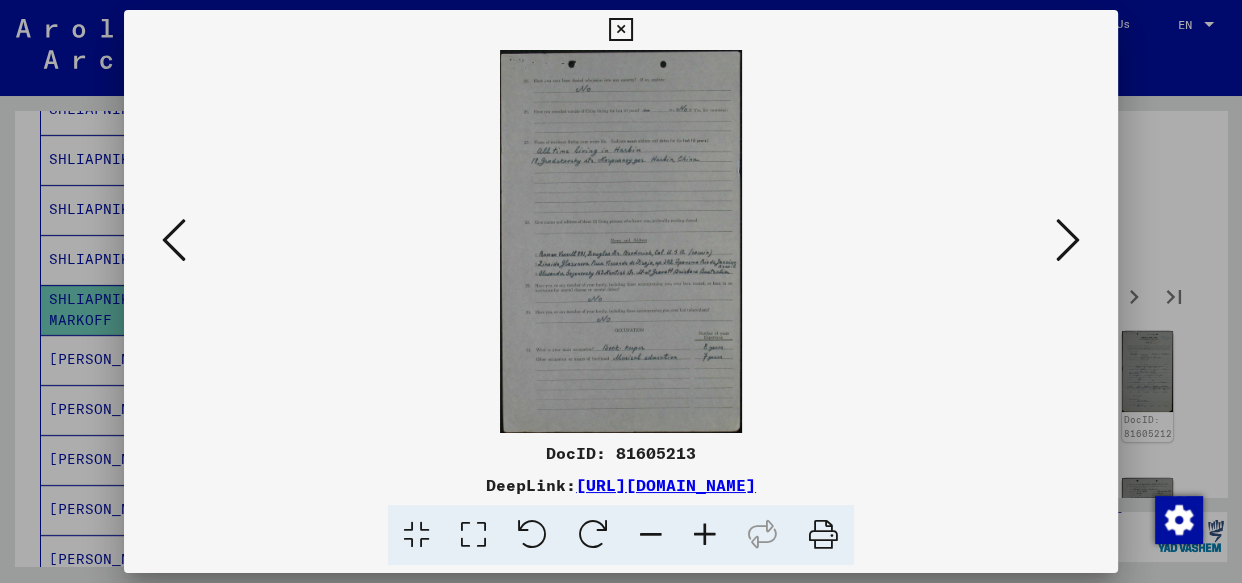click at bounding box center (1068, 240) 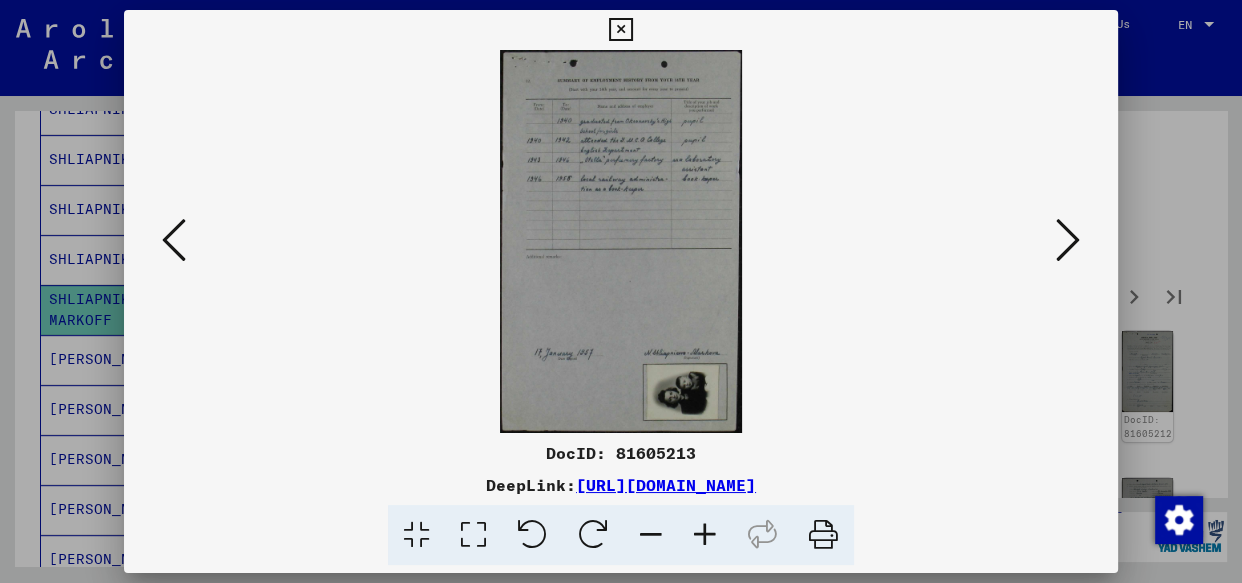click at bounding box center [1068, 240] 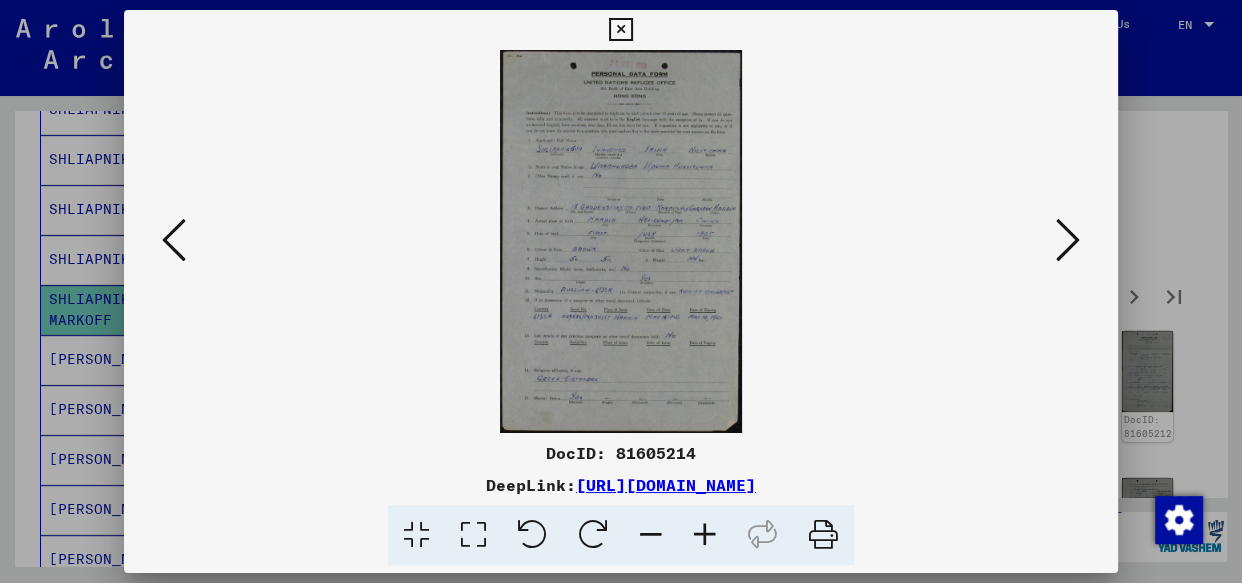 click at bounding box center [705, 535] 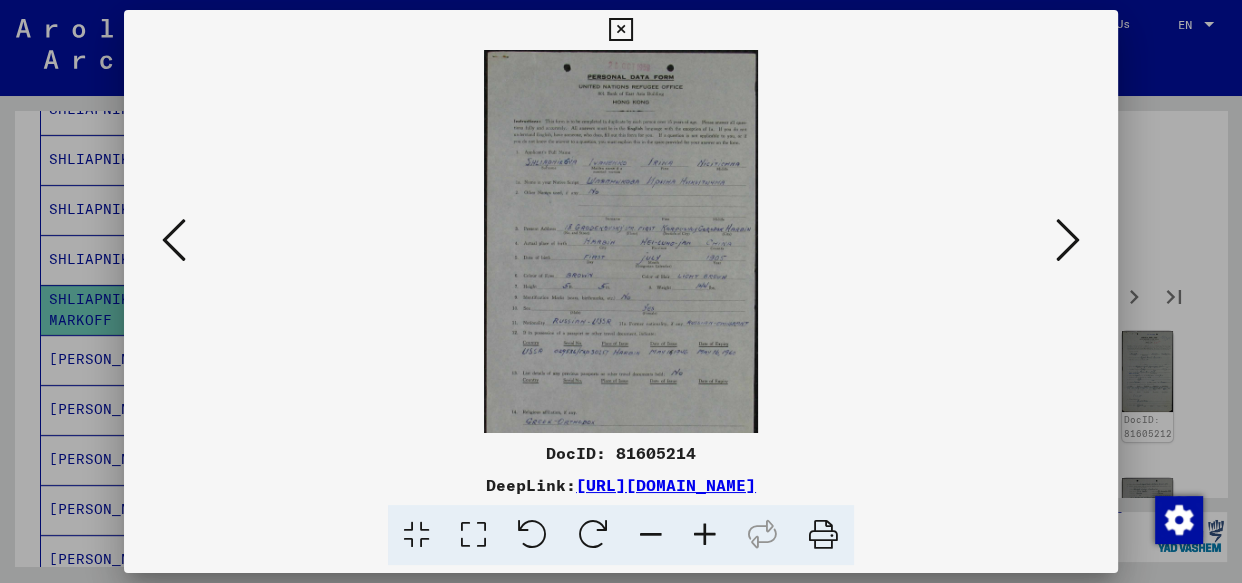 click at bounding box center (705, 535) 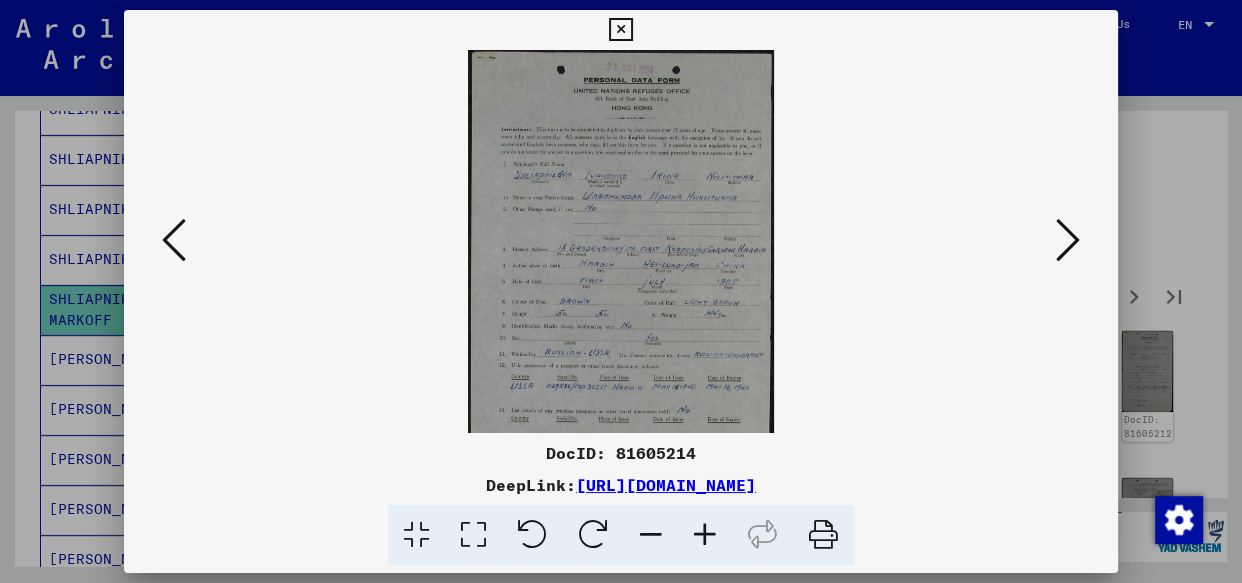 click at bounding box center (705, 535) 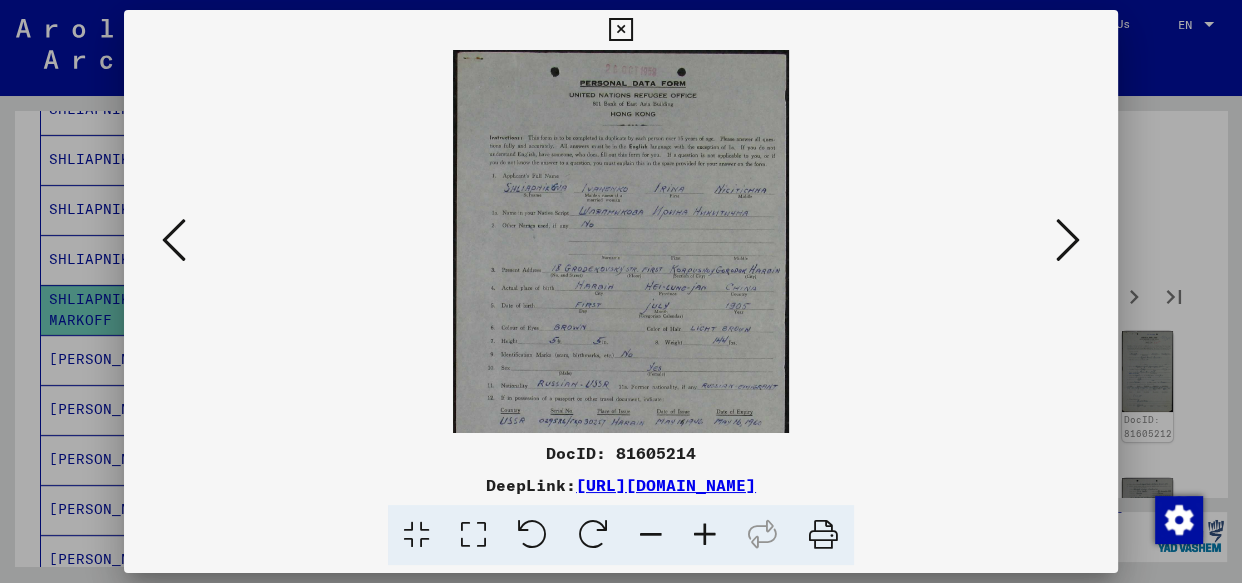 click at bounding box center (705, 535) 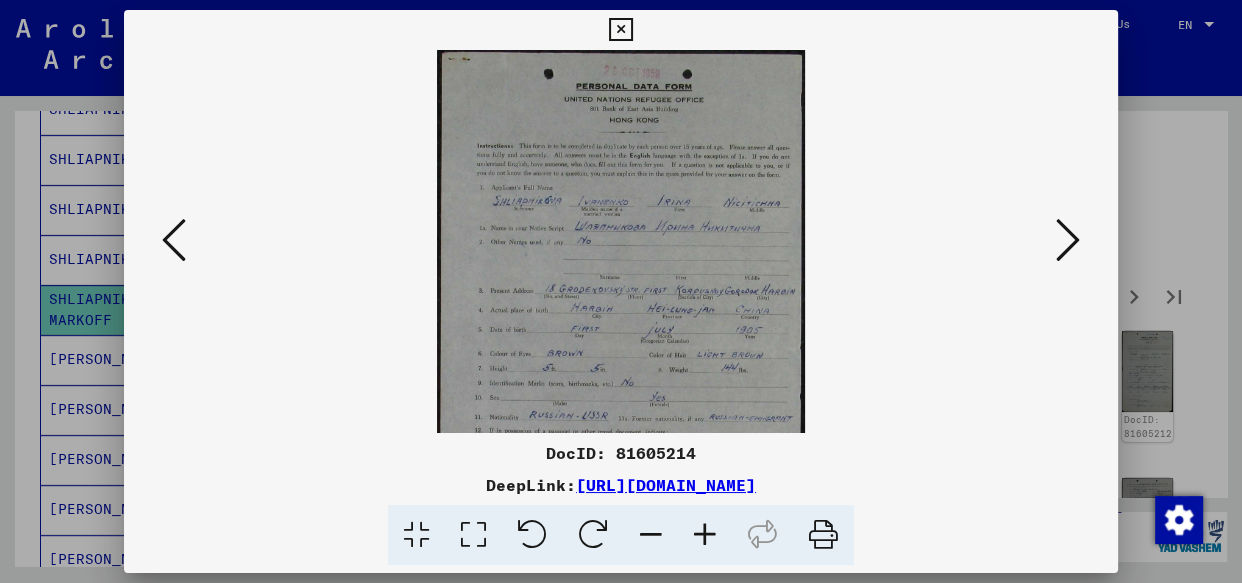 click at bounding box center (705, 535) 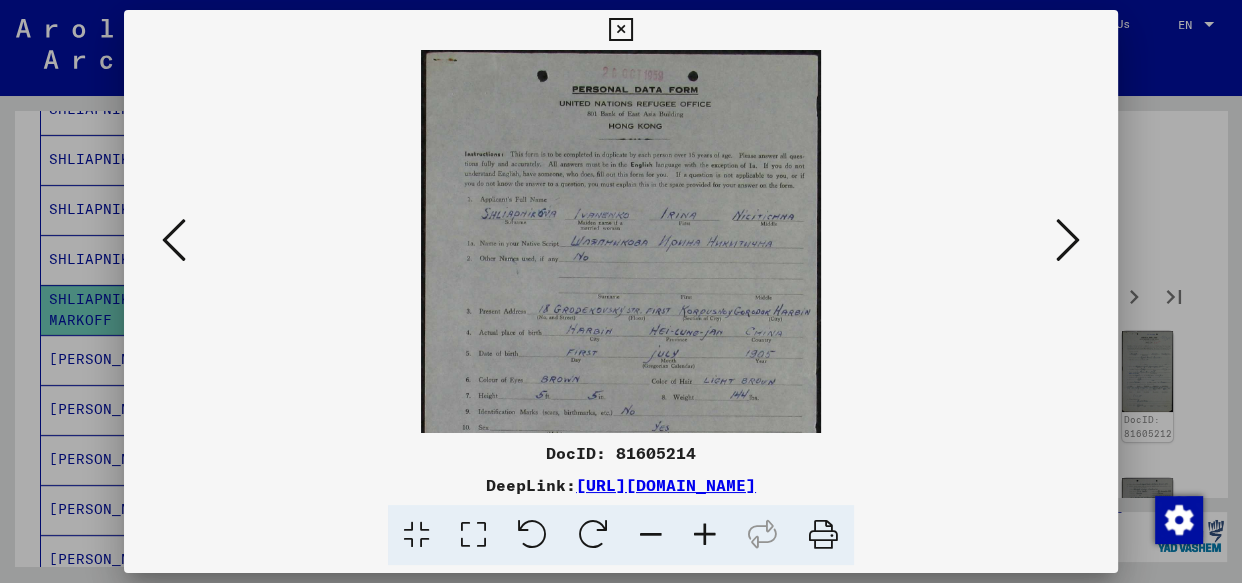 click at bounding box center (705, 535) 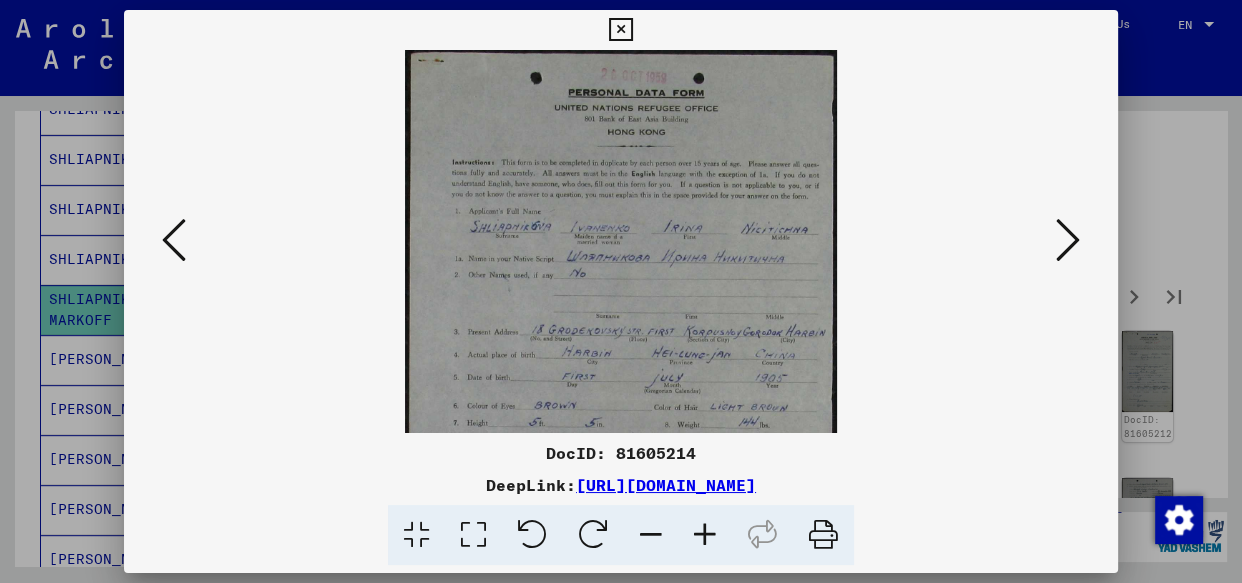 click at bounding box center (705, 535) 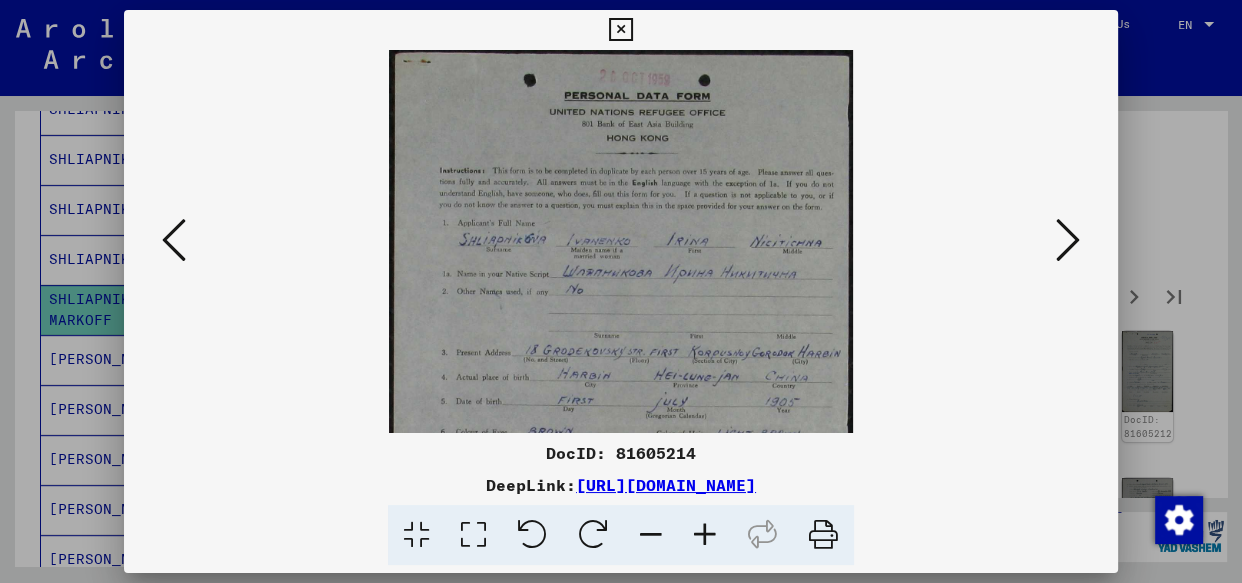 click at bounding box center (705, 535) 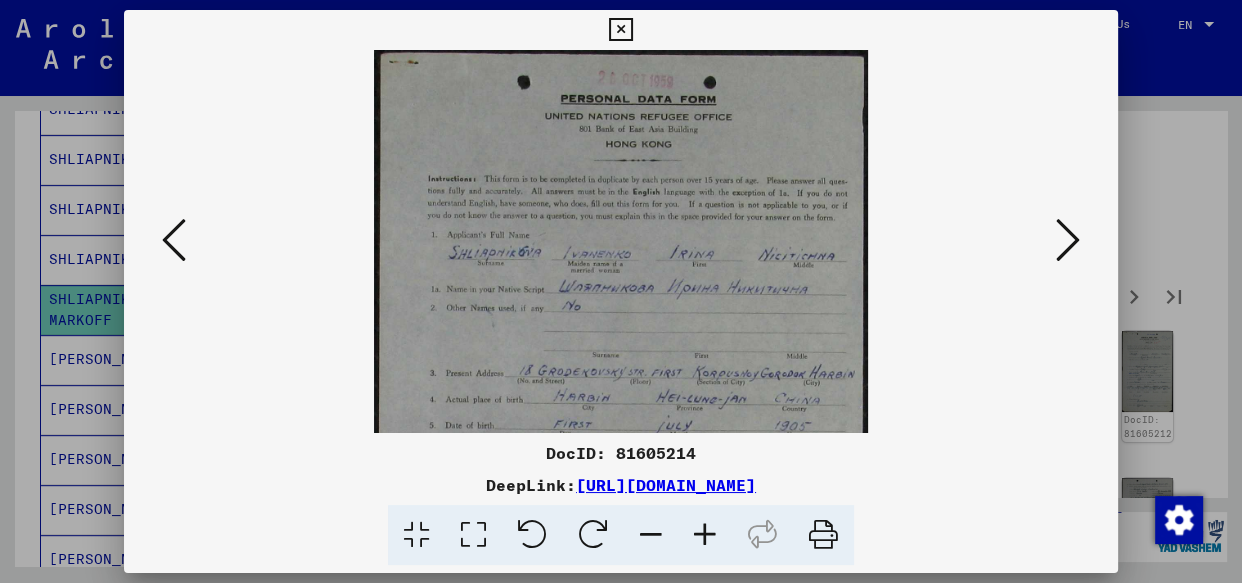 click at bounding box center [705, 535] 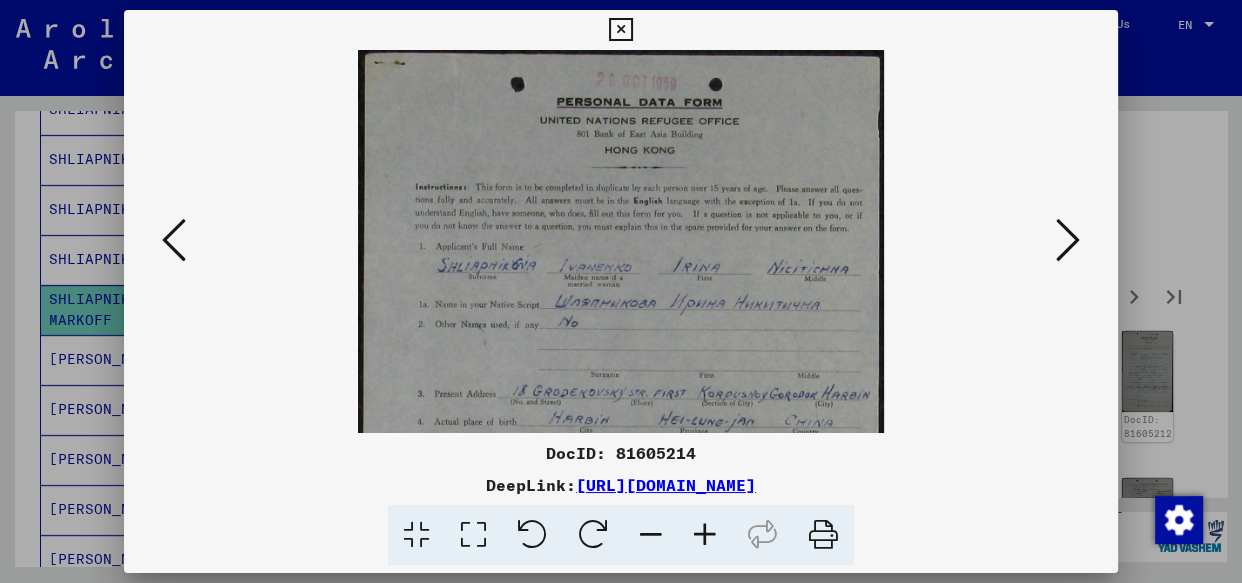 click at bounding box center (705, 535) 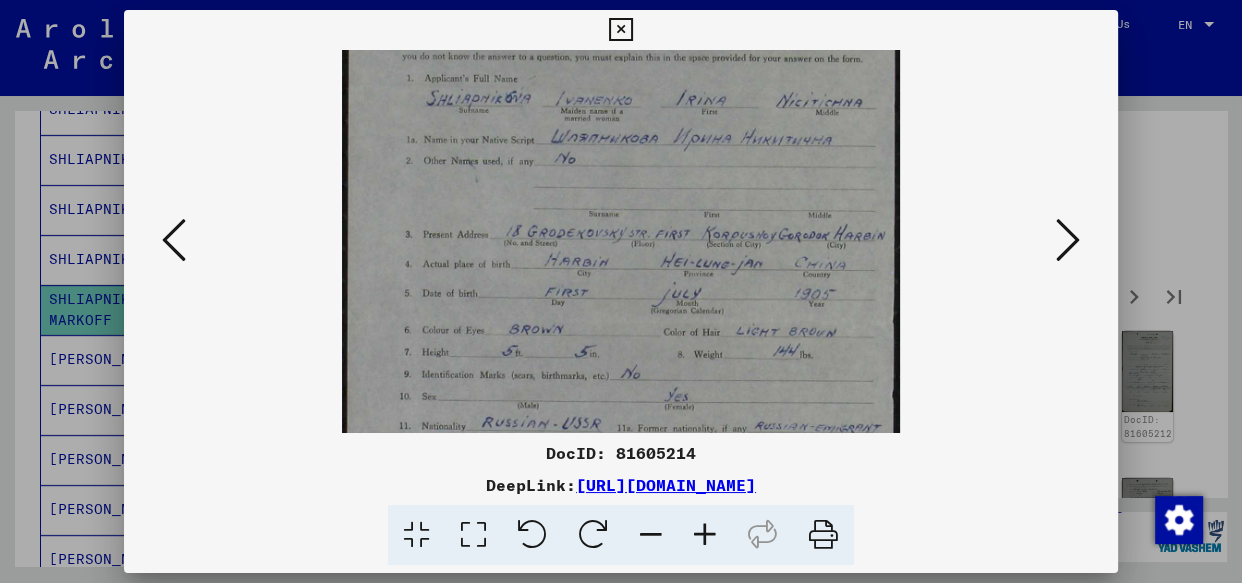drag, startPoint x: 605, startPoint y: 363, endPoint x: 637, endPoint y: 140, distance: 225.28427 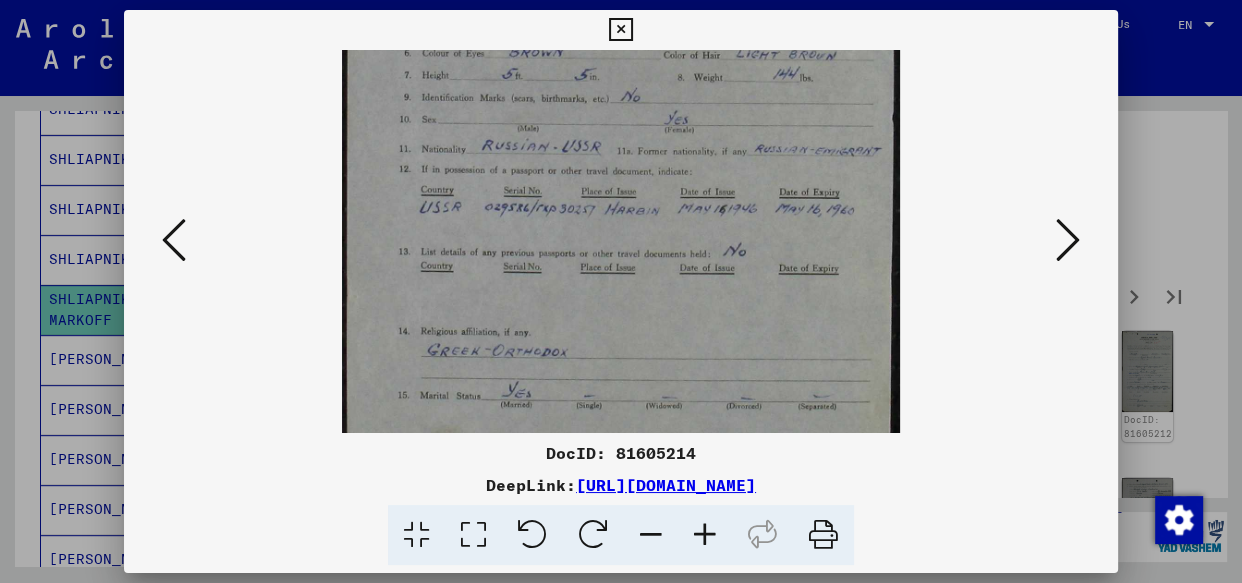 drag, startPoint x: 610, startPoint y: 70, endPoint x: 610, endPoint y: -34, distance: 104 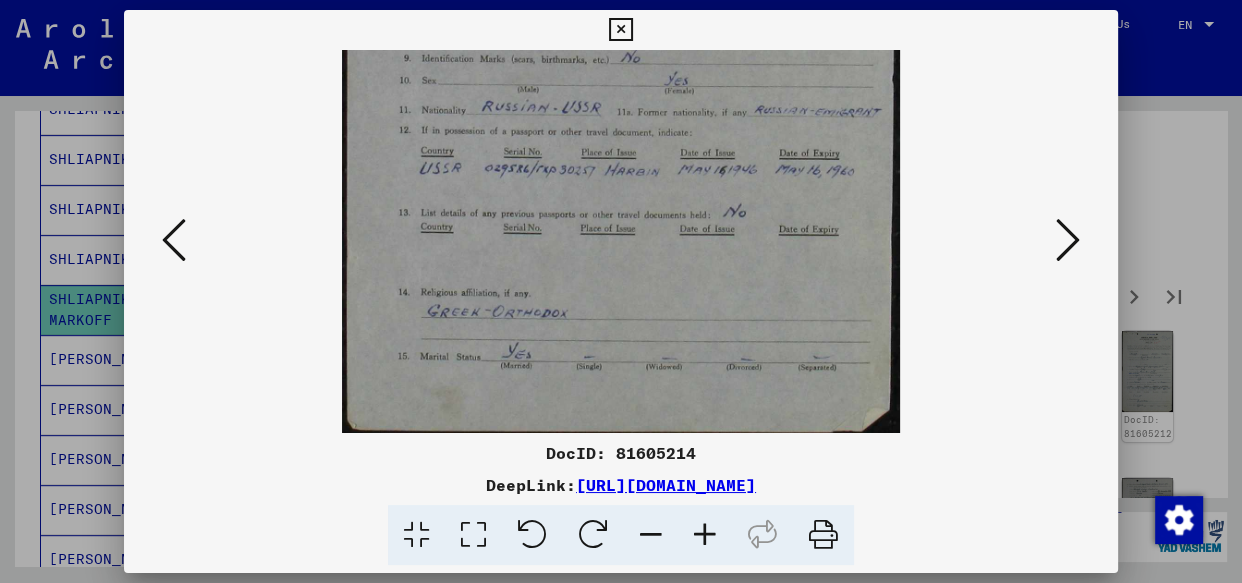 click at bounding box center (1068, 240) 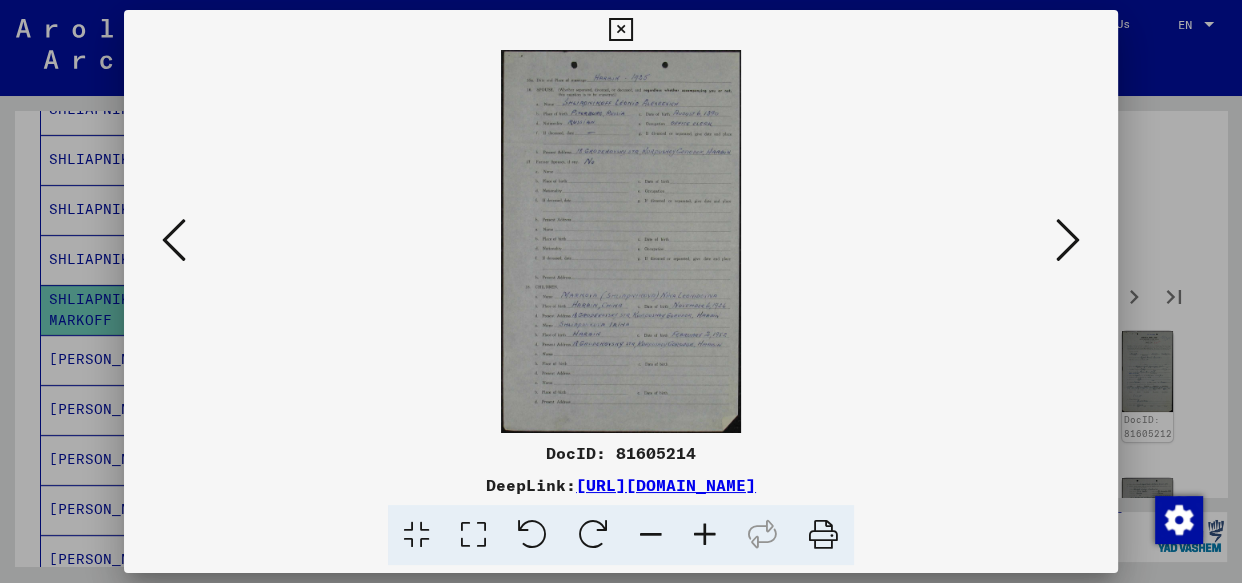 click at bounding box center (705, 535) 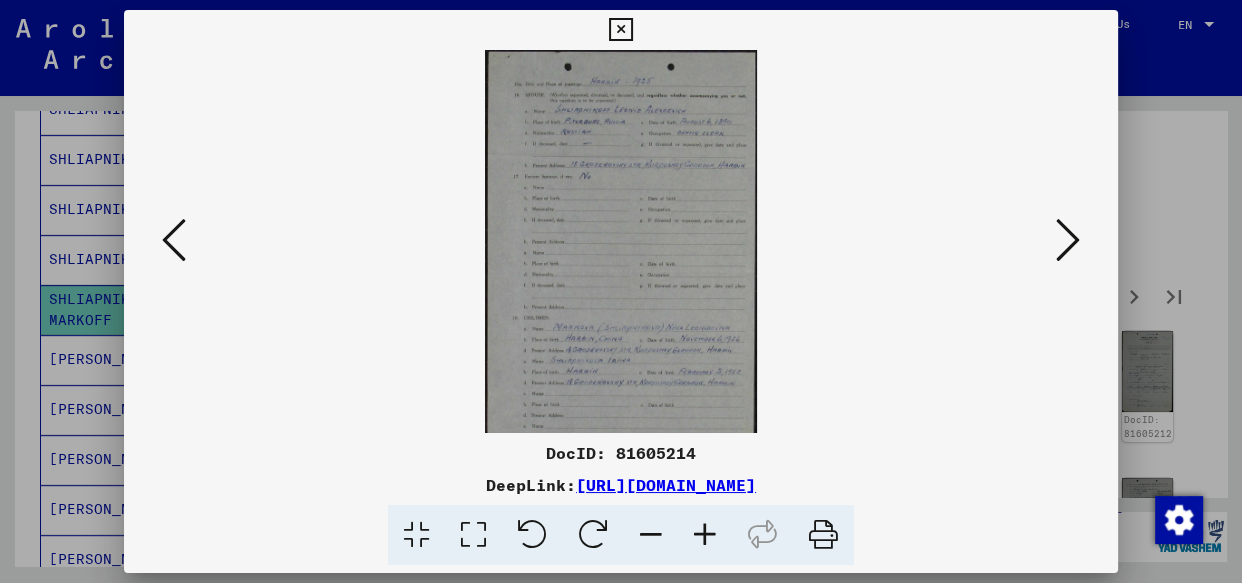 click at bounding box center (705, 535) 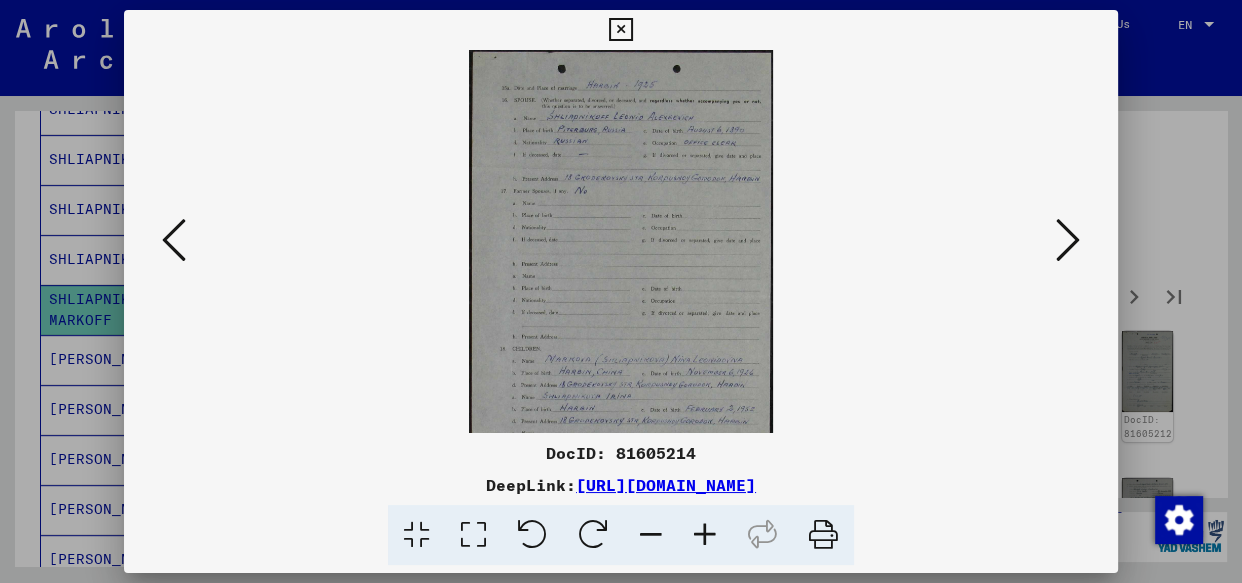 click at bounding box center [705, 535] 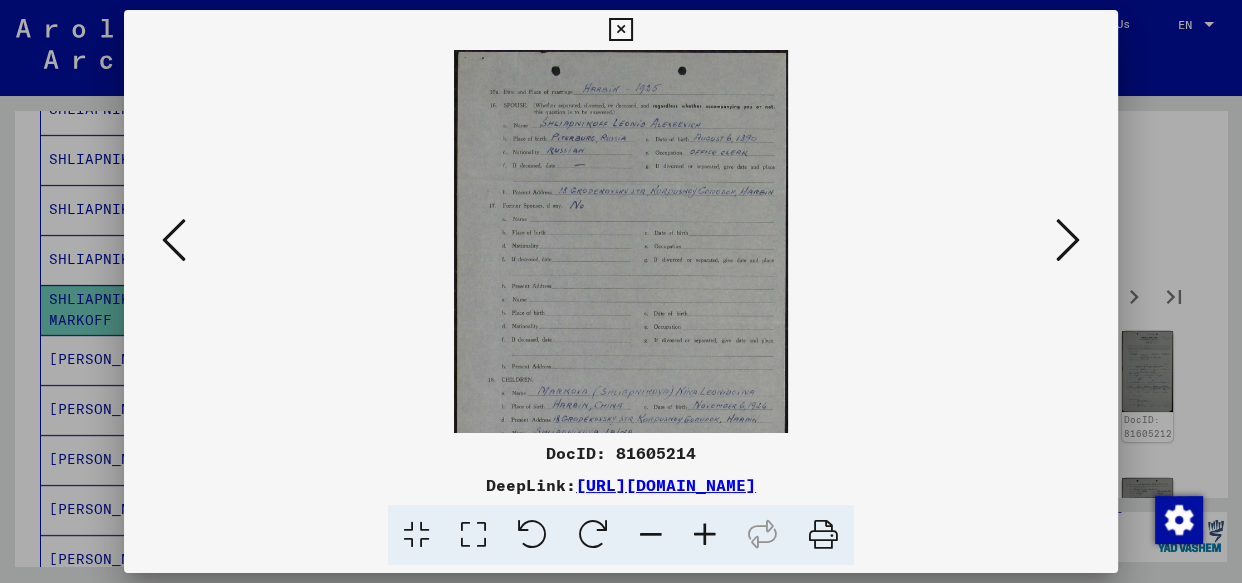 click at bounding box center [705, 535] 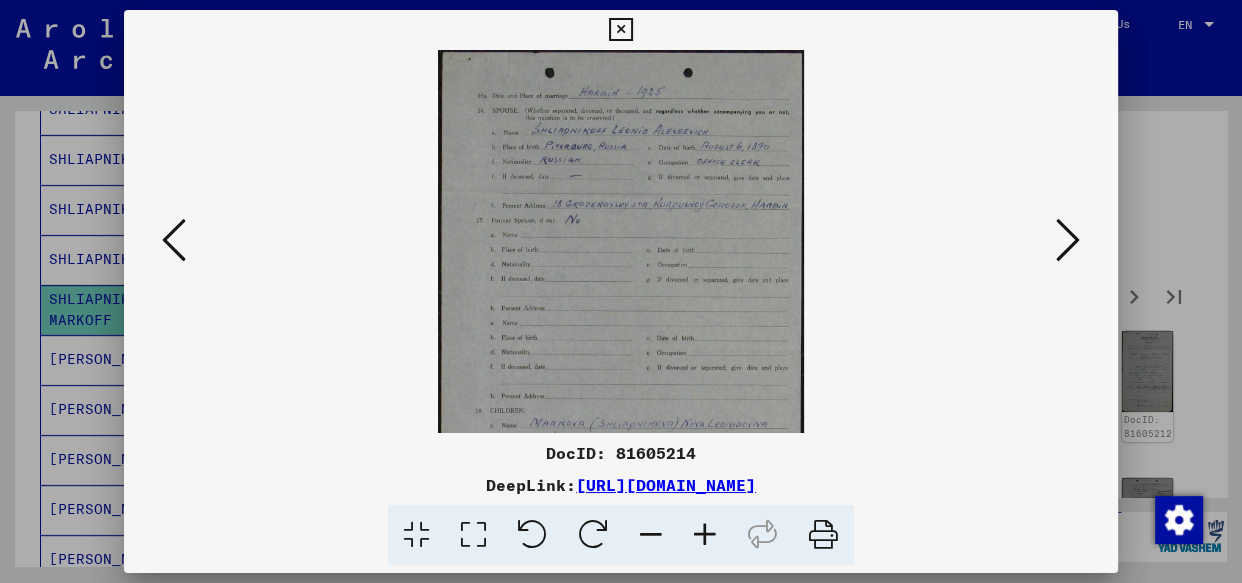 click at bounding box center (705, 535) 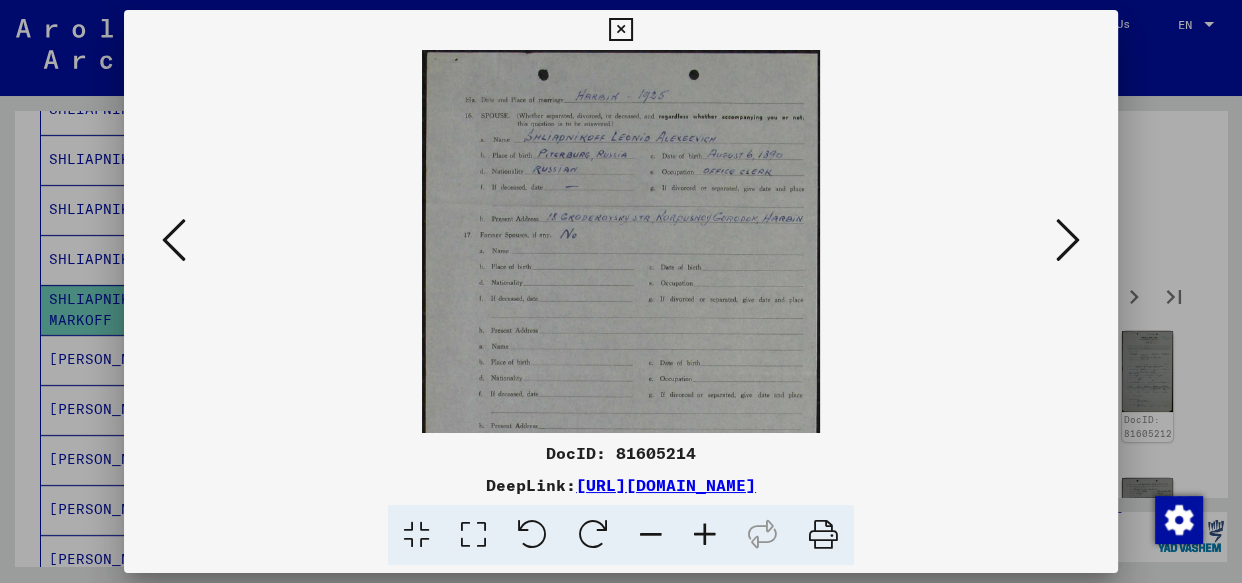 click at bounding box center [705, 535] 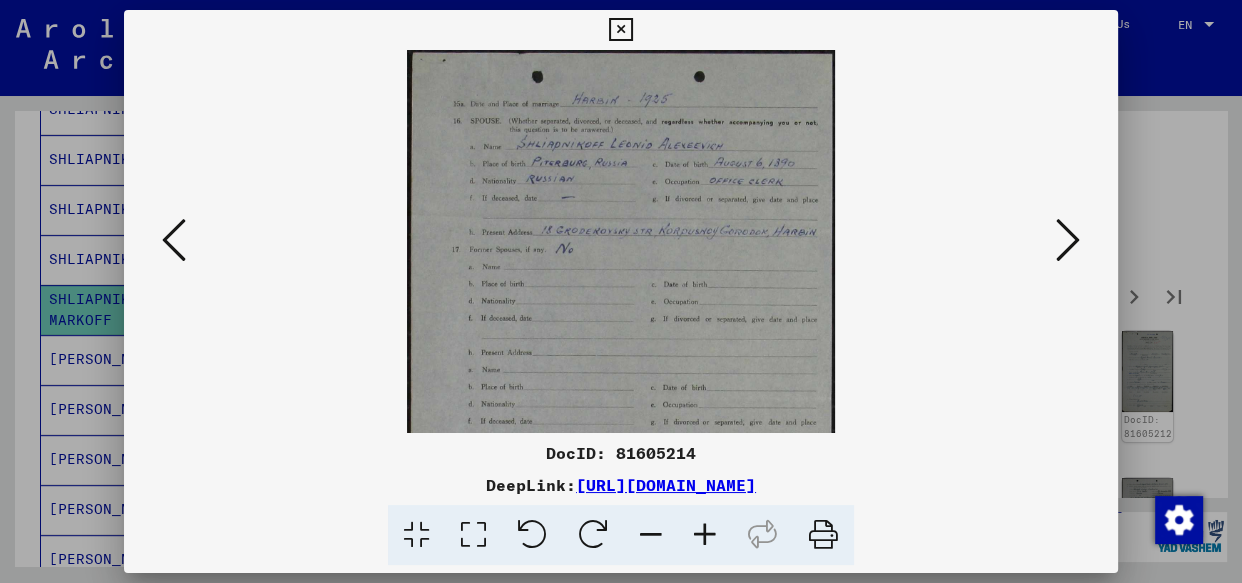 click at bounding box center (705, 535) 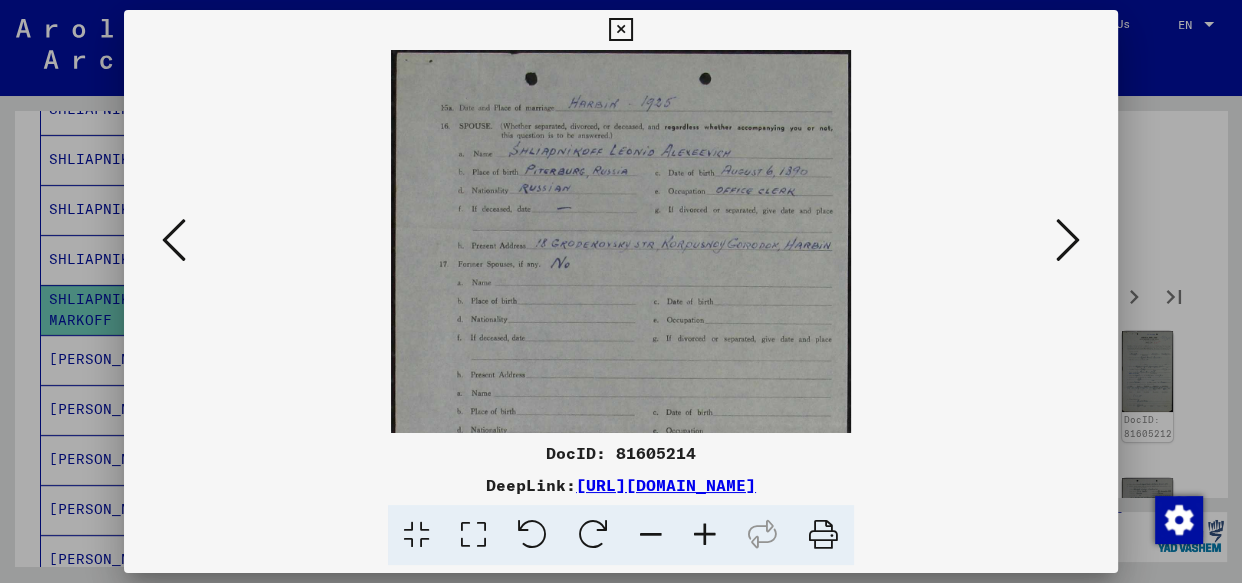click at bounding box center [705, 535] 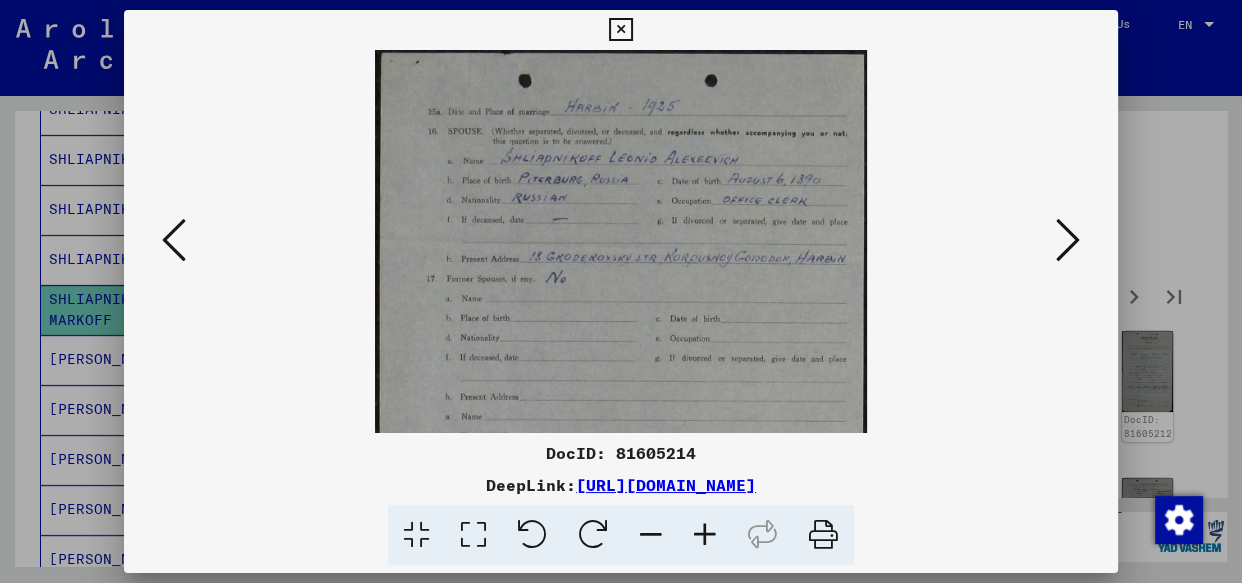 click at bounding box center (705, 535) 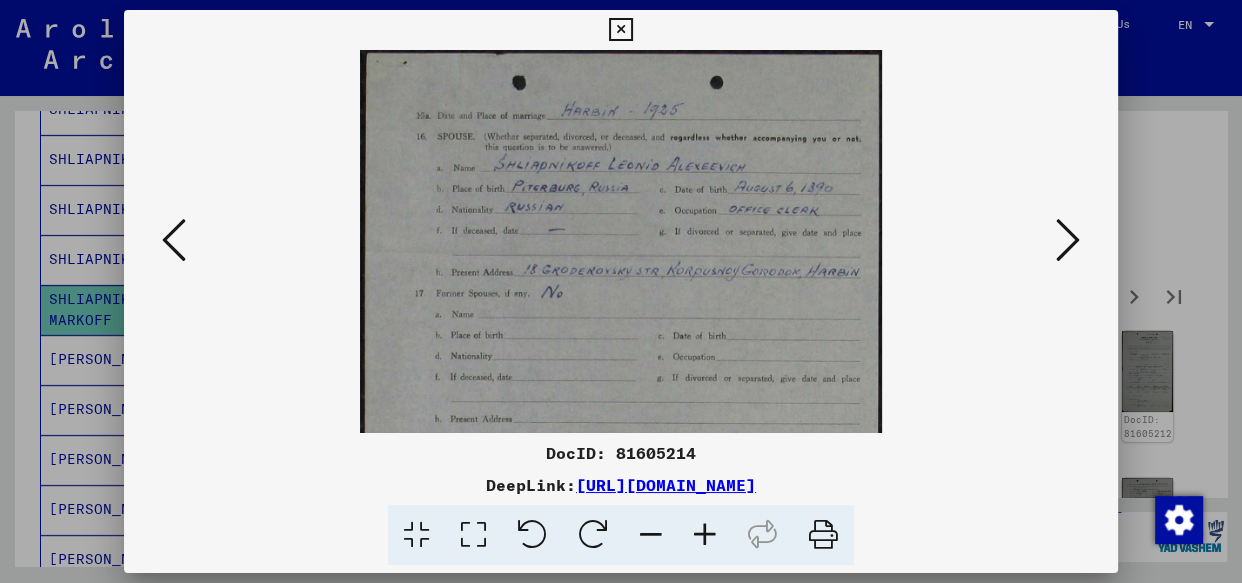 click at bounding box center (705, 535) 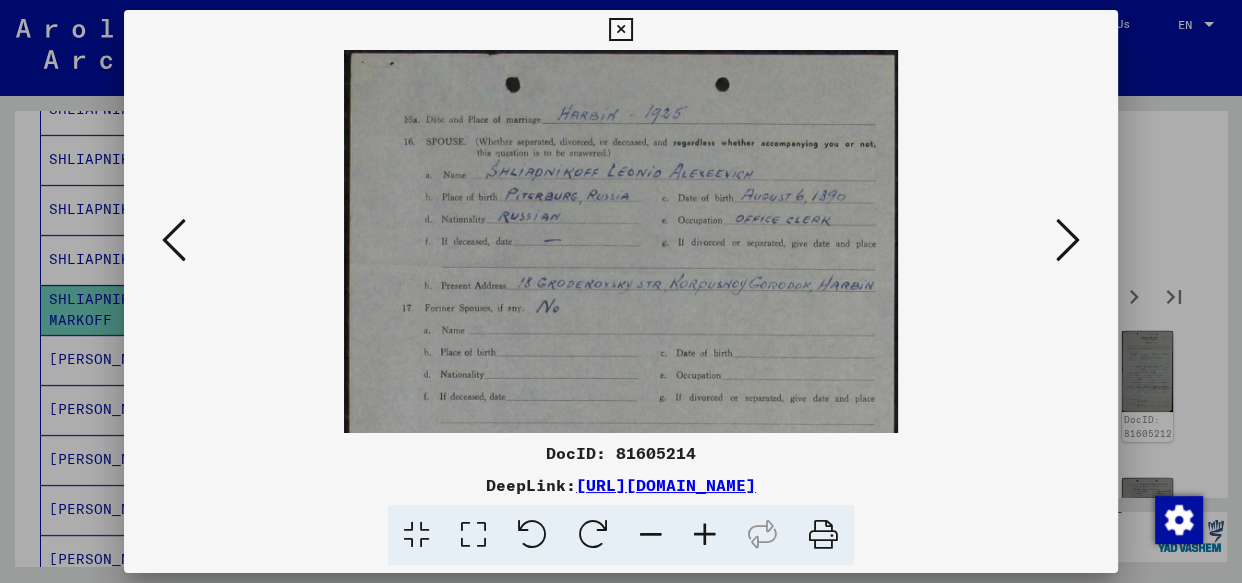 click at bounding box center (705, 535) 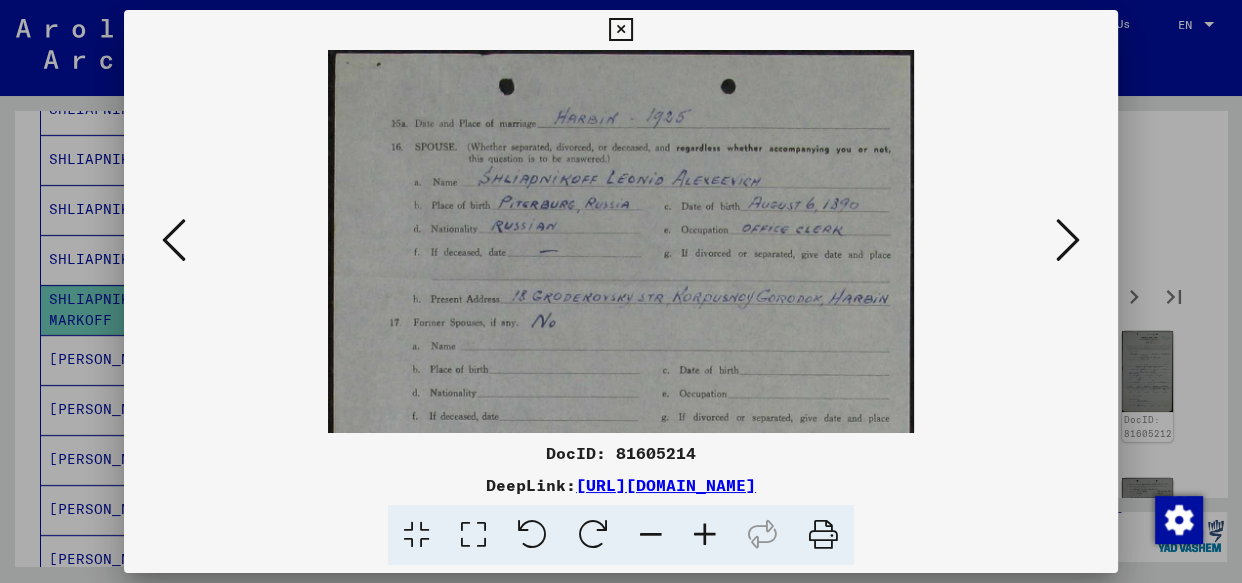 click at bounding box center [705, 535] 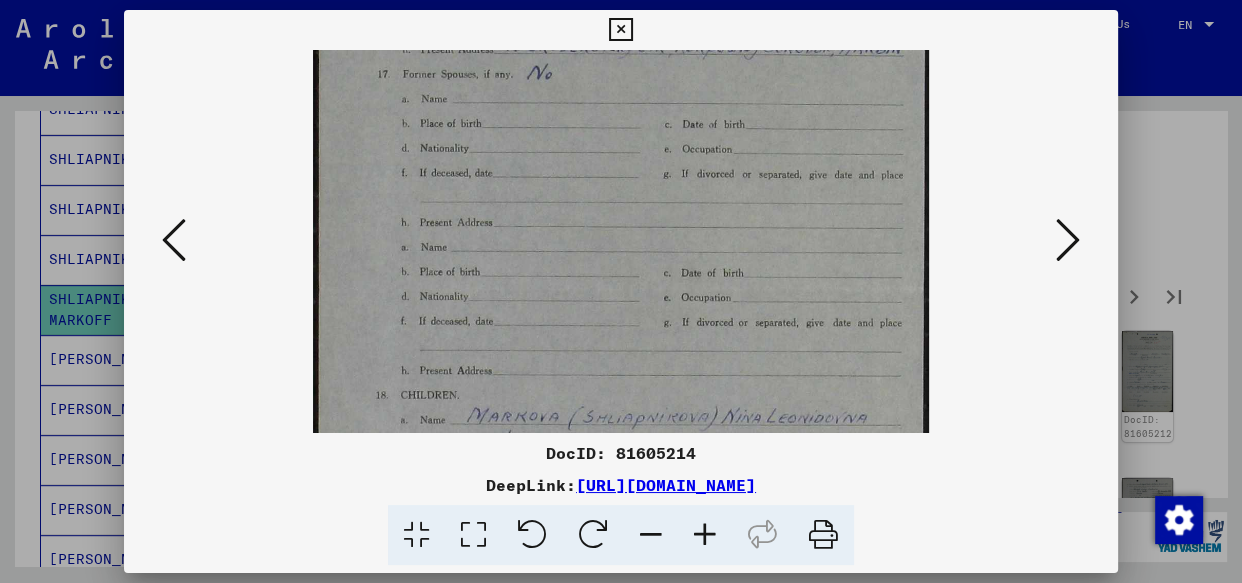 drag, startPoint x: 607, startPoint y: 316, endPoint x: 622, endPoint y: 60, distance: 256.4391 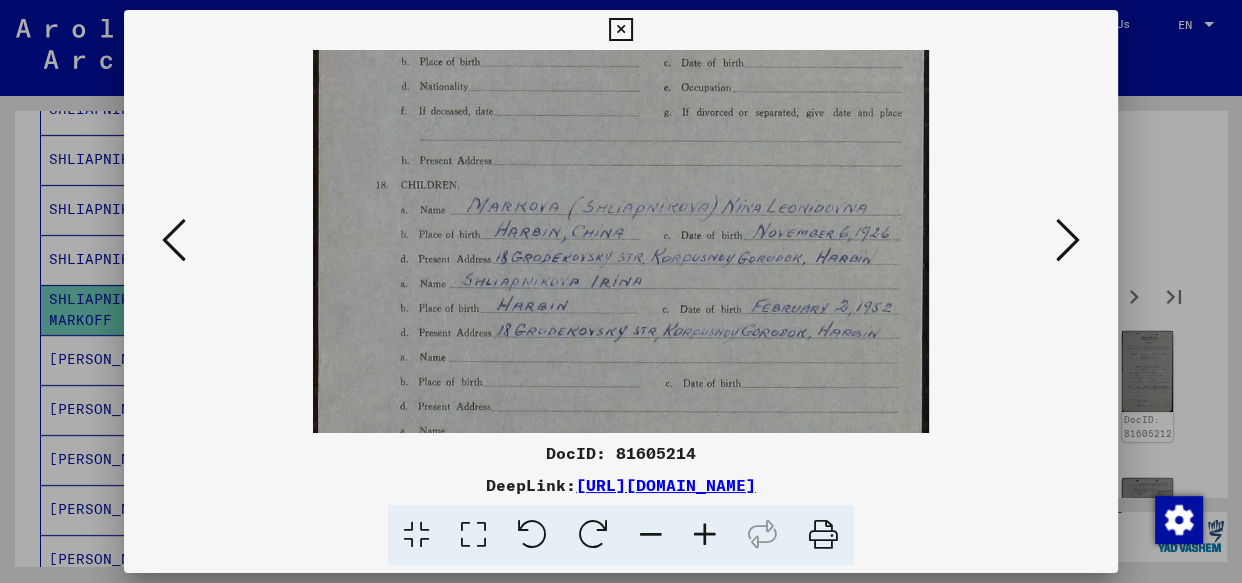 drag, startPoint x: 370, startPoint y: 218, endPoint x: 388, endPoint y: 137, distance: 82.9759 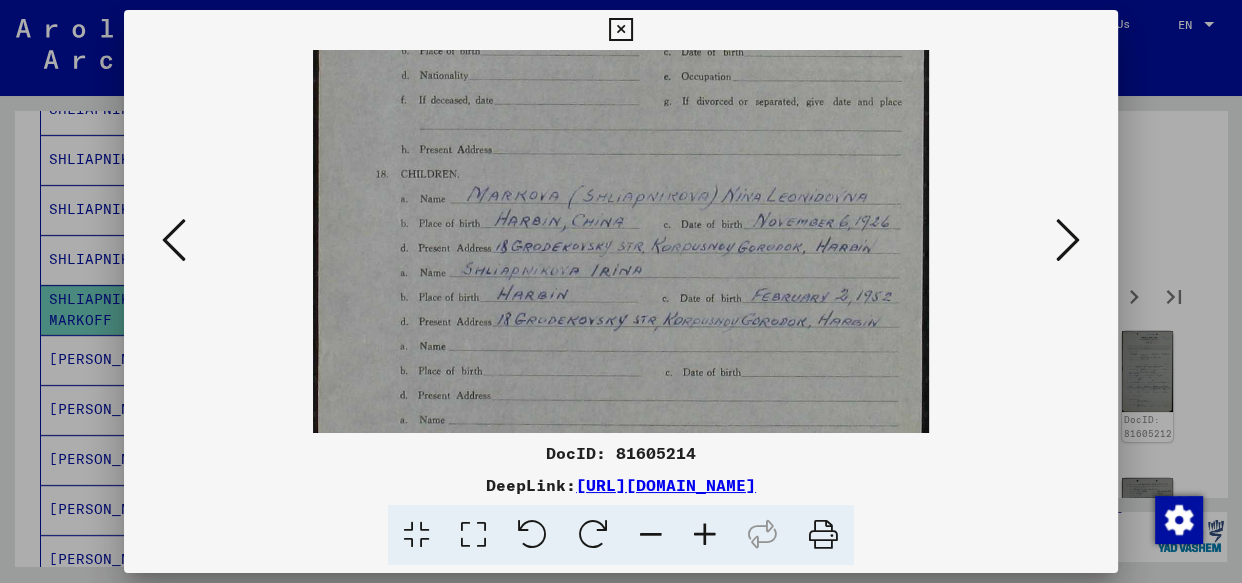 click at bounding box center (1068, 240) 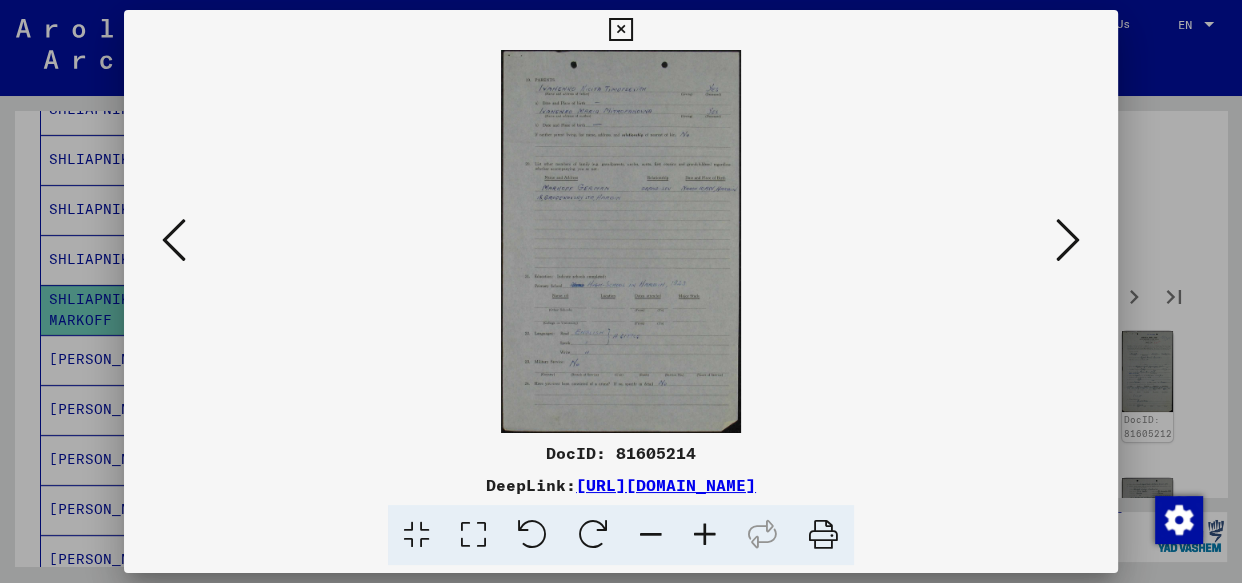 scroll, scrollTop: 0, scrollLeft: 0, axis: both 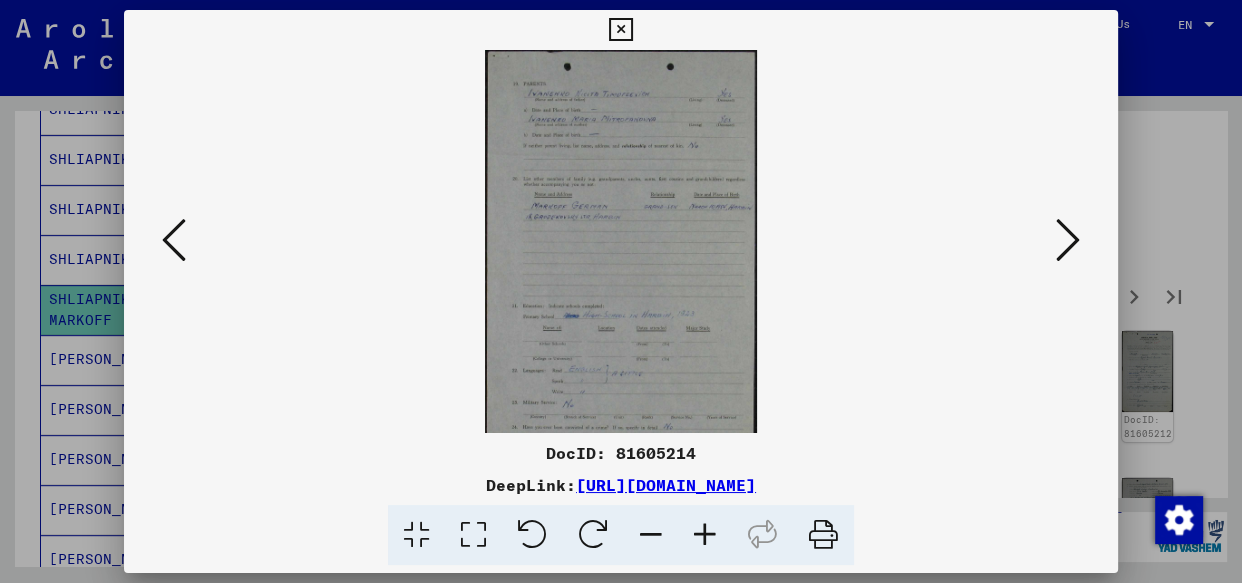 click at bounding box center (705, 535) 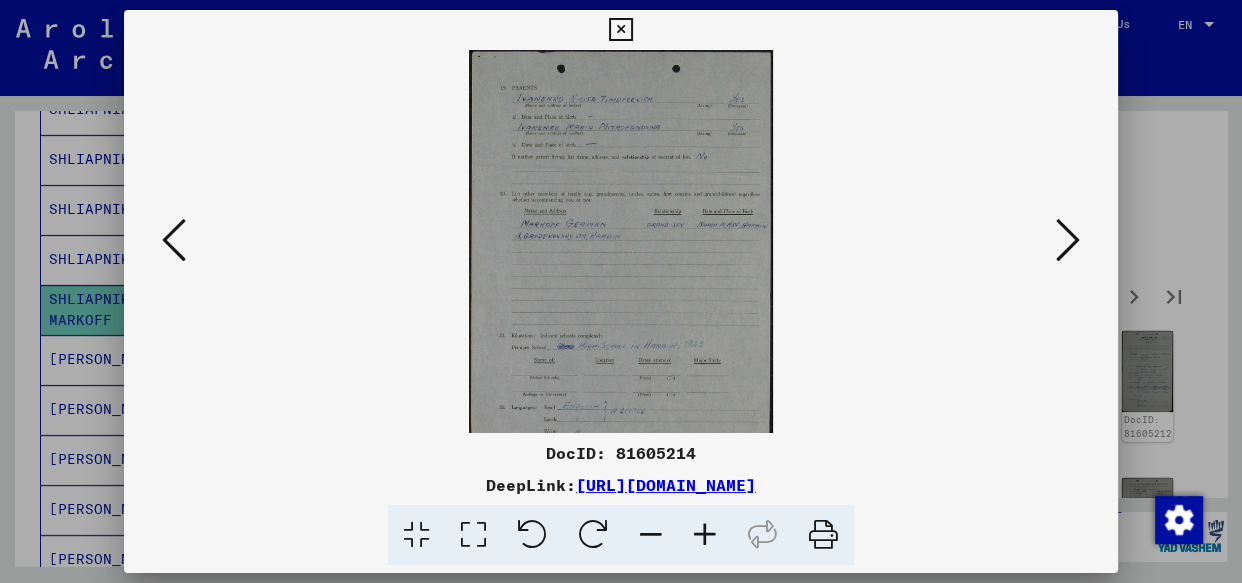 click at bounding box center (705, 535) 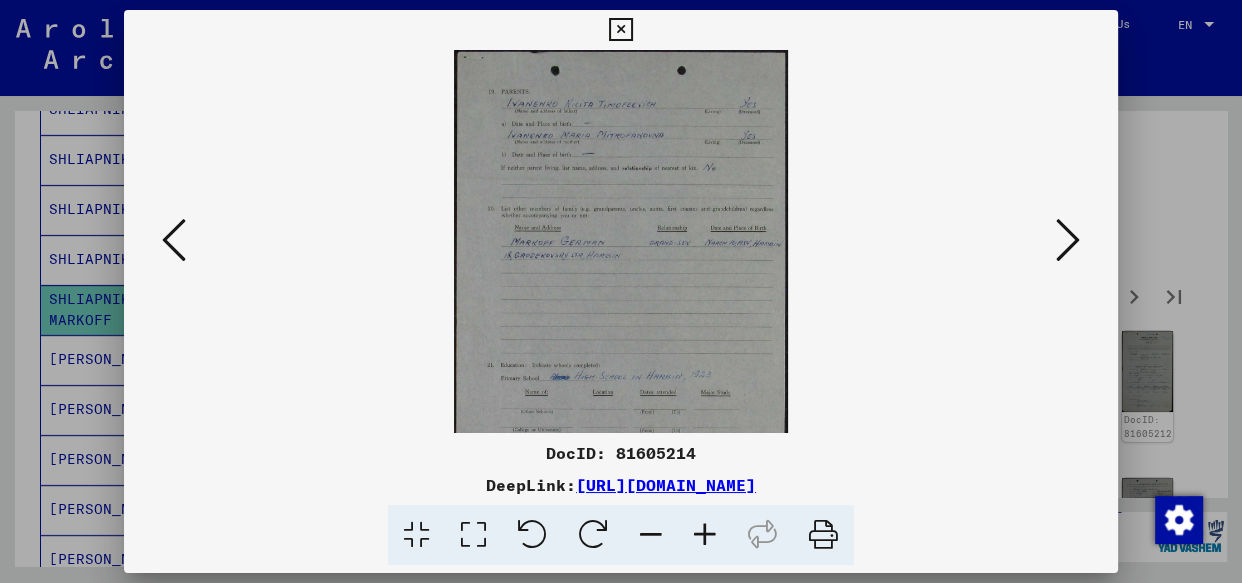 click at bounding box center (705, 535) 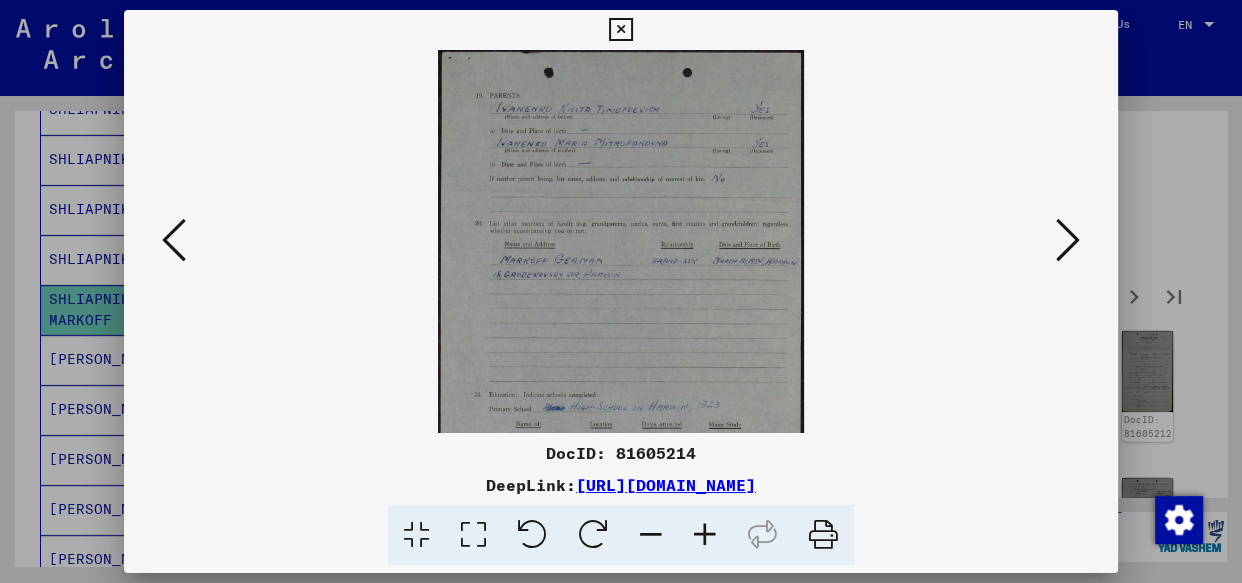 click at bounding box center (705, 535) 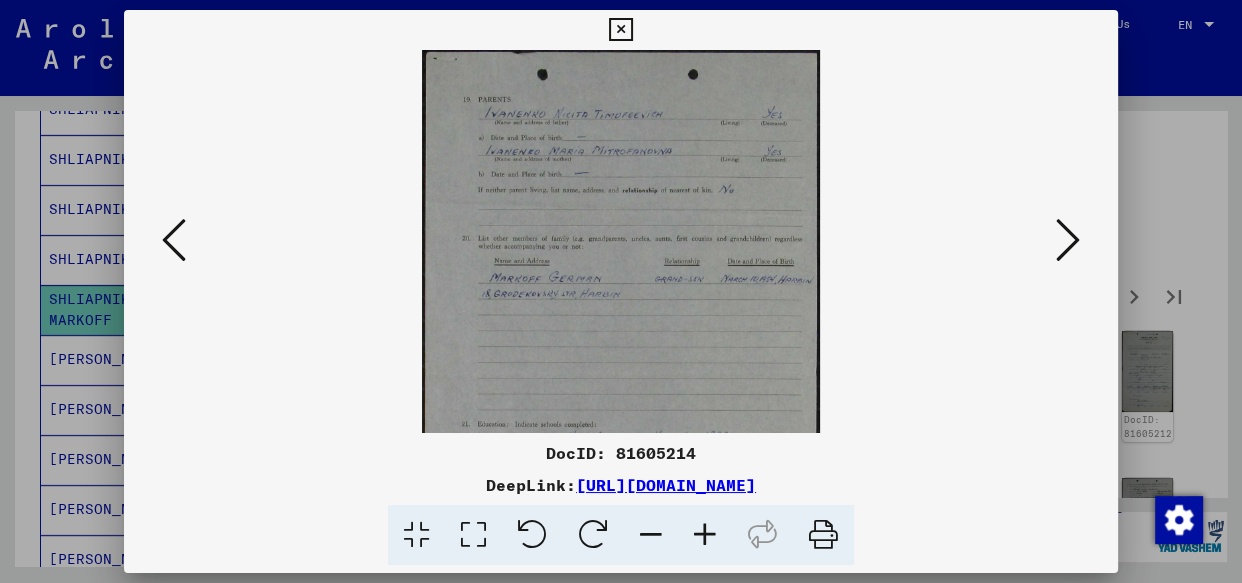 click at bounding box center (705, 535) 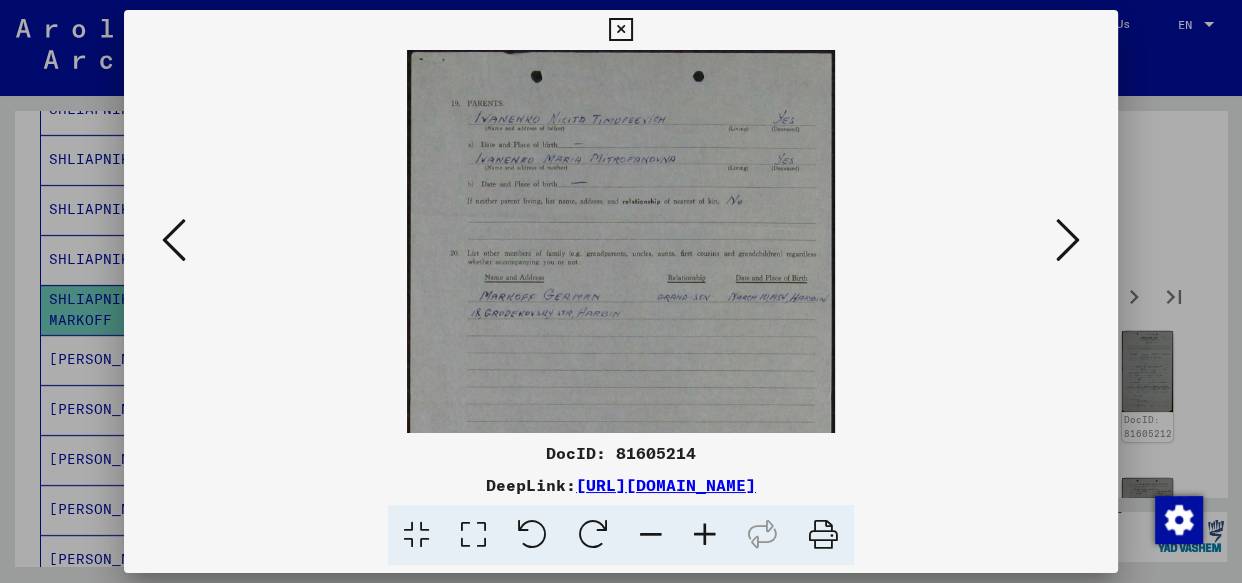 click at bounding box center [705, 535] 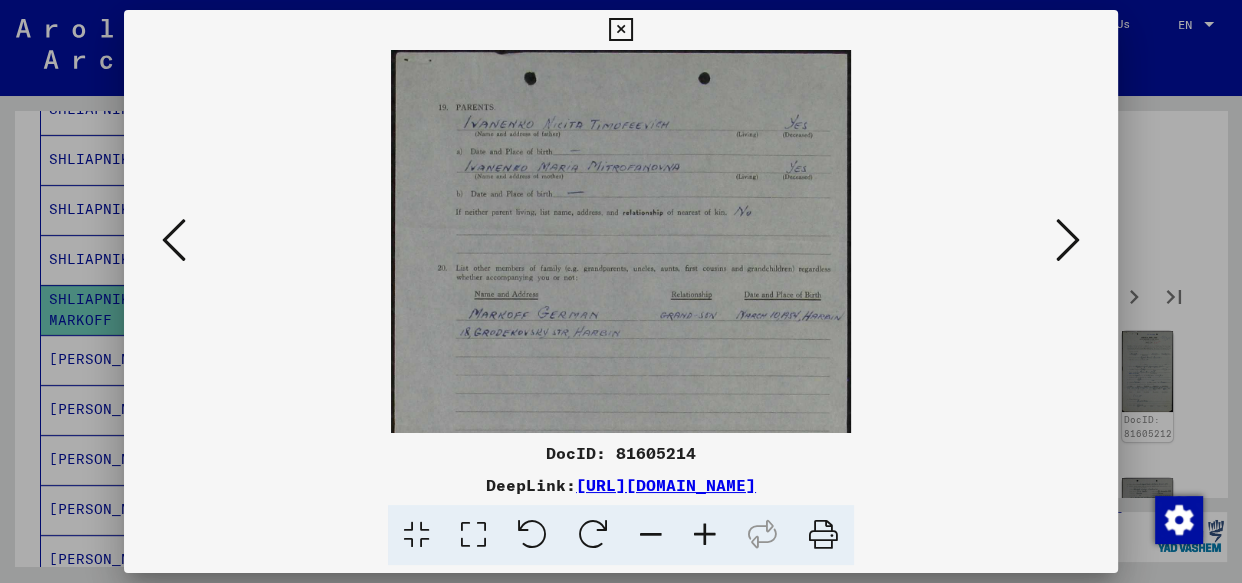 click at bounding box center (705, 535) 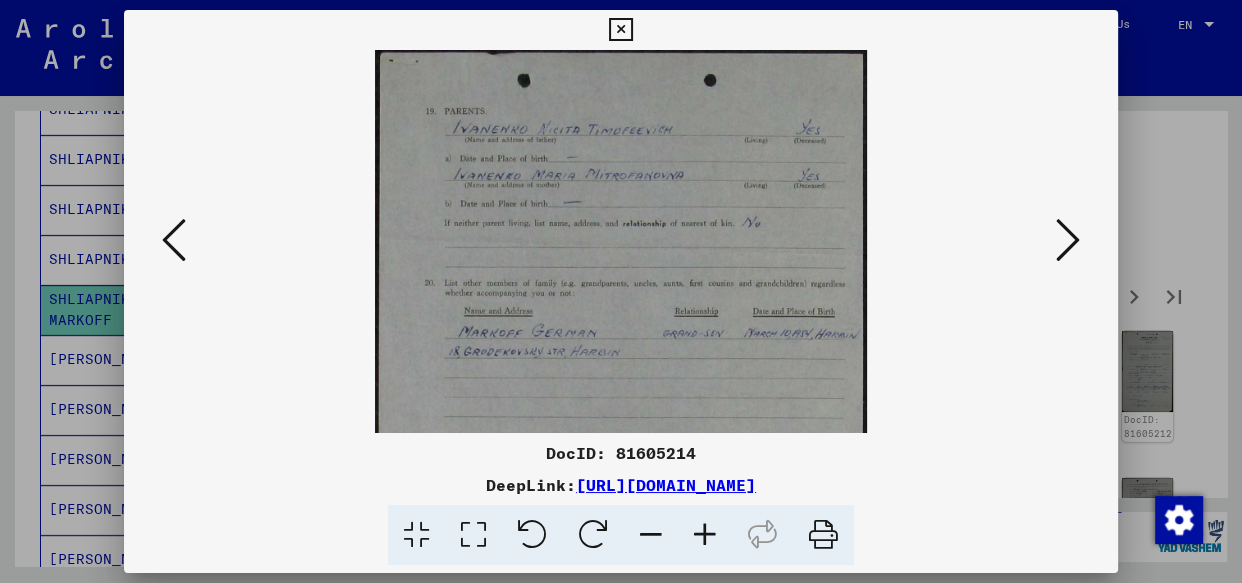 click at bounding box center [705, 535] 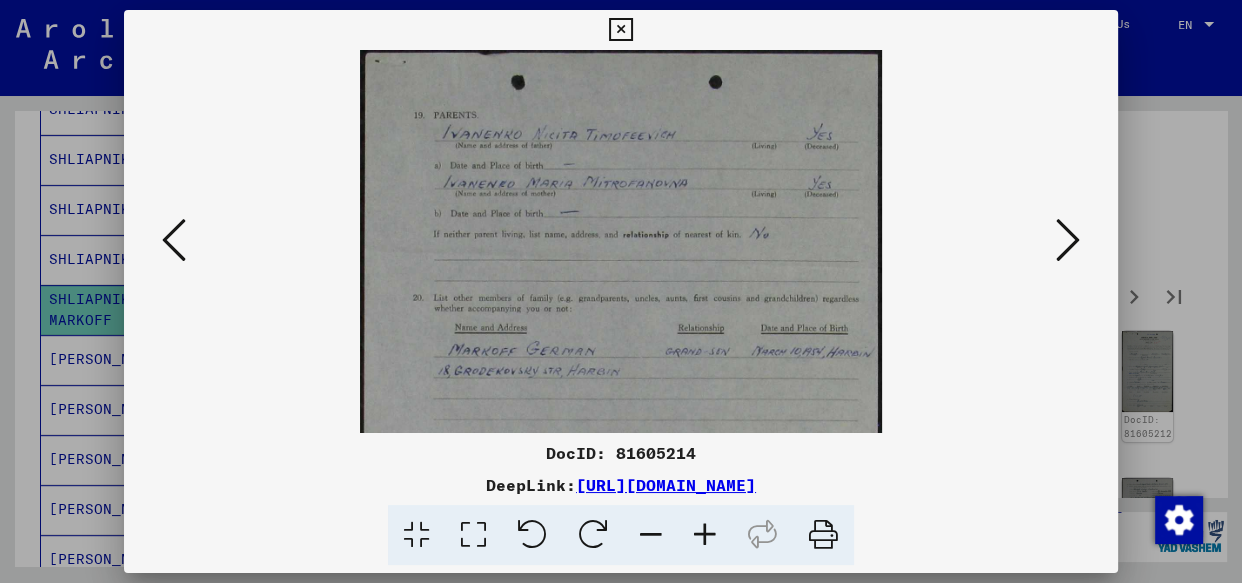 click at bounding box center (705, 535) 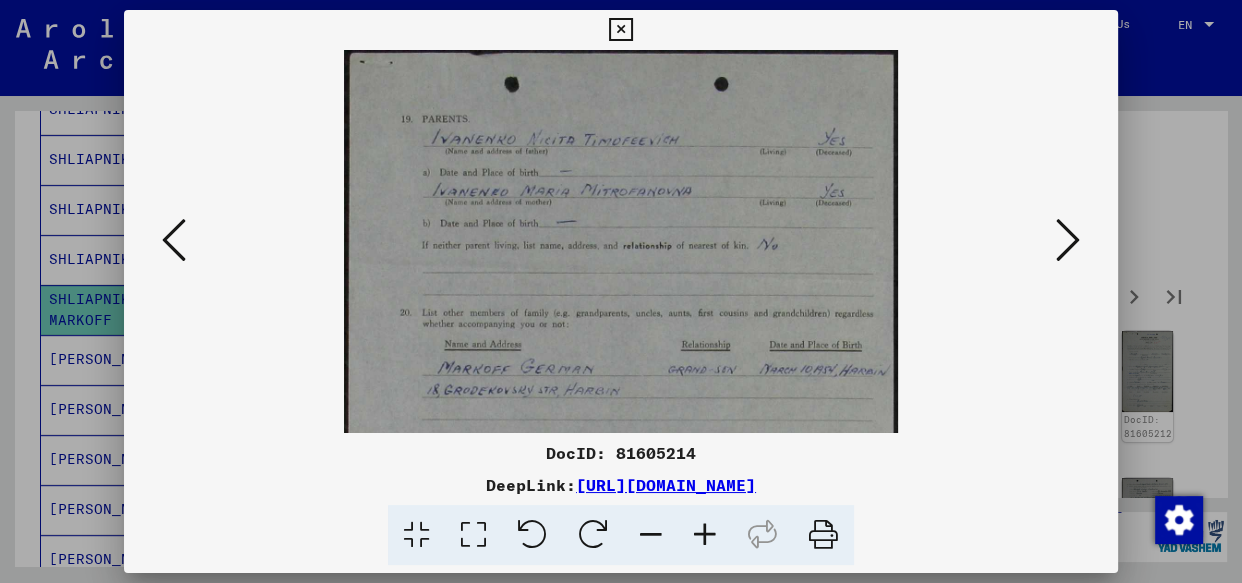click at bounding box center [705, 535] 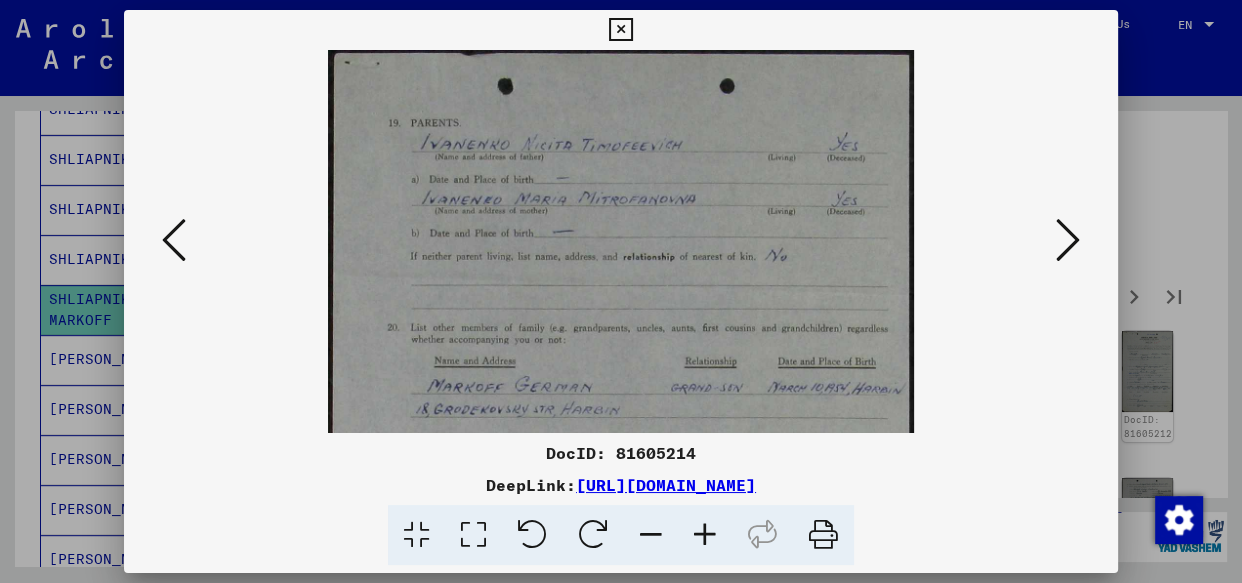 click at bounding box center [705, 535] 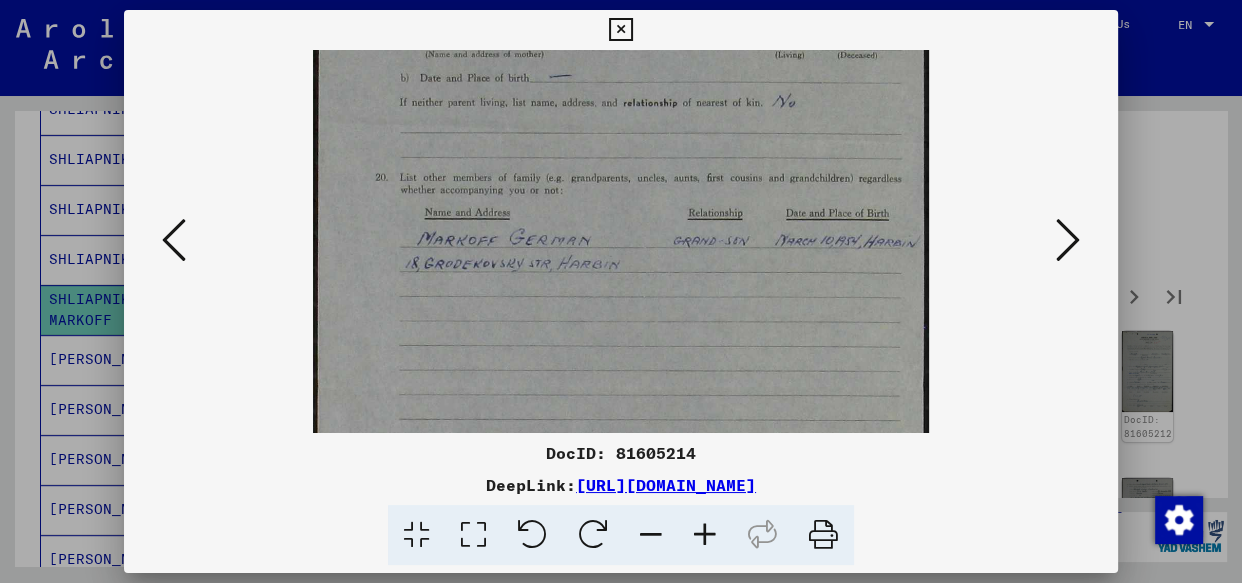 drag, startPoint x: 358, startPoint y: 349, endPoint x: 382, endPoint y: 91, distance: 259.11386 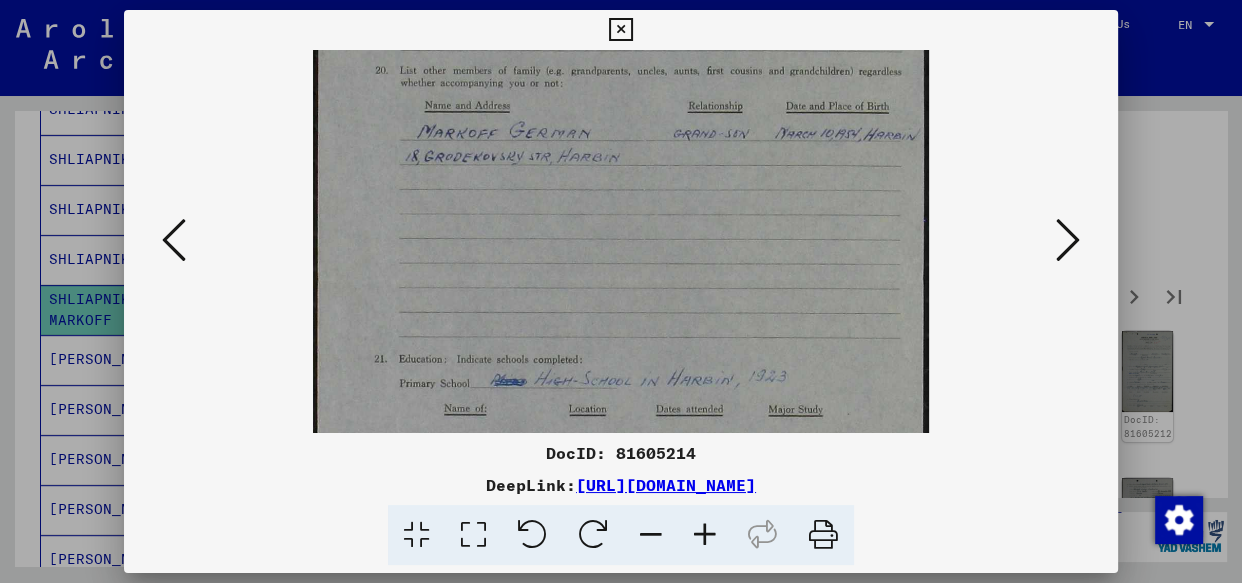 drag, startPoint x: 367, startPoint y: 161, endPoint x: 420, endPoint y: 50, distance: 123.00407 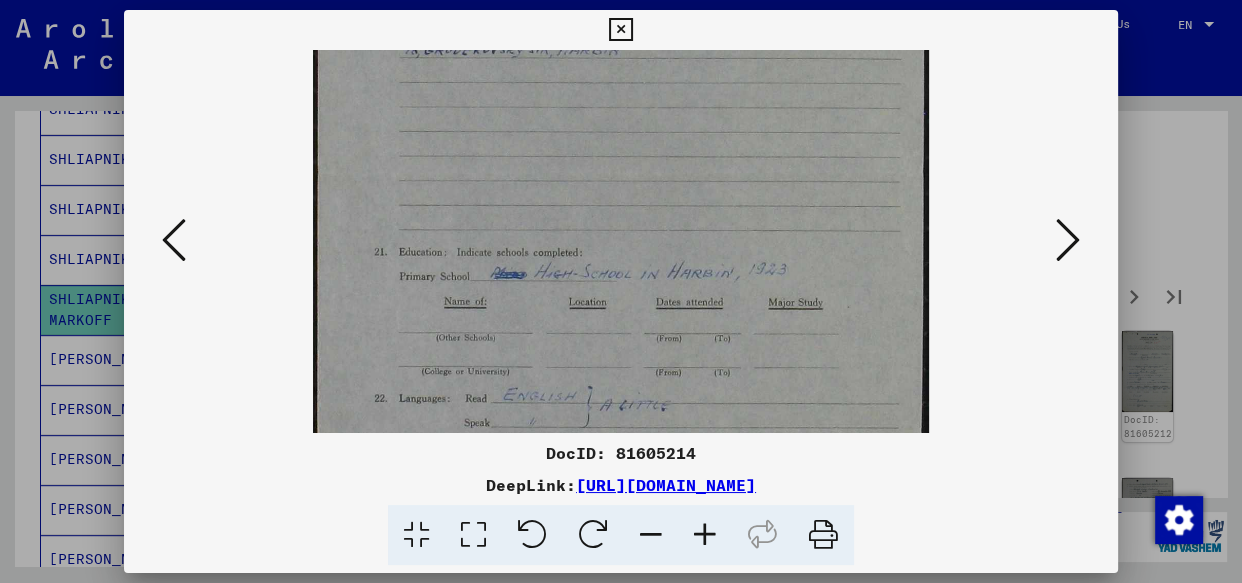 click at bounding box center [1068, 240] 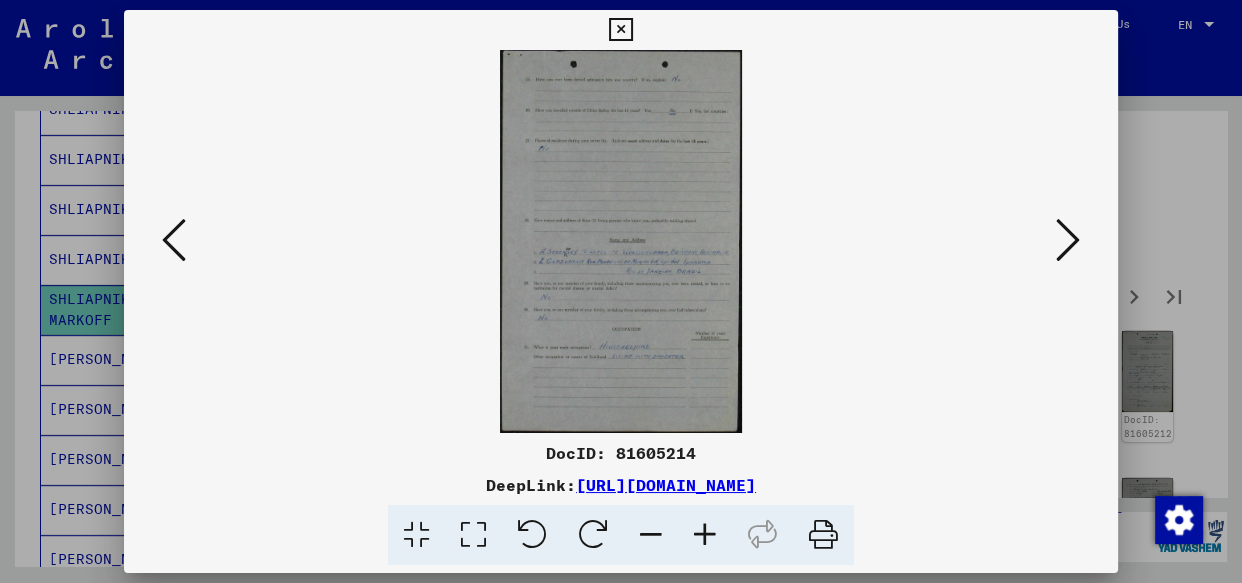 scroll, scrollTop: 0, scrollLeft: 0, axis: both 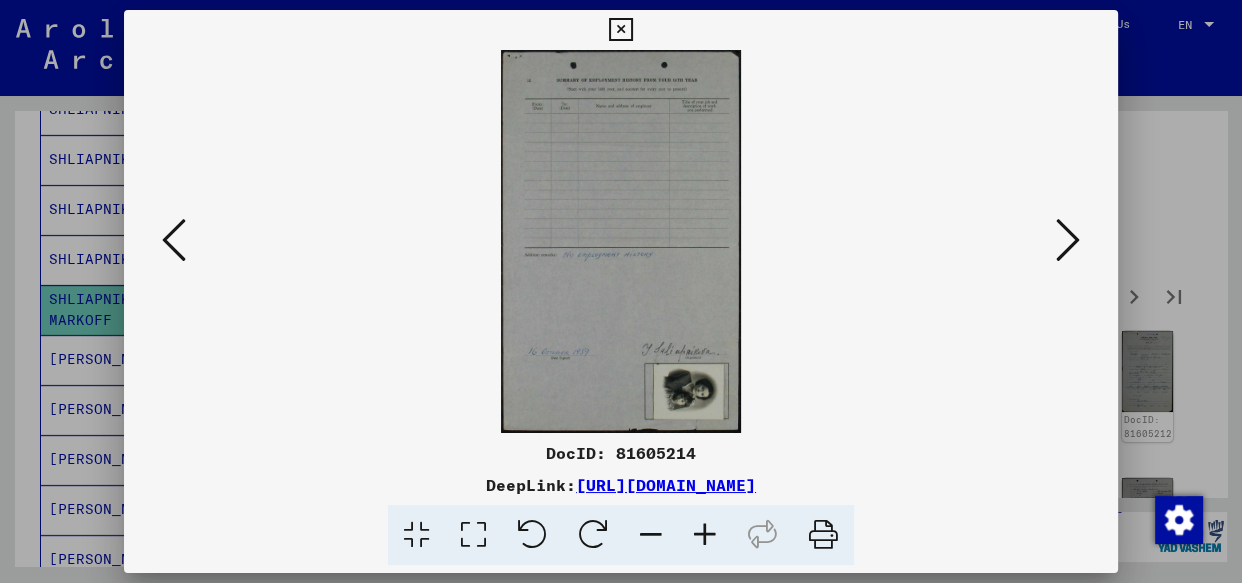 click at bounding box center (1068, 240) 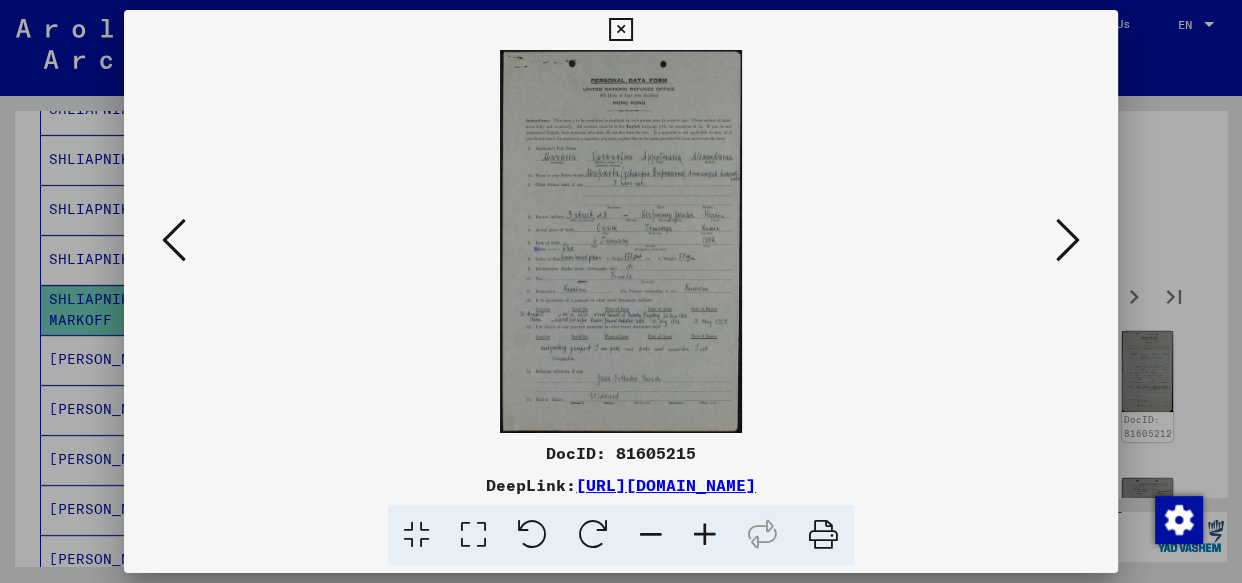 click at bounding box center (705, 535) 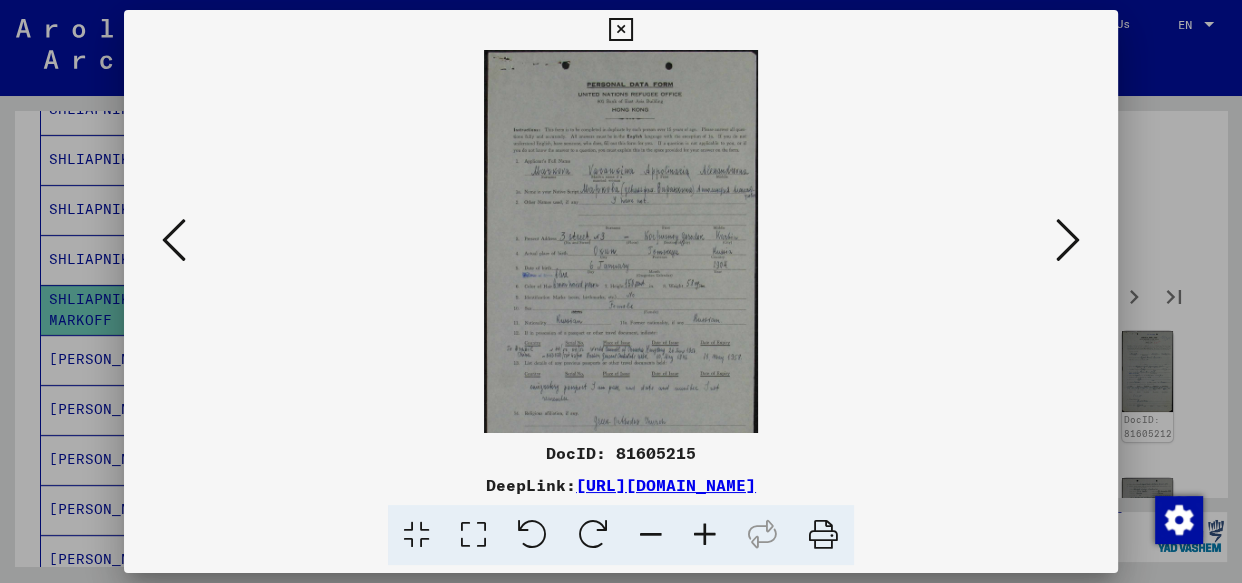 click at bounding box center (705, 535) 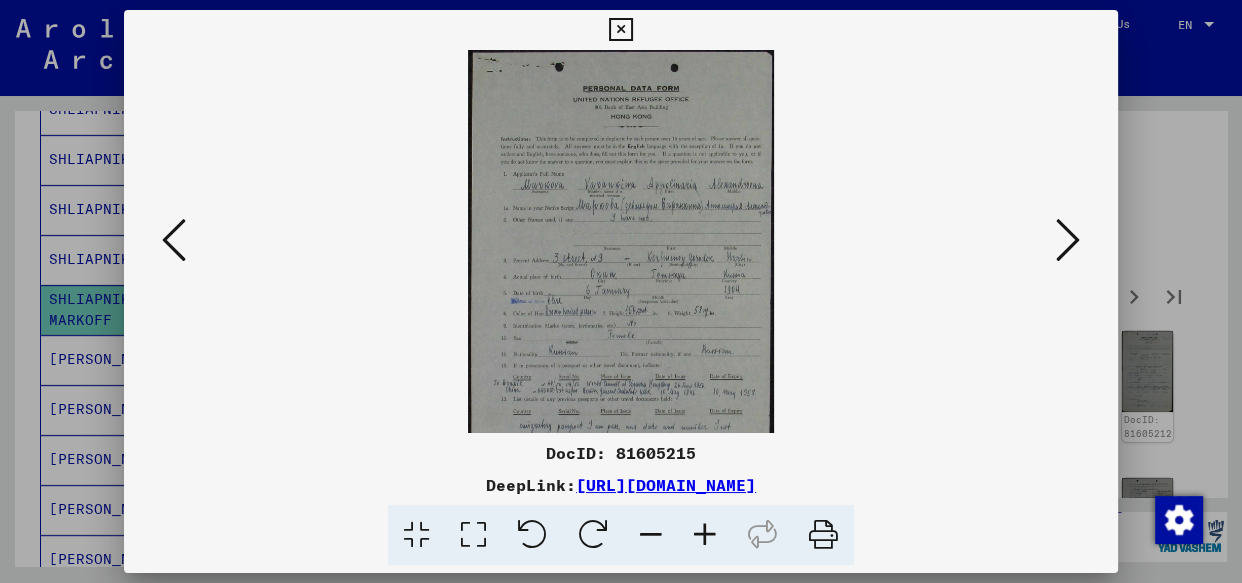 click at bounding box center (705, 535) 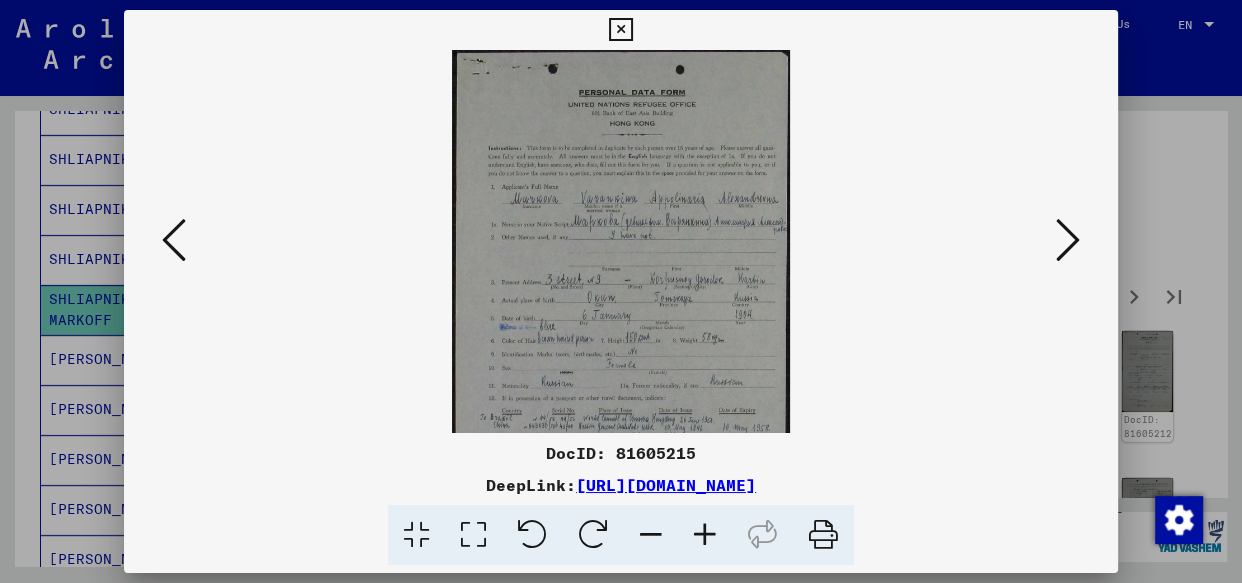 click at bounding box center [705, 535] 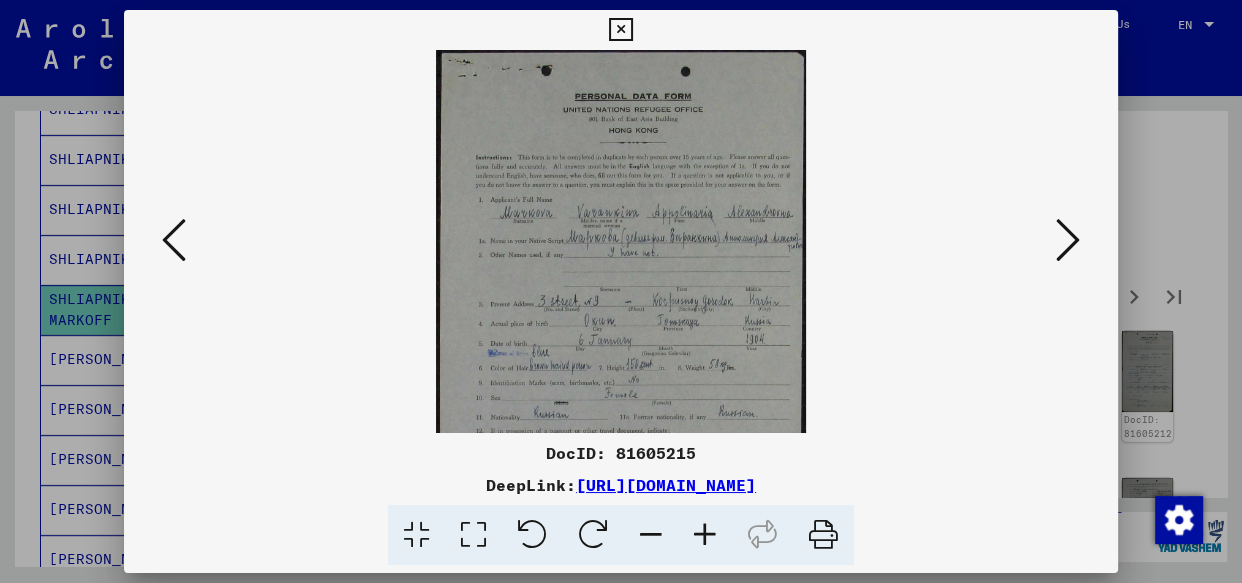click at bounding box center [705, 535] 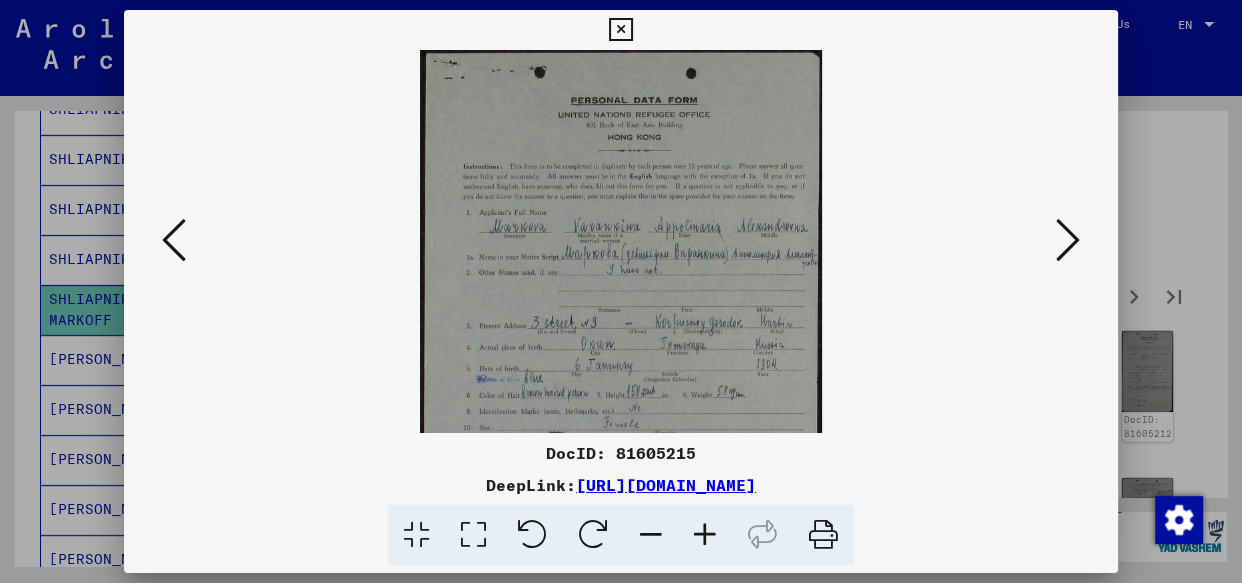 click at bounding box center [705, 535] 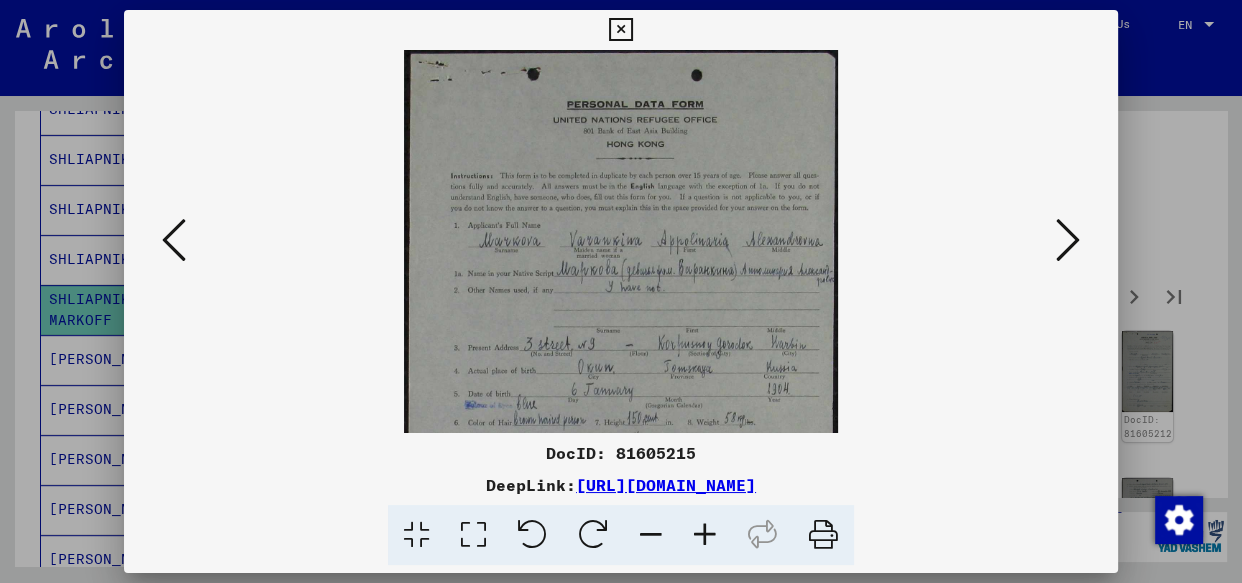 click at bounding box center (705, 535) 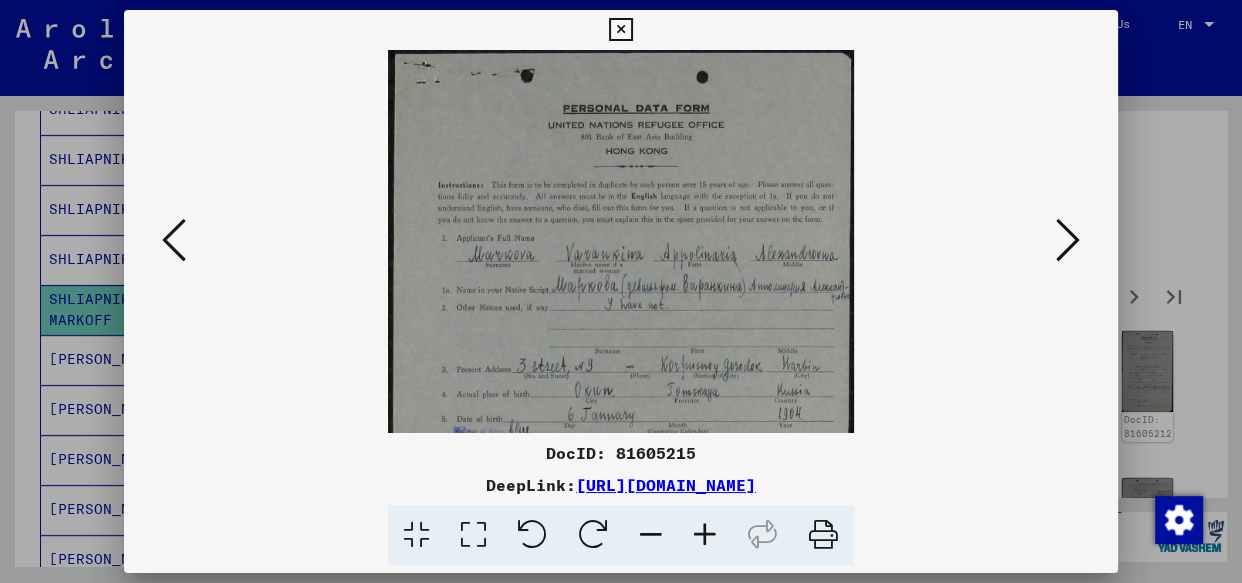 click at bounding box center (705, 535) 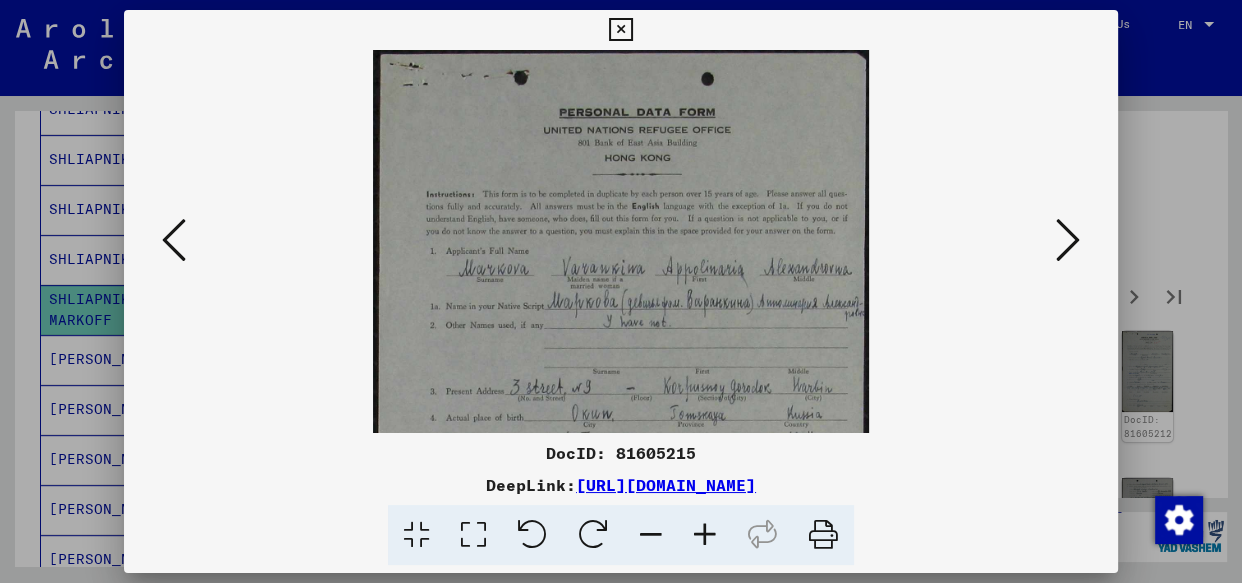 click at bounding box center [705, 535] 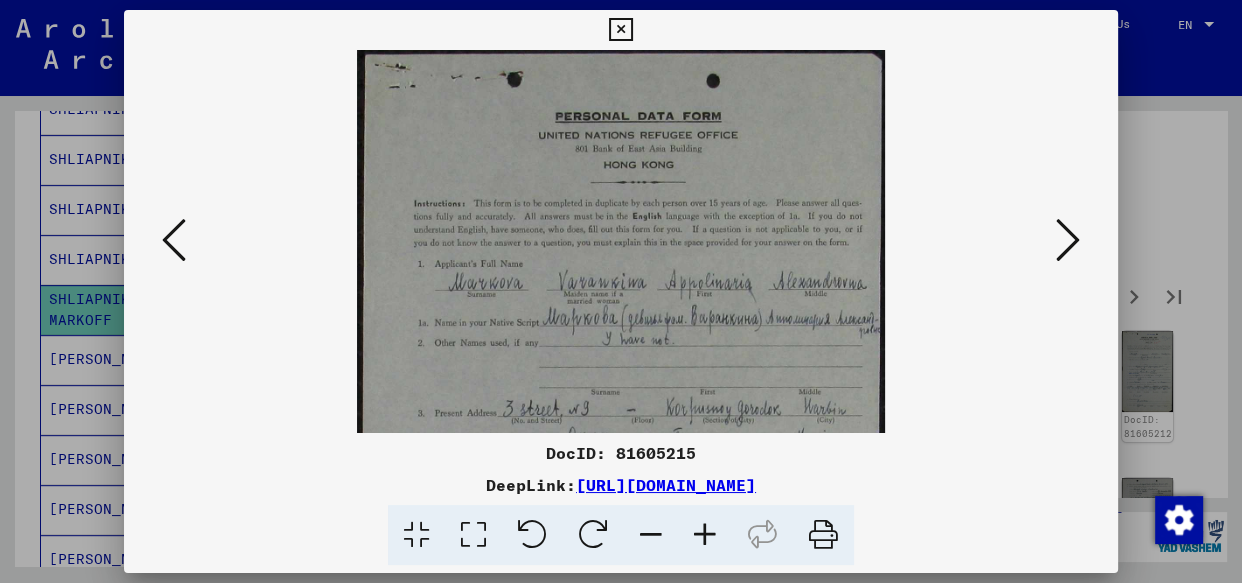click at bounding box center [705, 535] 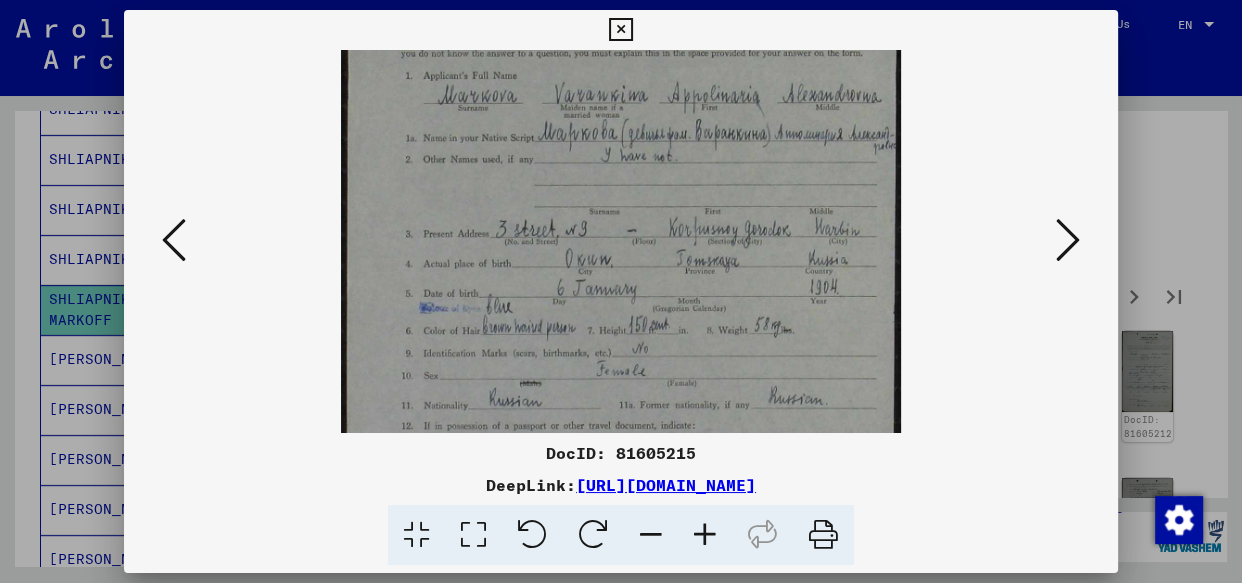 scroll, scrollTop: 250, scrollLeft: 0, axis: vertical 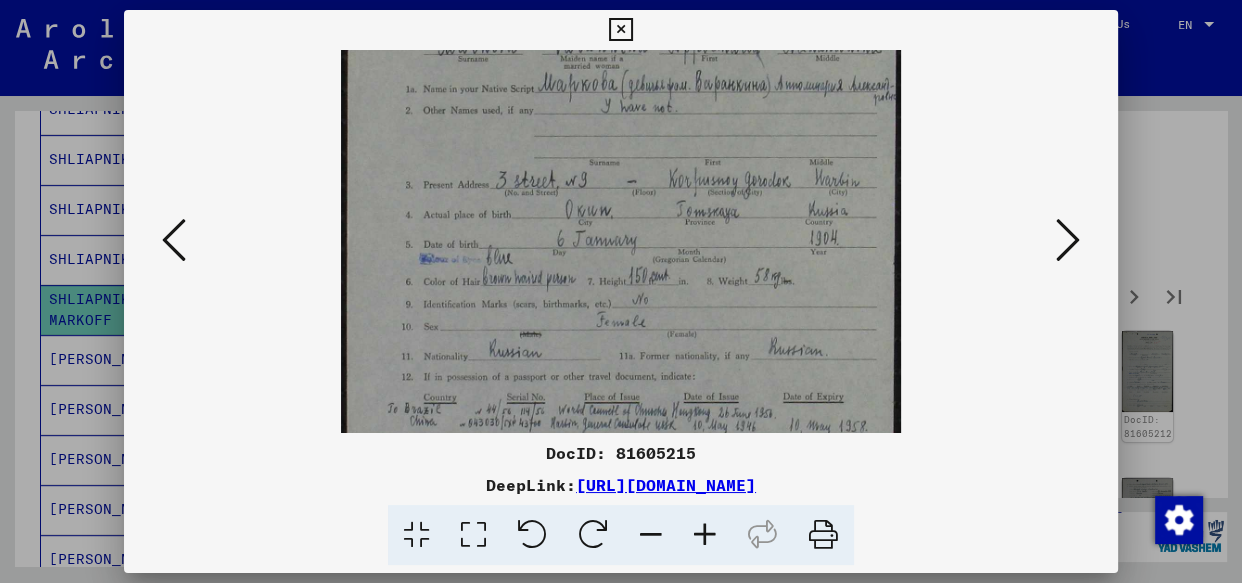 drag, startPoint x: 615, startPoint y: 249, endPoint x: 613, endPoint y: 135, distance: 114.01754 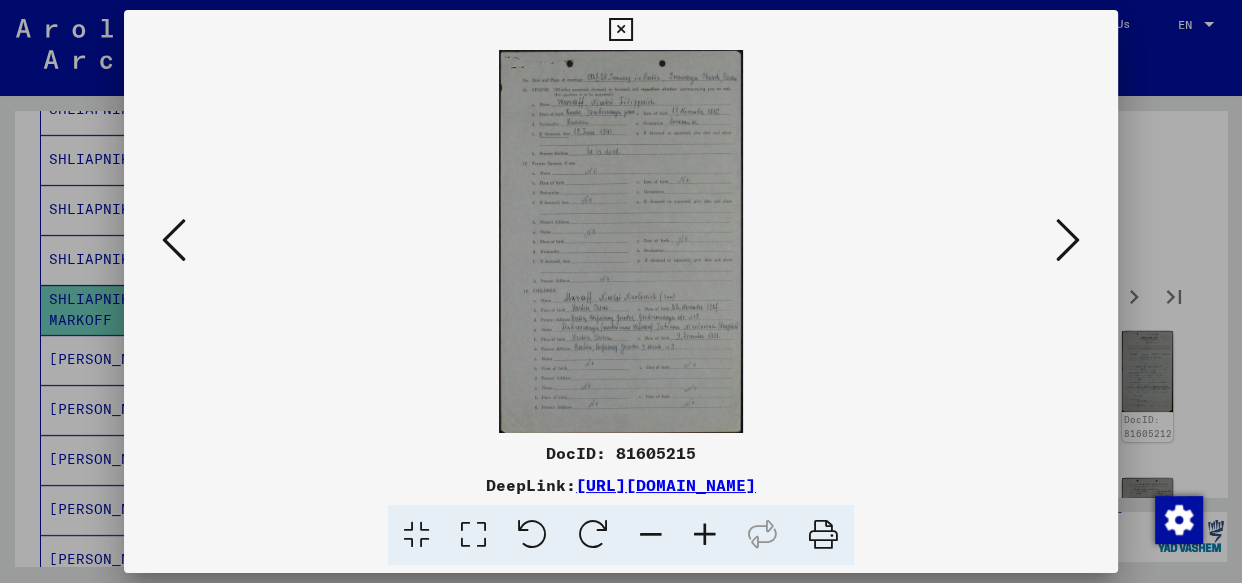 scroll, scrollTop: 0, scrollLeft: 0, axis: both 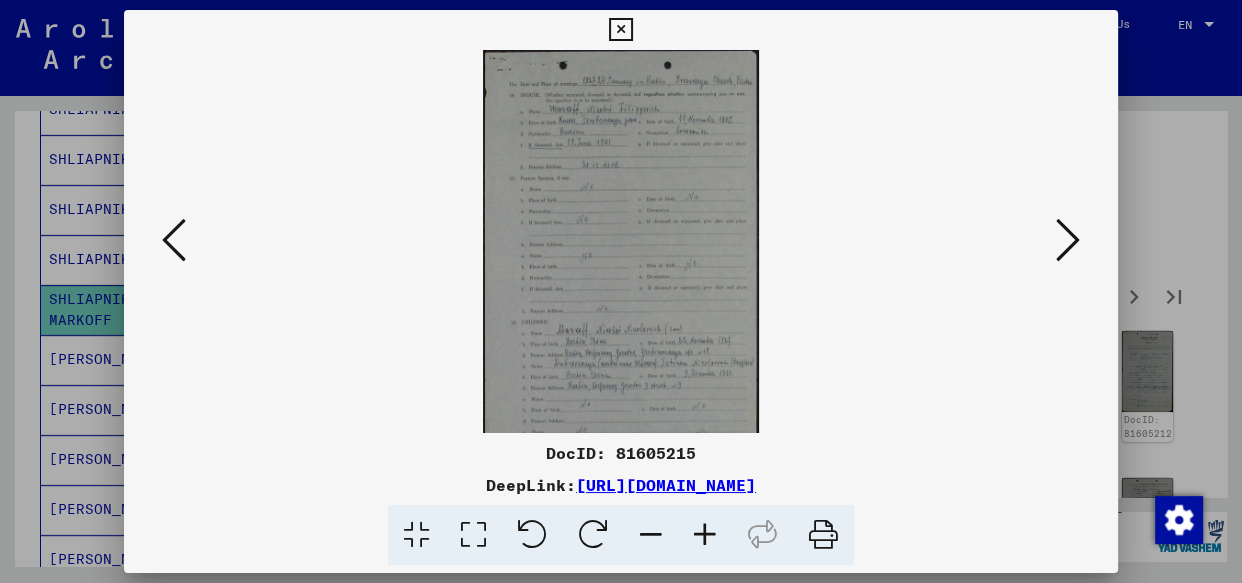 click at bounding box center [705, 535] 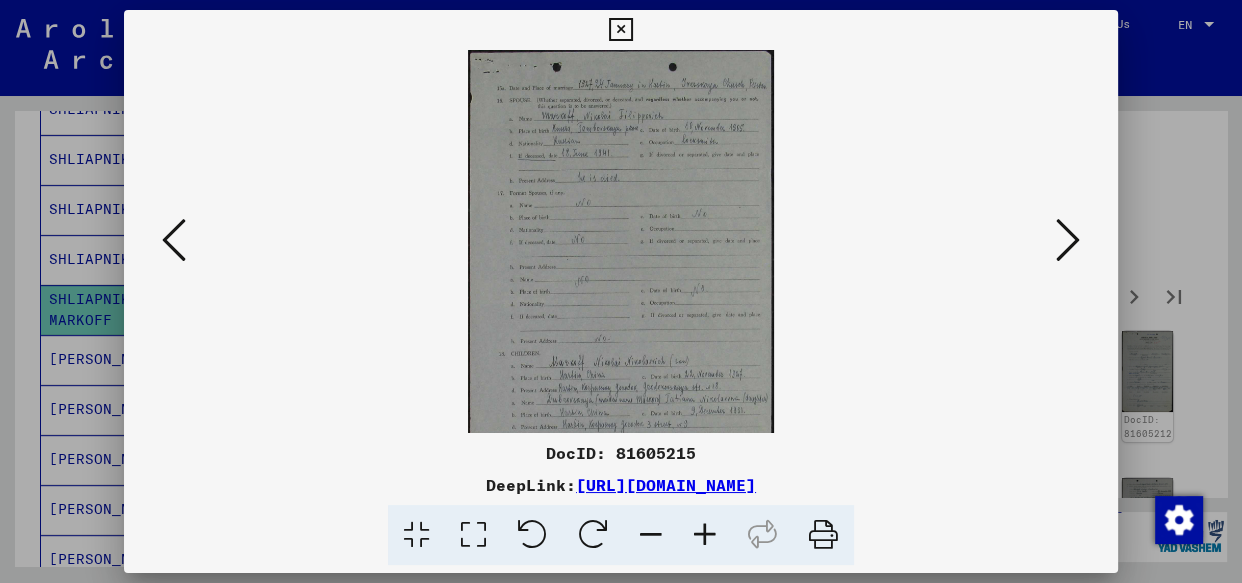 click at bounding box center [705, 535] 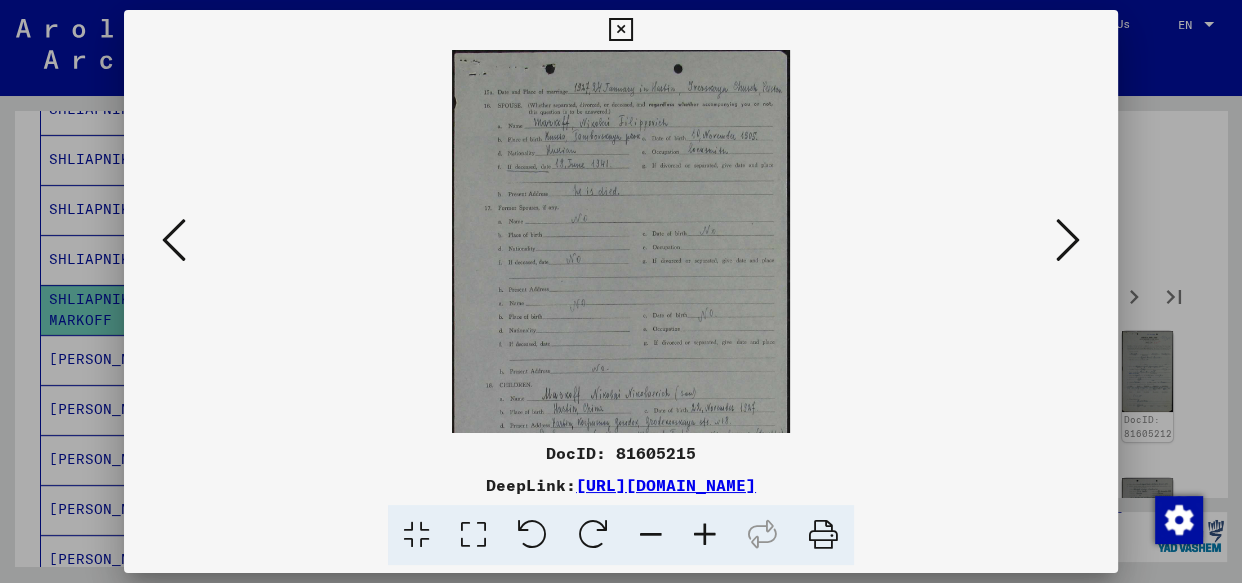 click at bounding box center (705, 535) 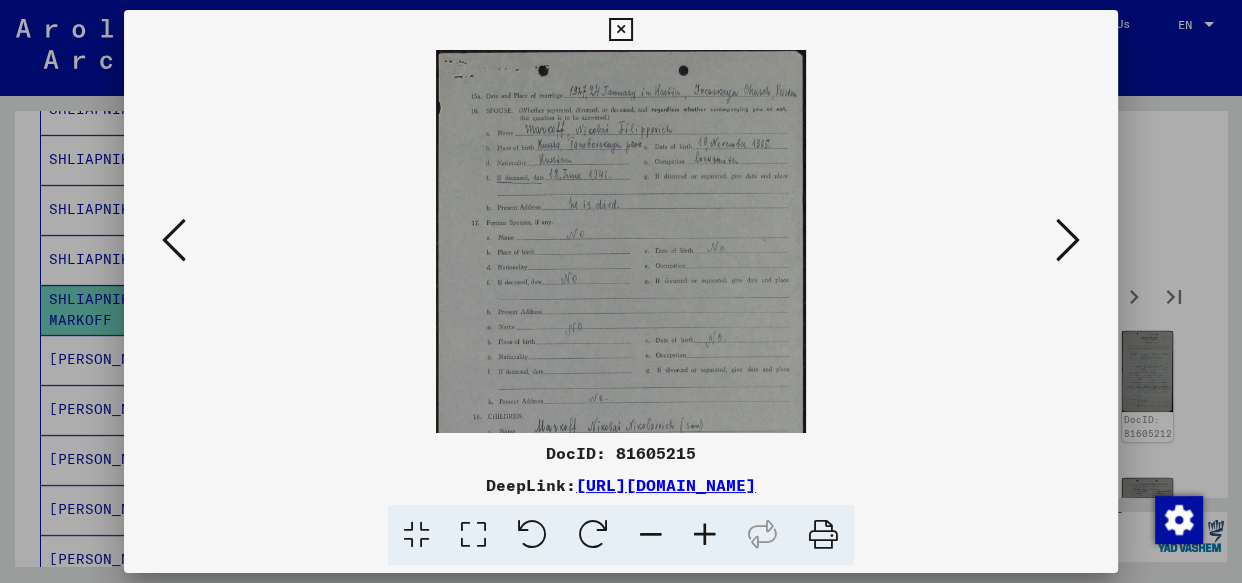 click at bounding box center (705, 535) 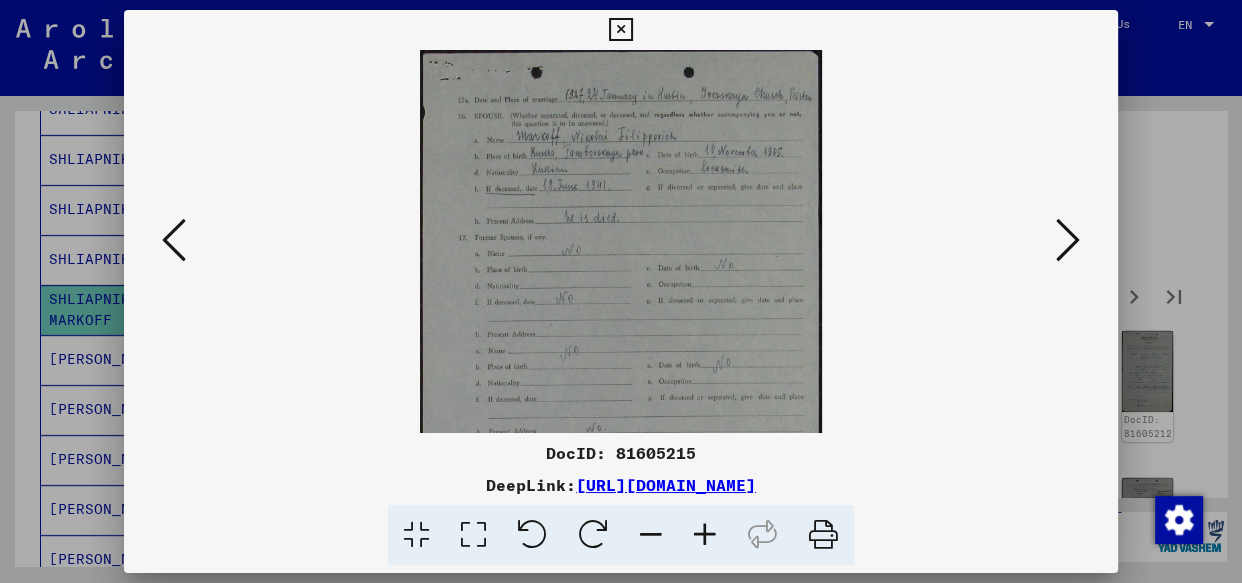 click at bounding box center (705, 535) 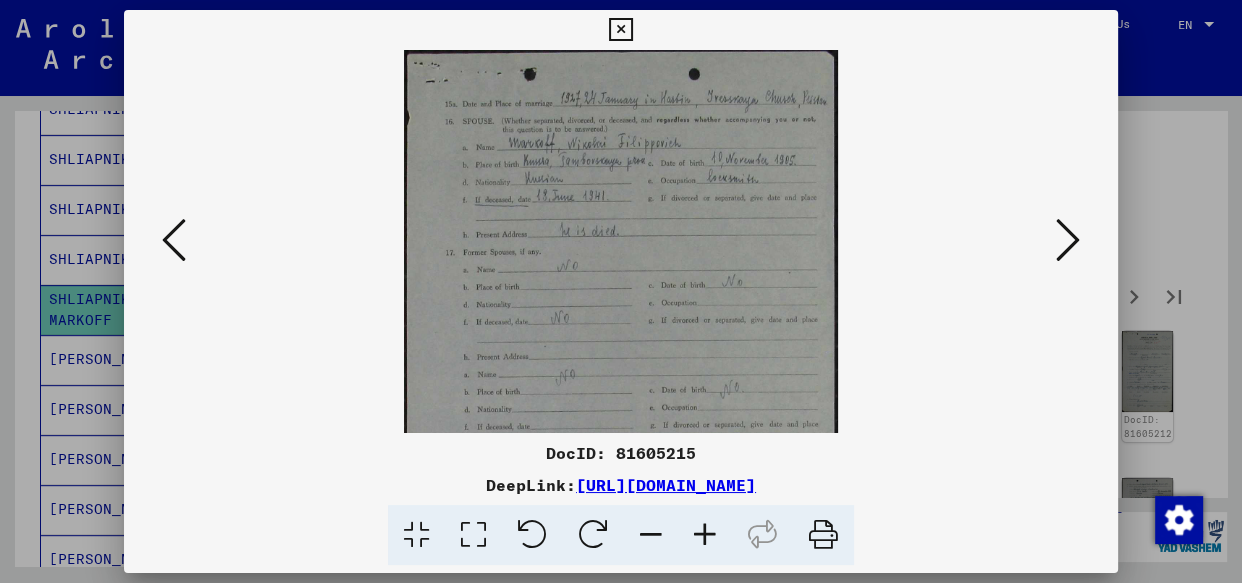 click at bounding box center [705, 535] 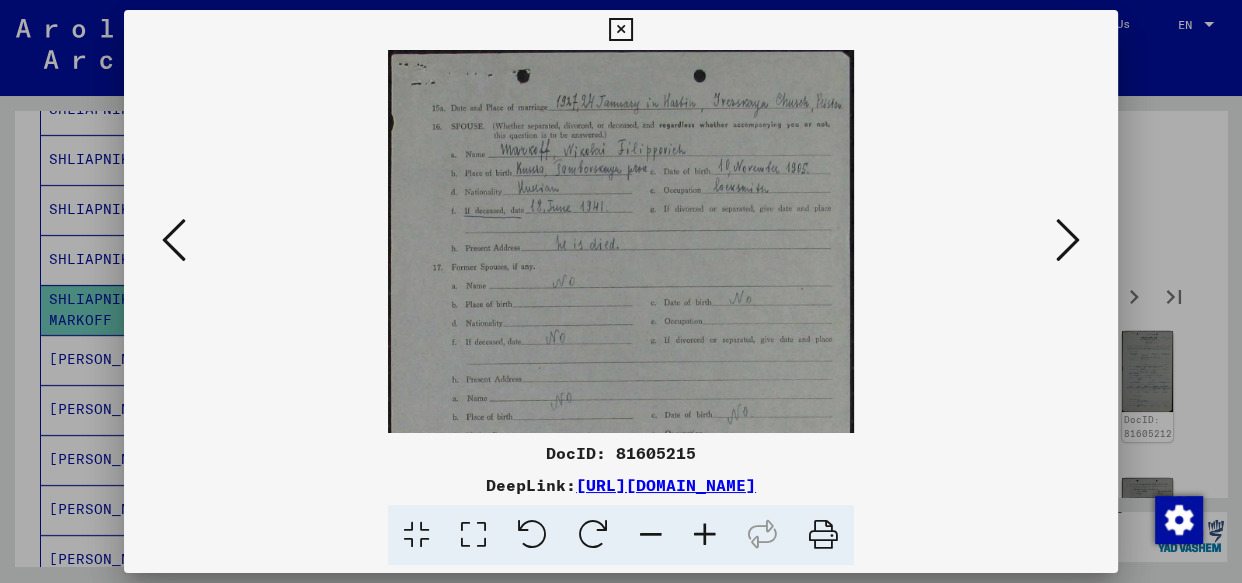 click at bounding box center [705, 535] 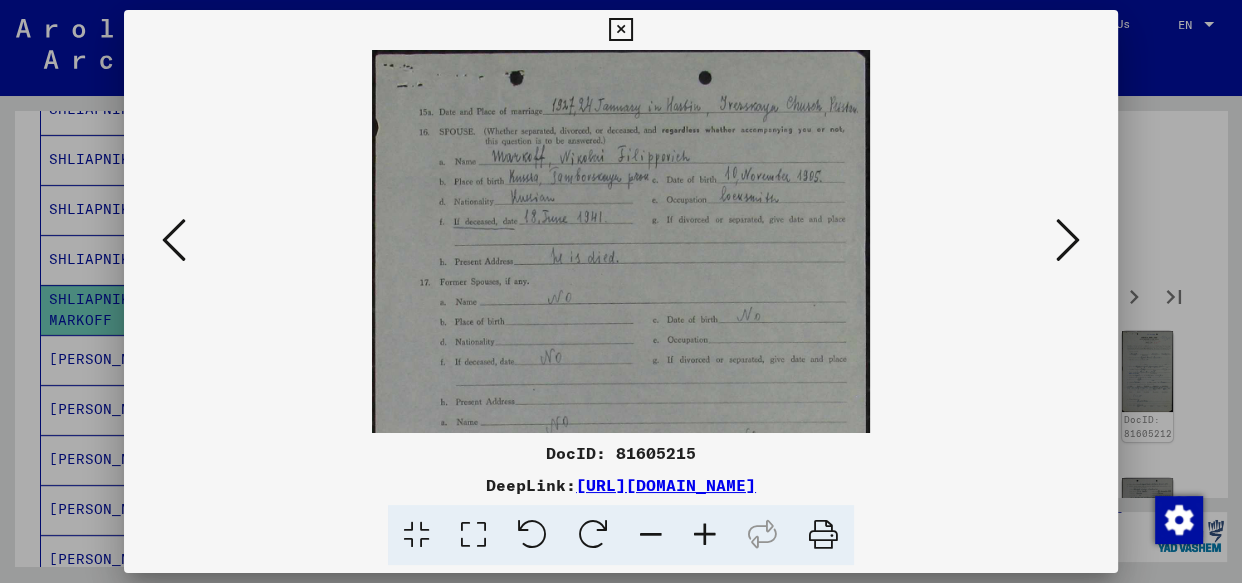 click at bounding box center [705, 535] 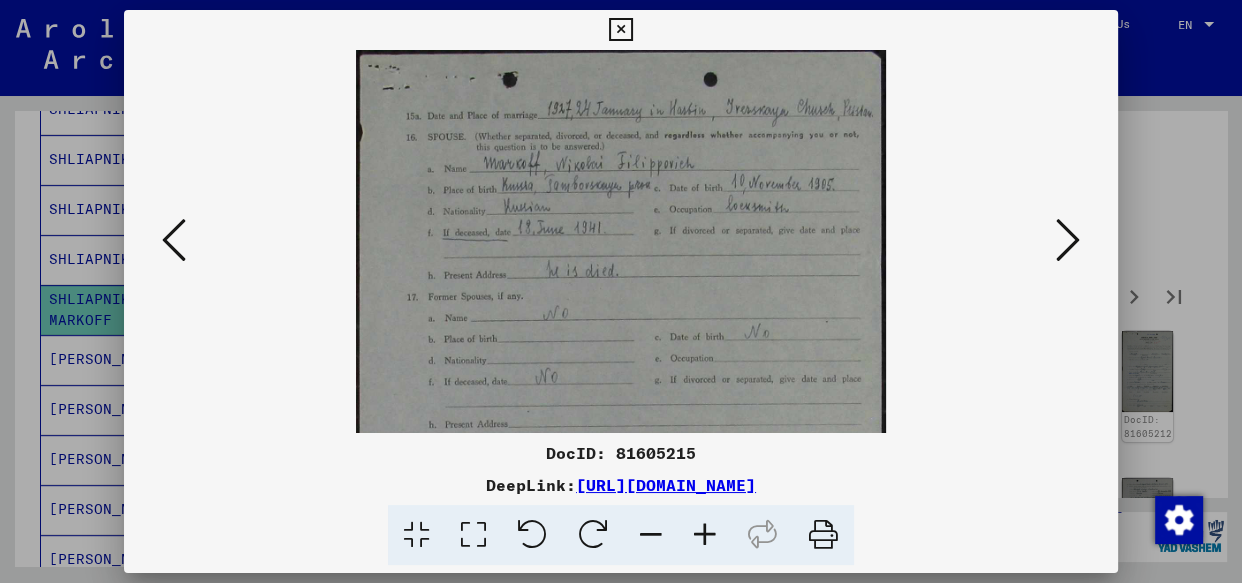 click at bounding box center (705, 535) 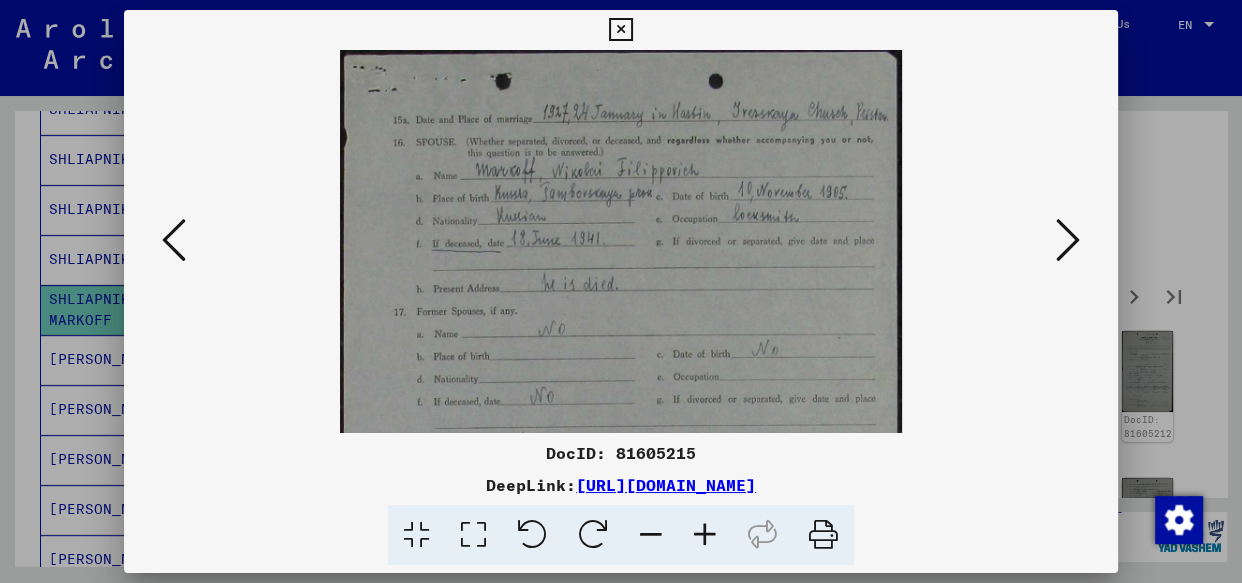 click at bounding box center (705, 535) 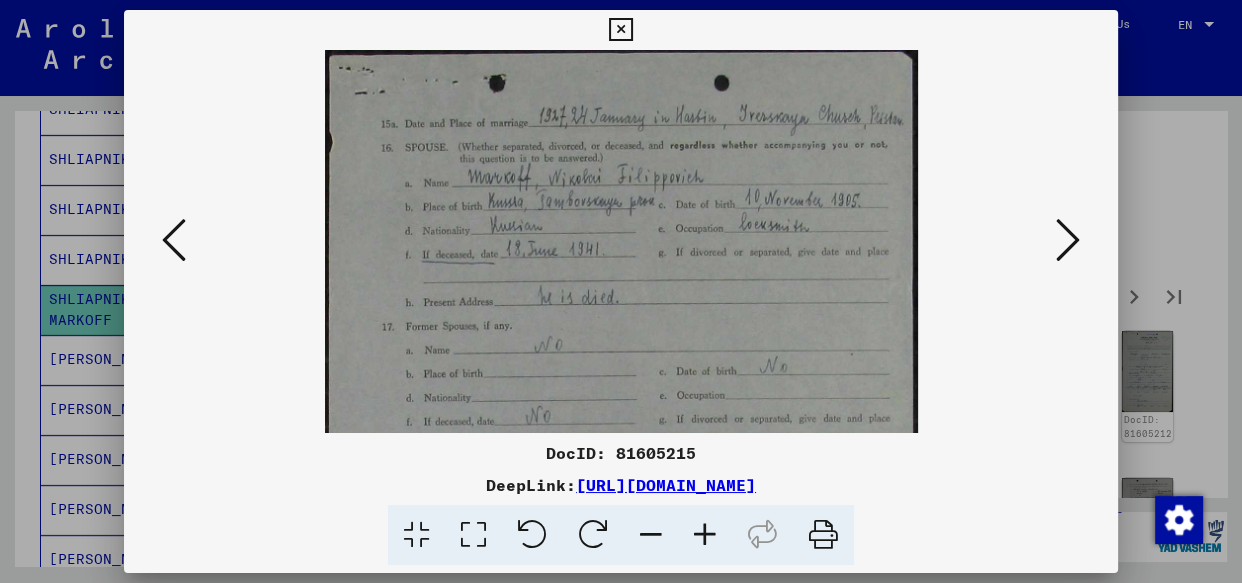 click at bounding box center (705, 535) 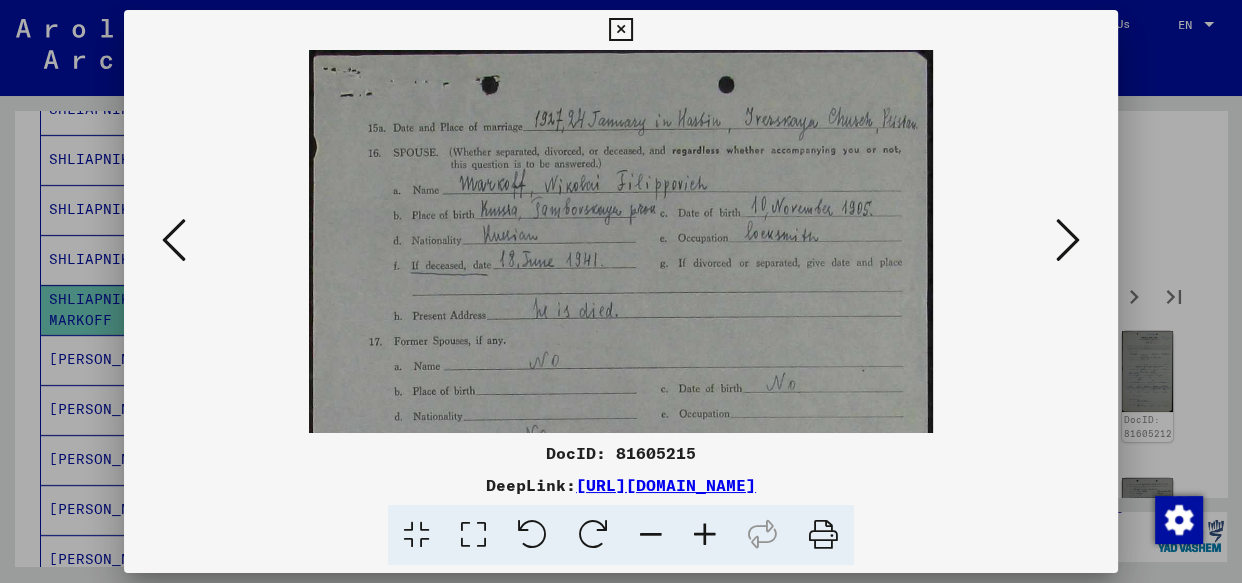 click at bounding box center [705, 535] 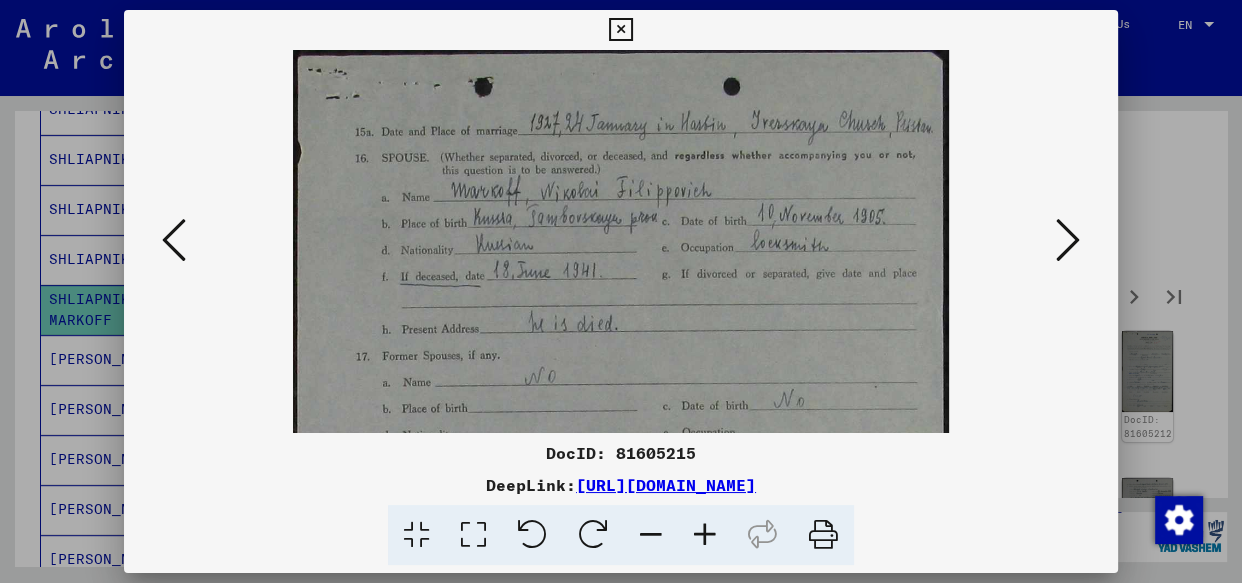 click at bounding box center (705, 535) 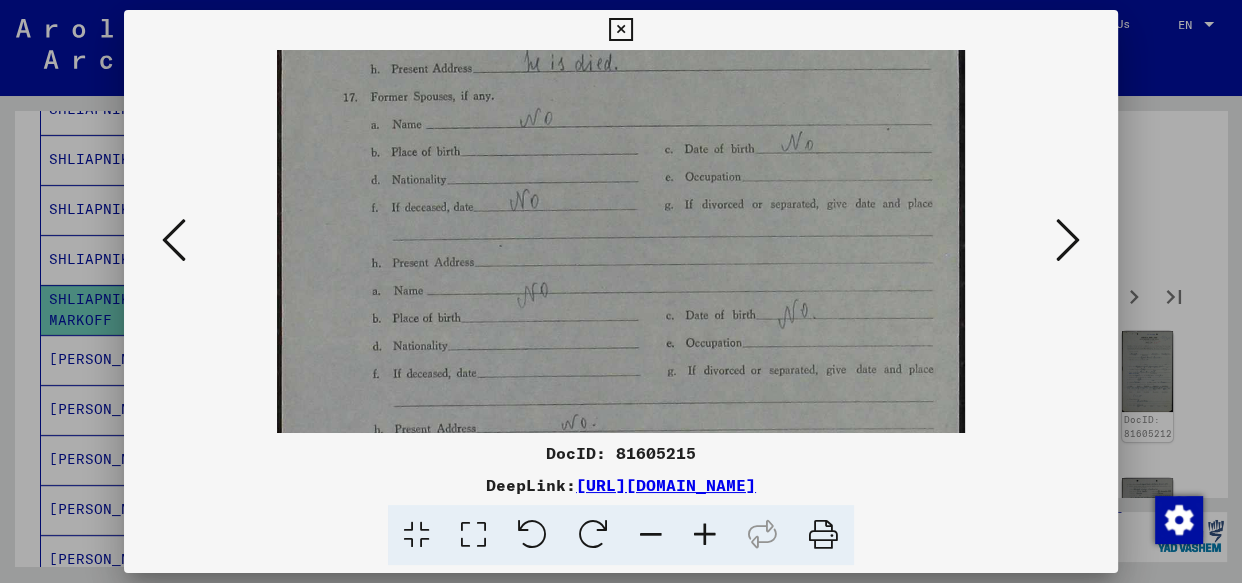 drag, startPoint x: 611, startPoint y: 386, endPoint x: 692, endPoint y: 91, distance: 305.9183 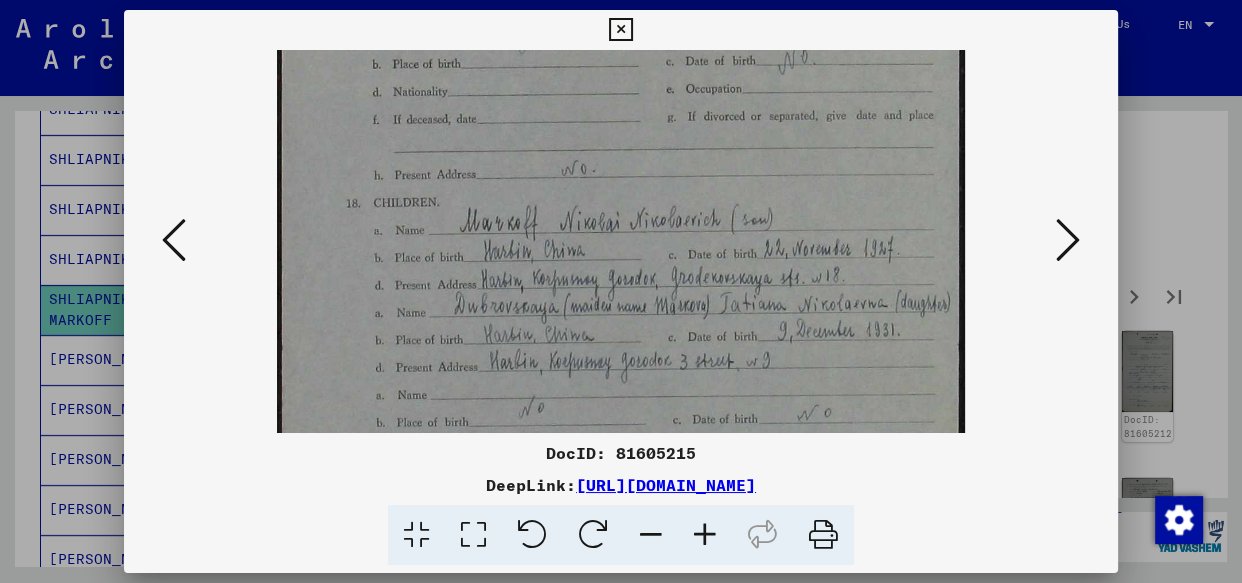 drag, startPoint x: 620, startPoint y: 228, endPoint x: 649, endPoint y: 80, distance: 150.81445 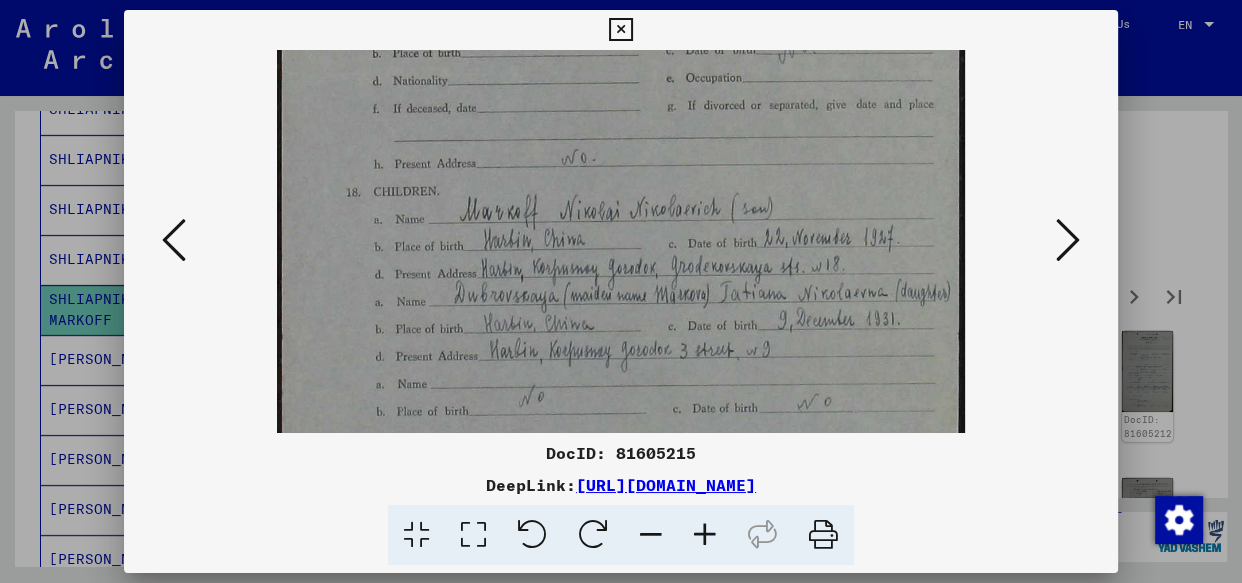scroll, scrollTop: 700, scrollLeft: 0, axis: vertical 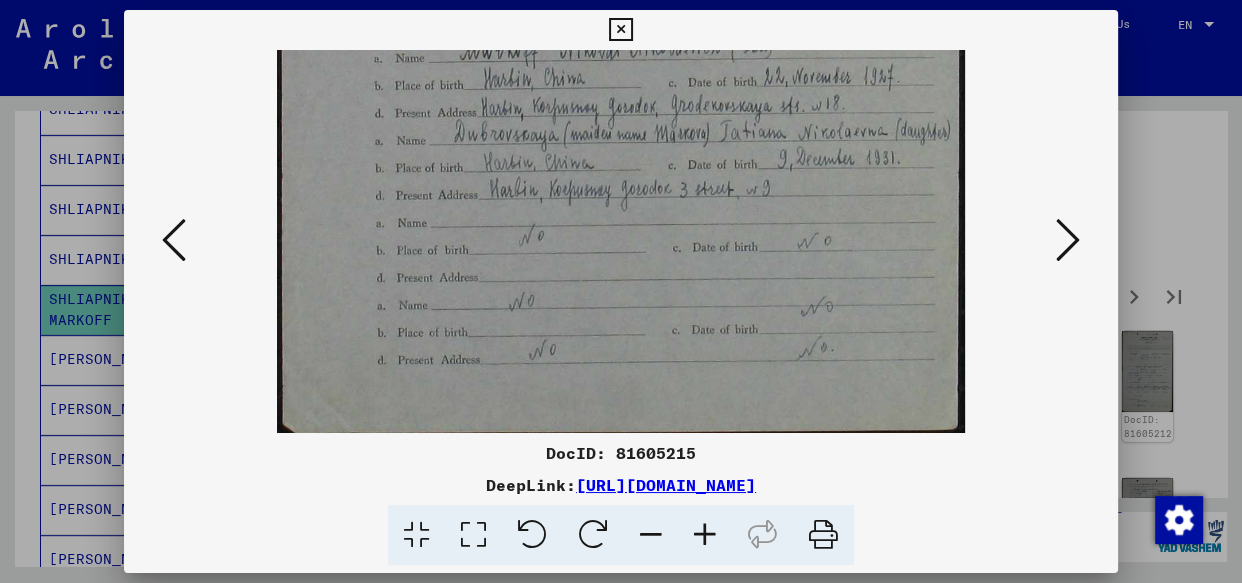 drag, startPoint x: 305, startPoint y: 300, endPoint x: 354, endPoint y: -20, distance: 323.72983 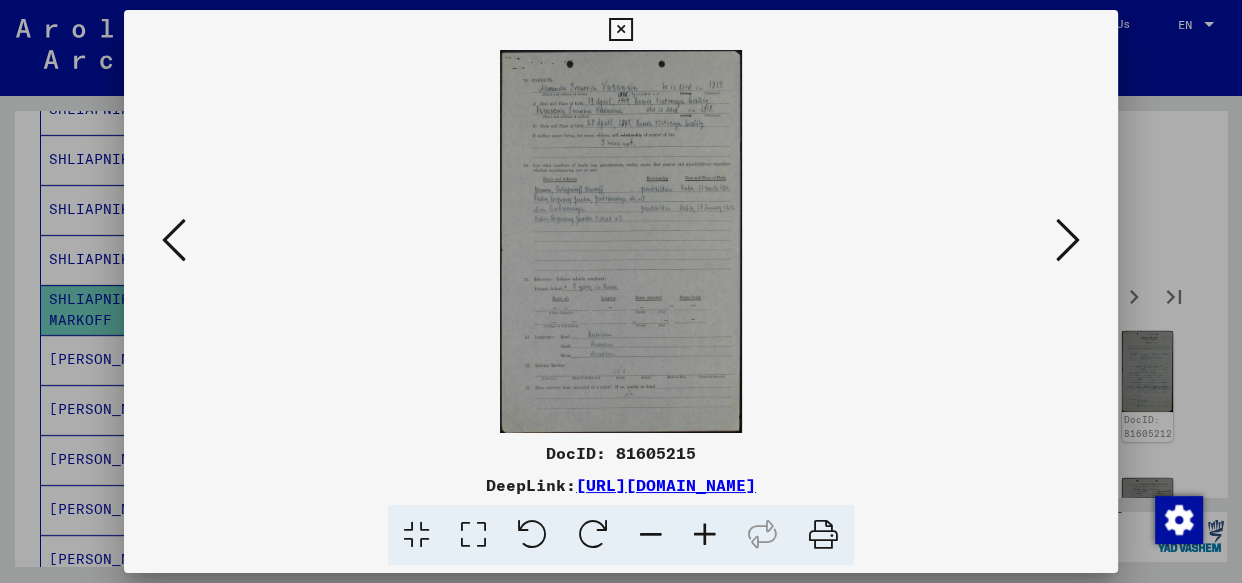 scroll, scrollTop: 0, scrollLeft: 0, axis: both 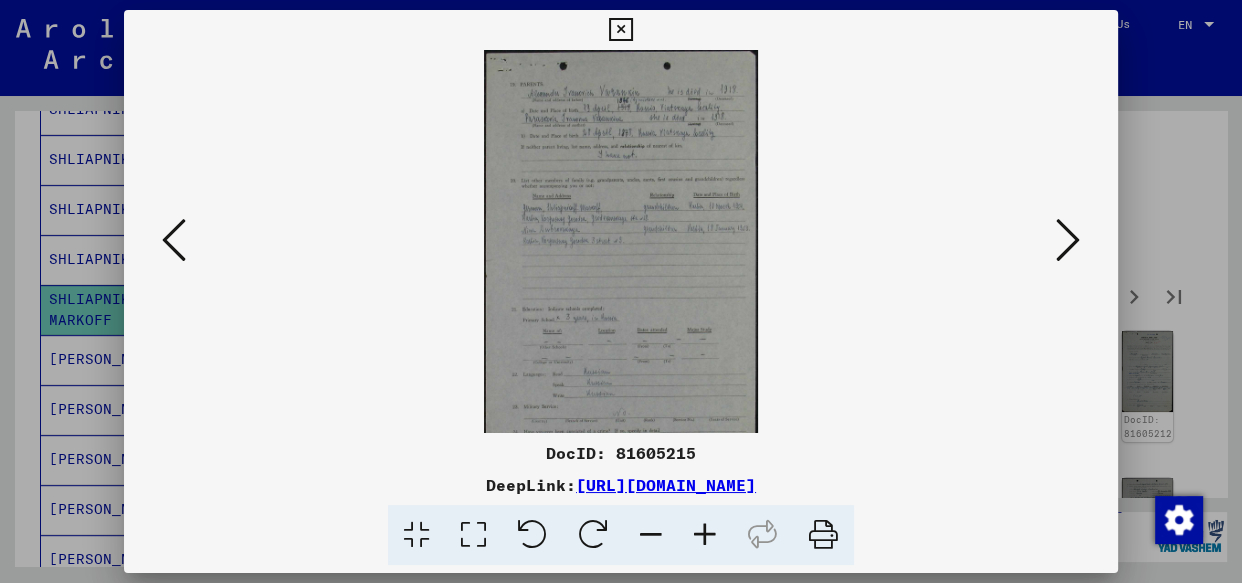 click at bounding box center [705, 535] 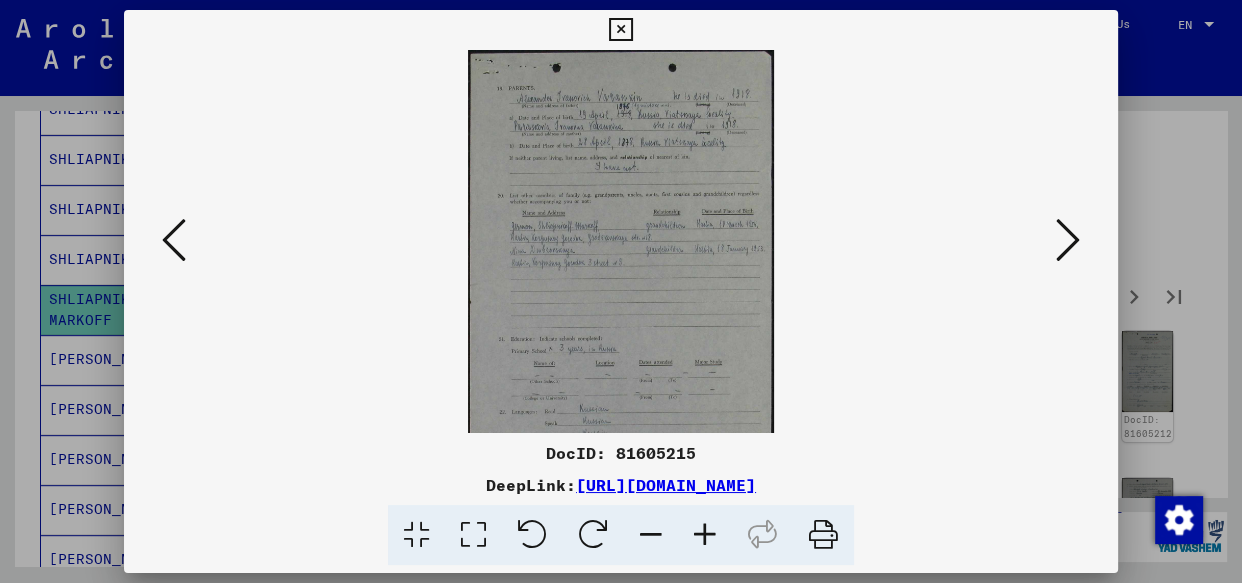 click at bounding box center [705, 535] 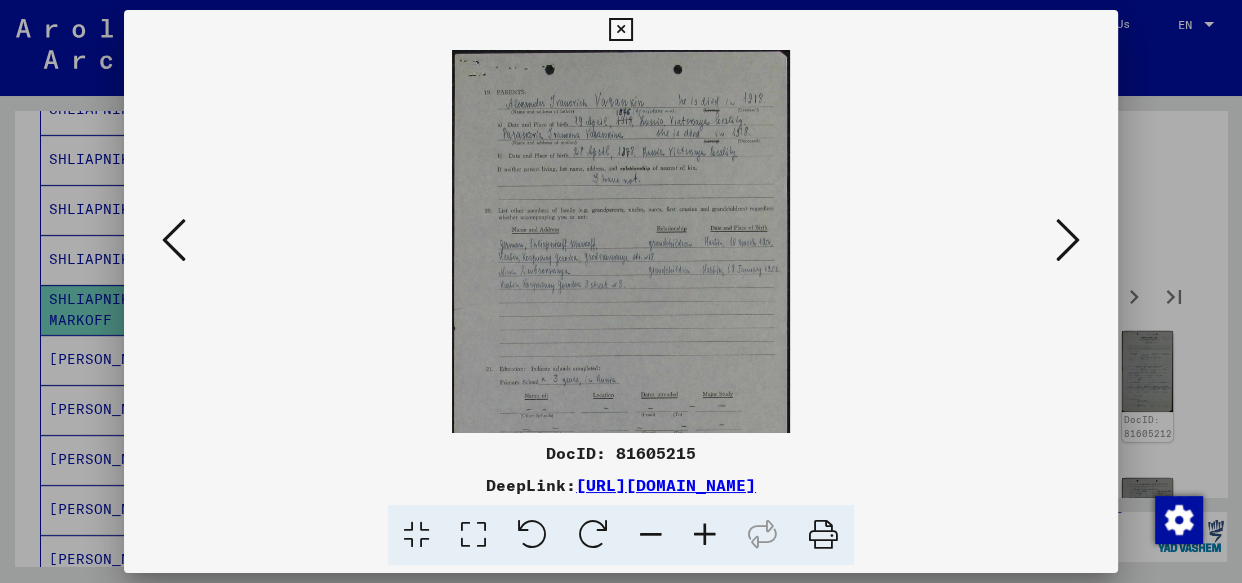 click at bounding box center (705, 535) 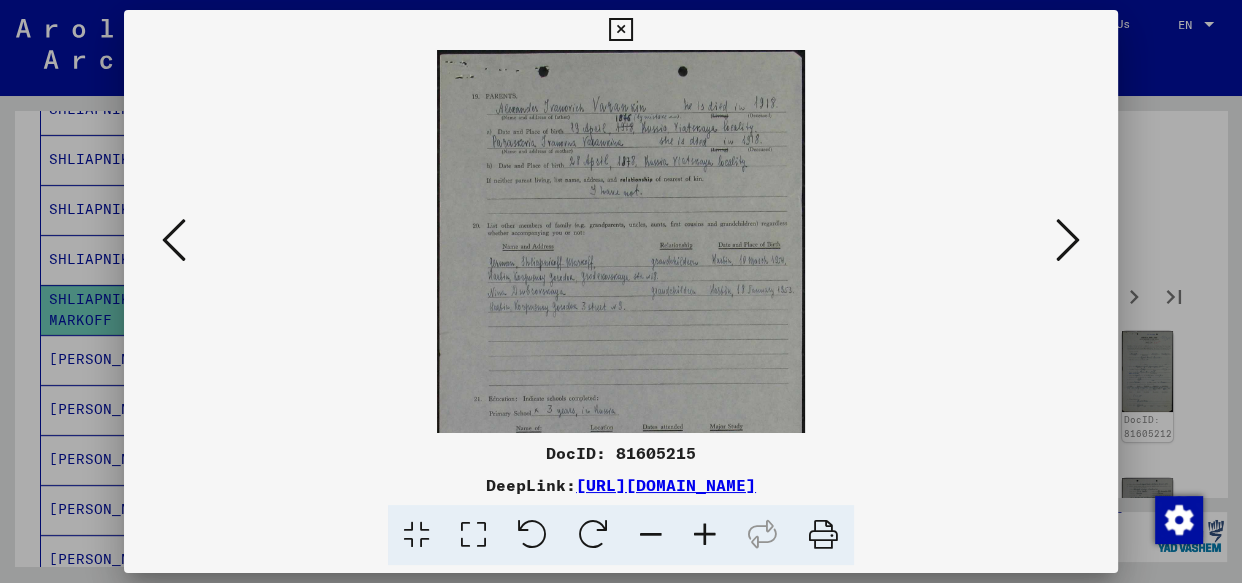 click at bounding box center [705, 535] 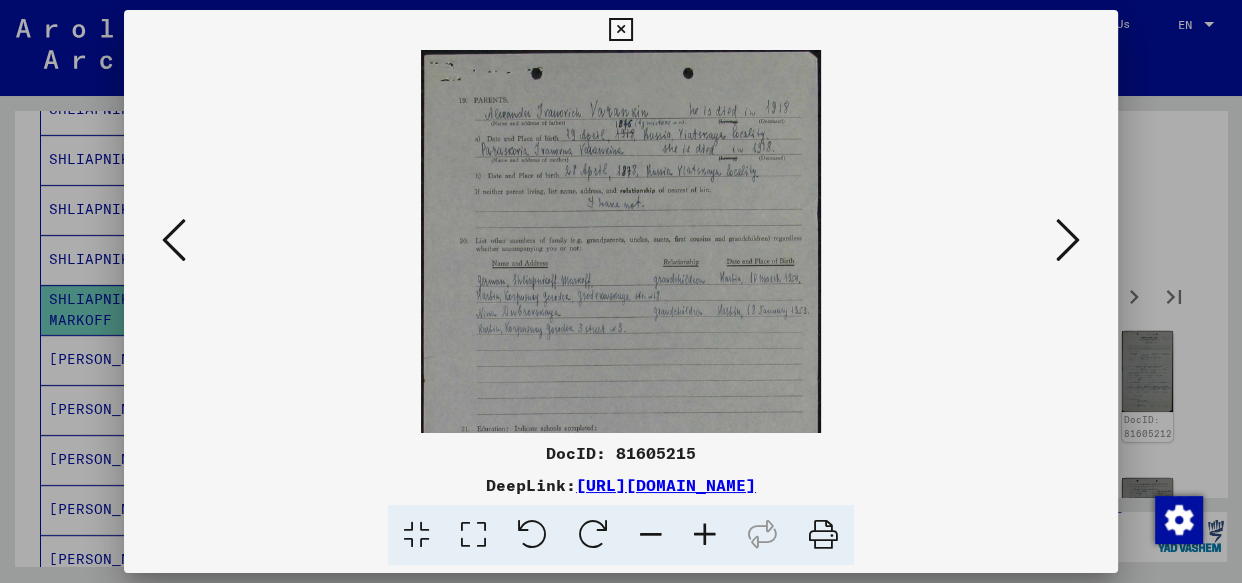 click at bounding box center [705, 535] 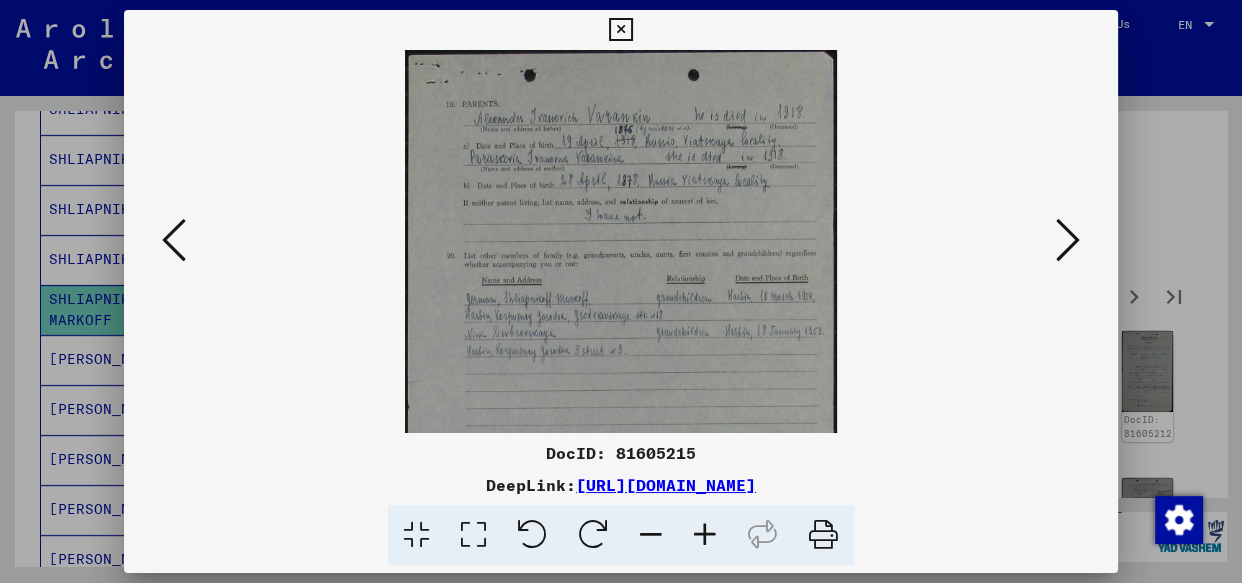 click at bounding box center [705, 535] 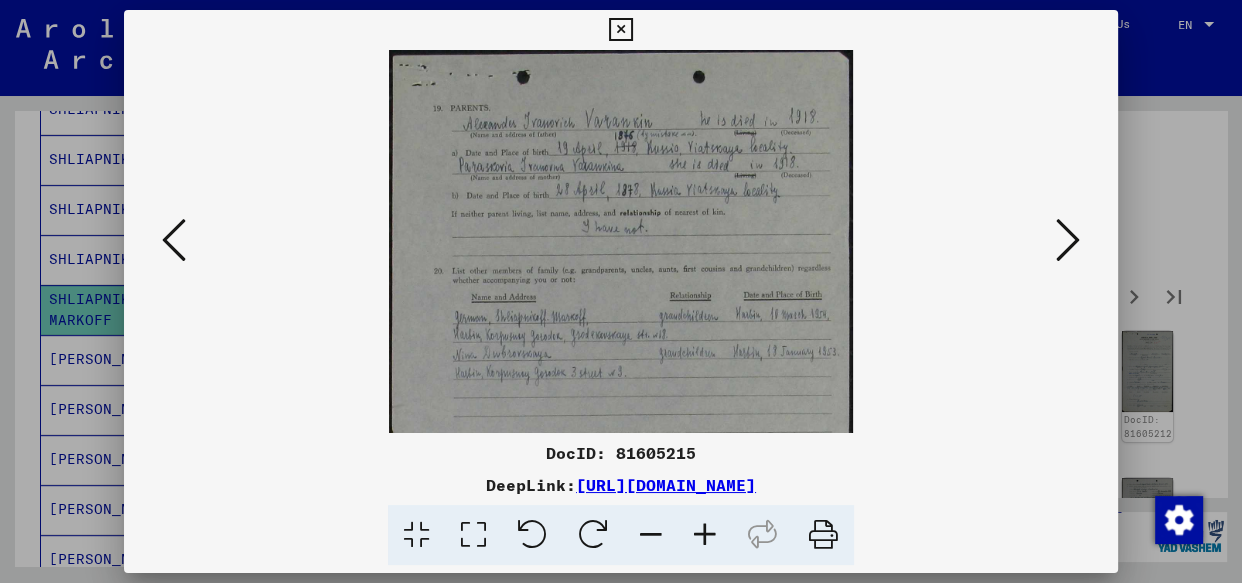 click at bounding box center (705, 535) 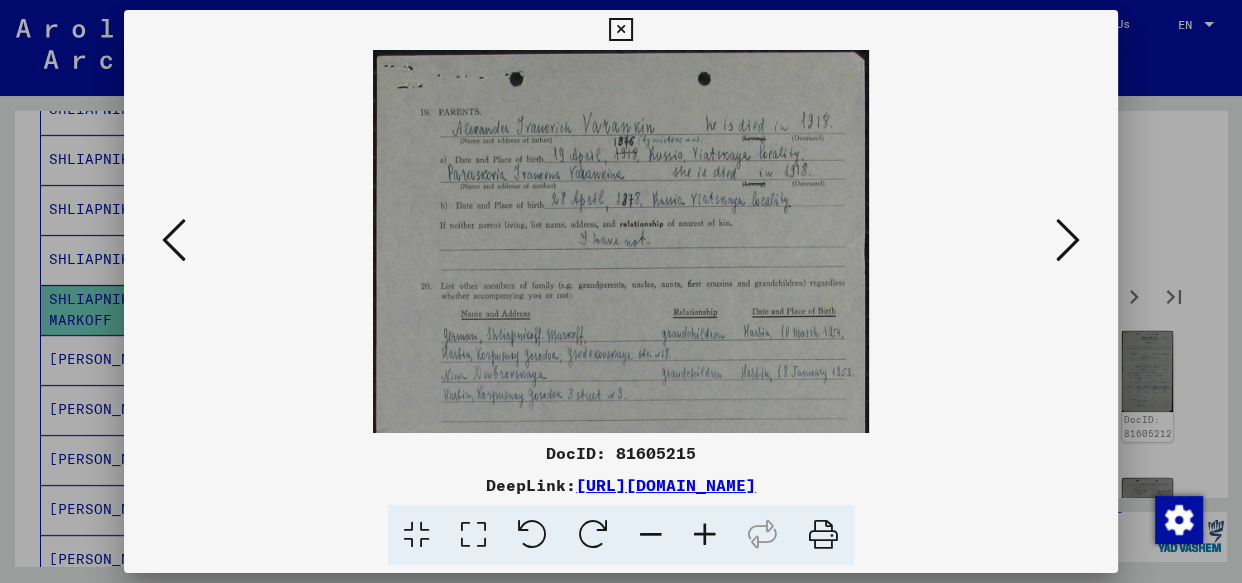 click at bounding box center (705, 535) 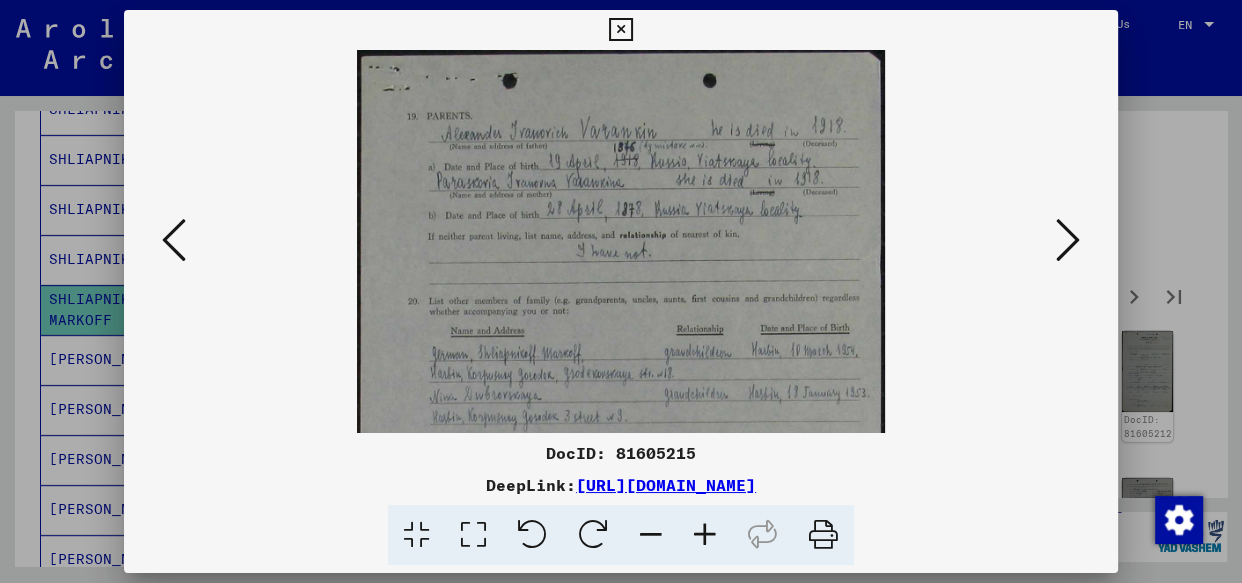 click at bounding box center [705, 535] 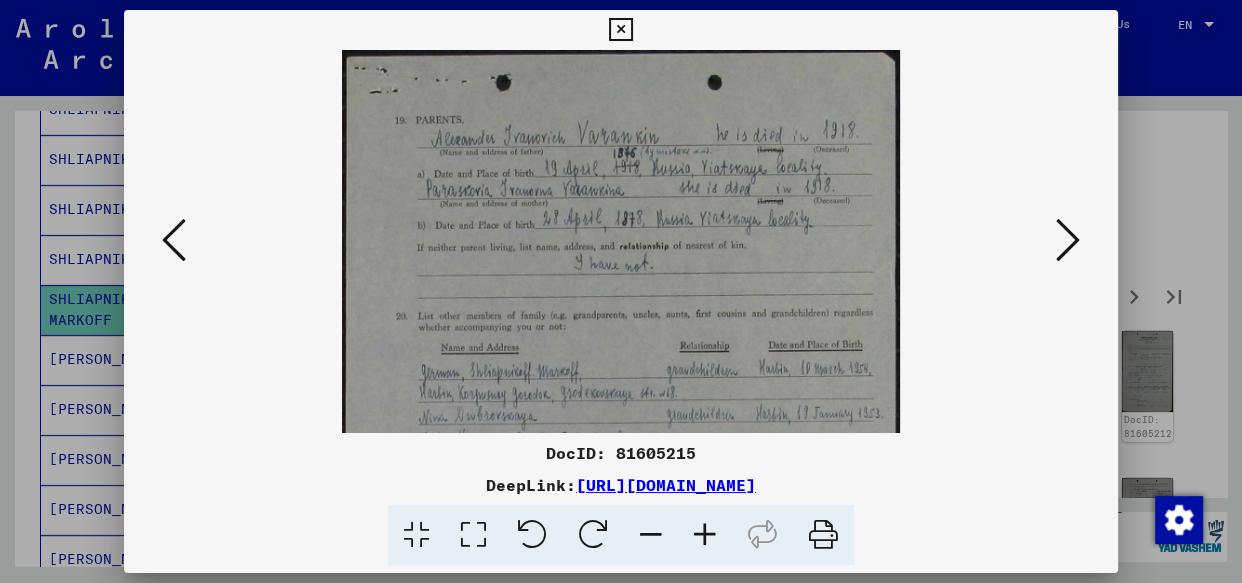 click at bounding box center [705, 535] 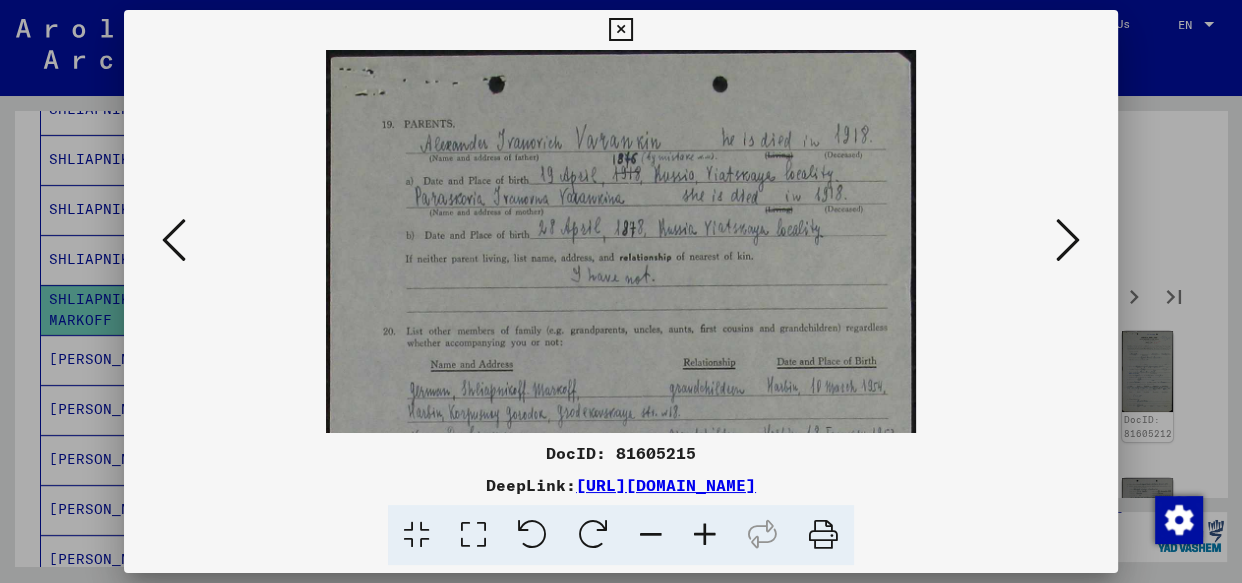 click at bounding box center [705, 535] 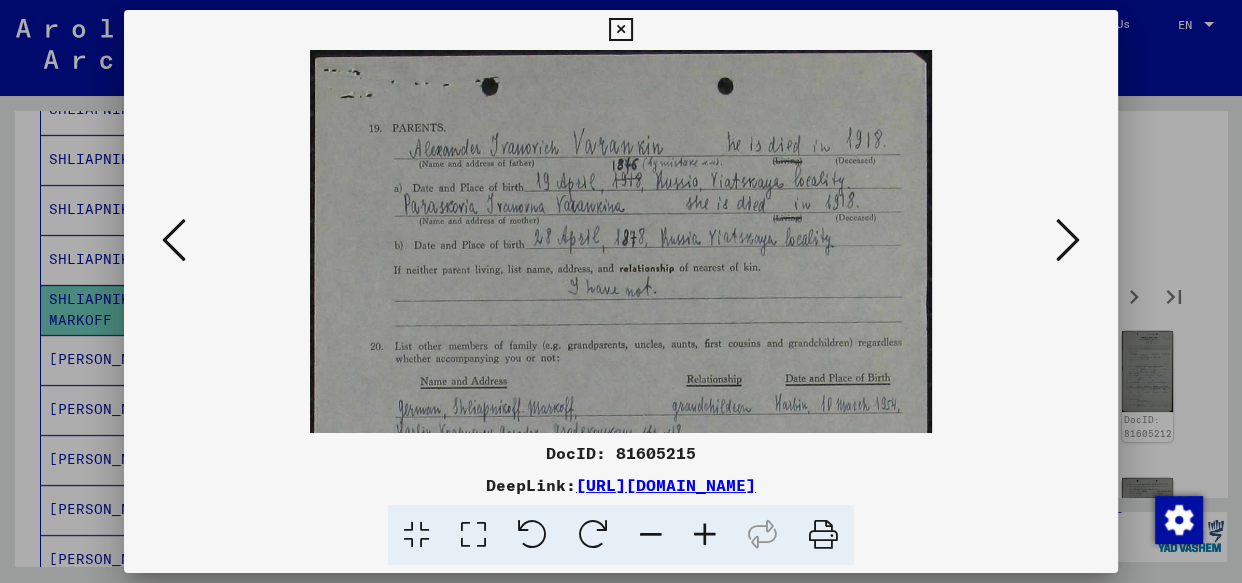 click at bounding box center [705, 535] 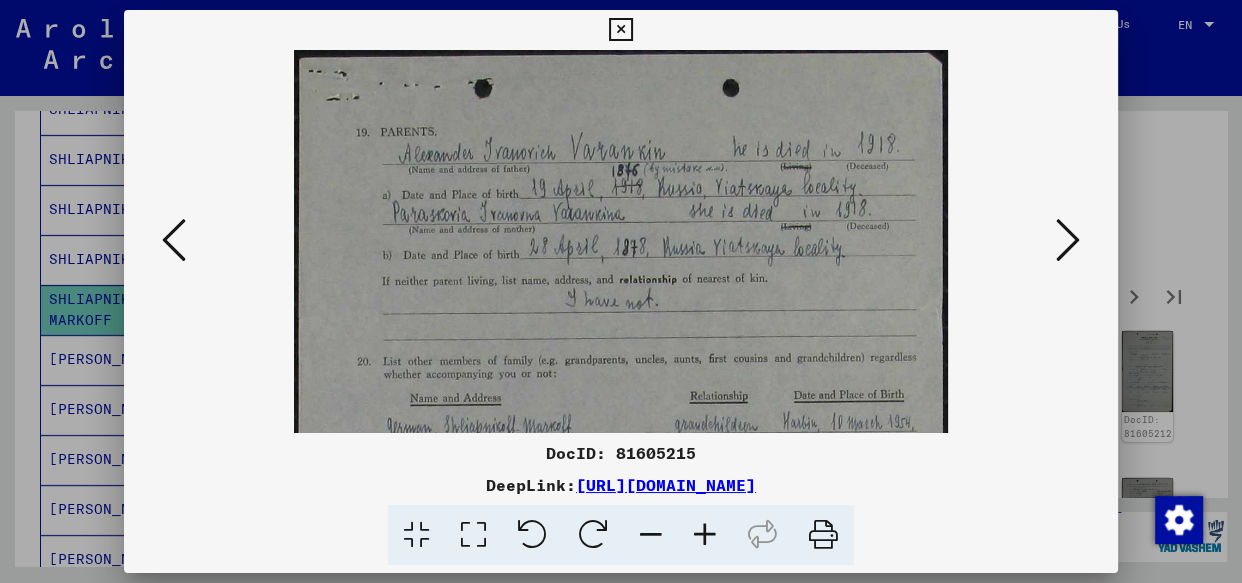 click at bounding box center [705, 535] 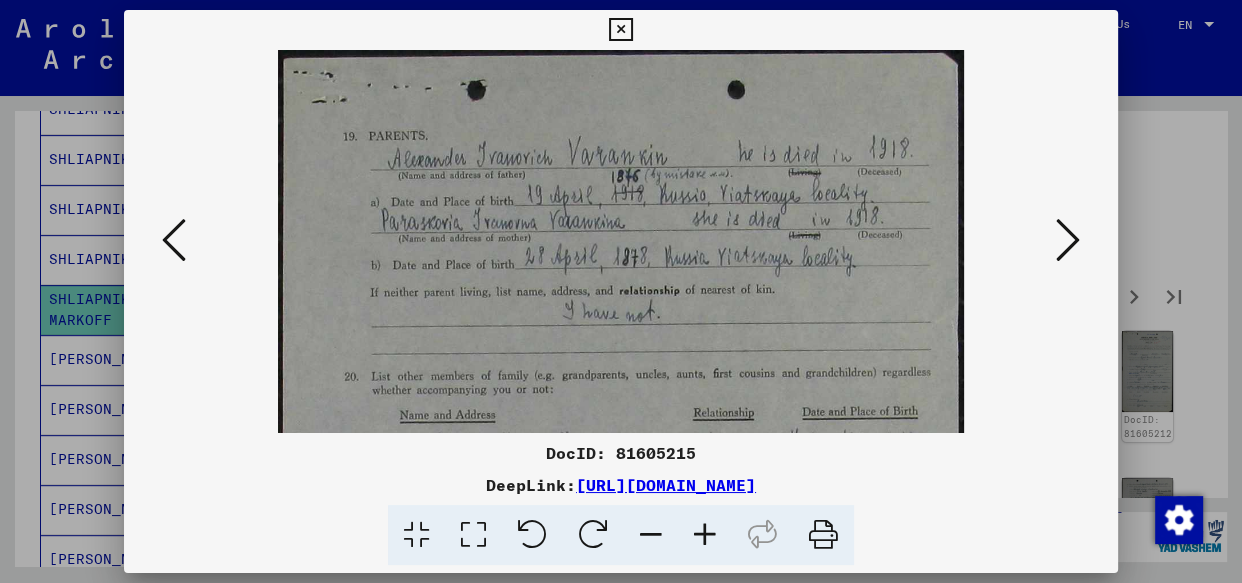 click at bounding box center (705, 535) 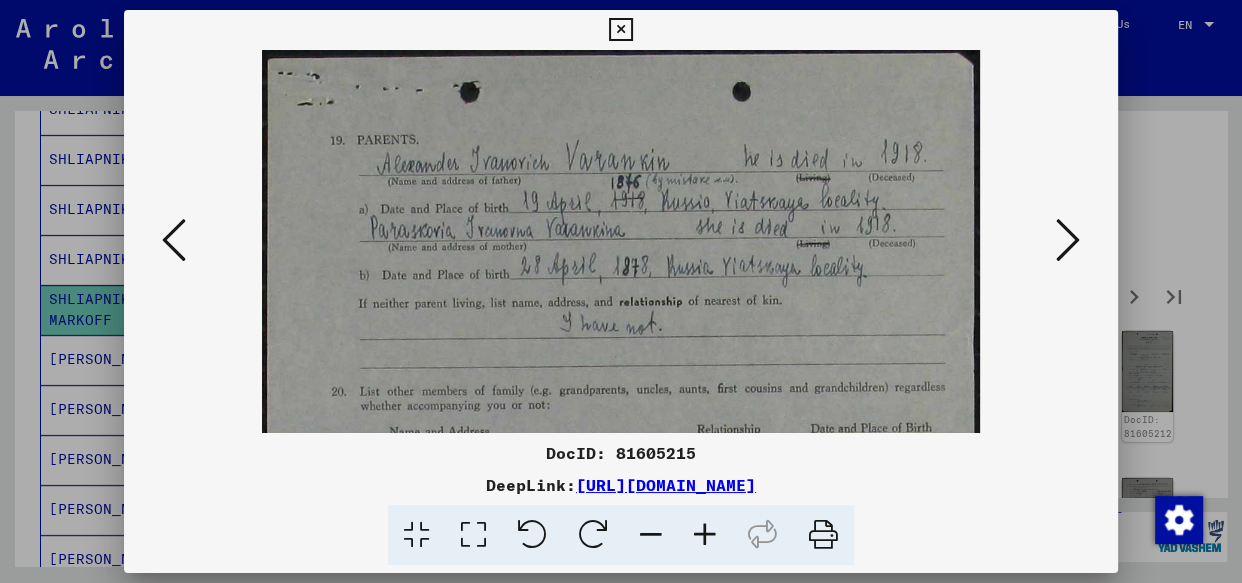 click at bounding box center [705, 535] 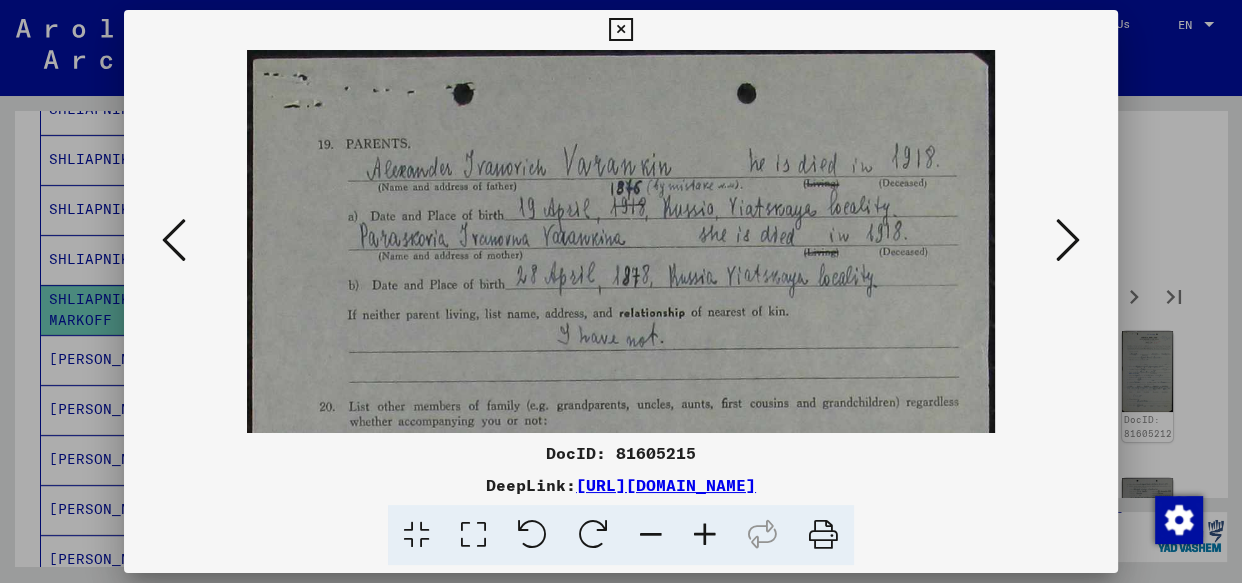 click at bounding box center (705, 535) 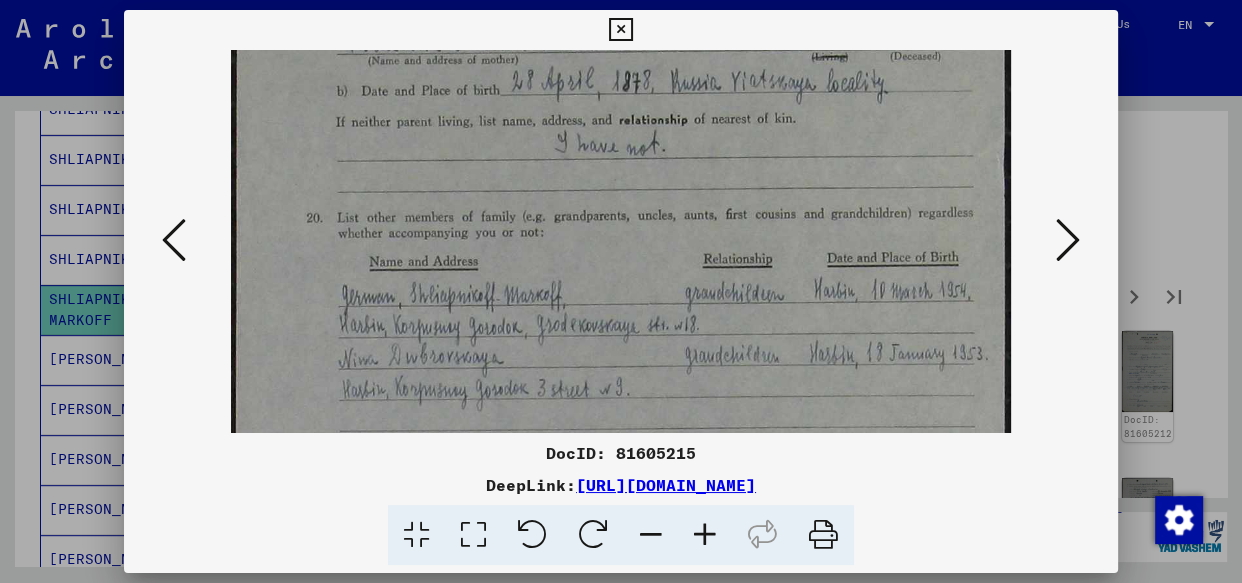 drag, startPoint x: 507, startPoint y: 345, endPoint x: 551, endPoint y: 48, distance: 300.24158 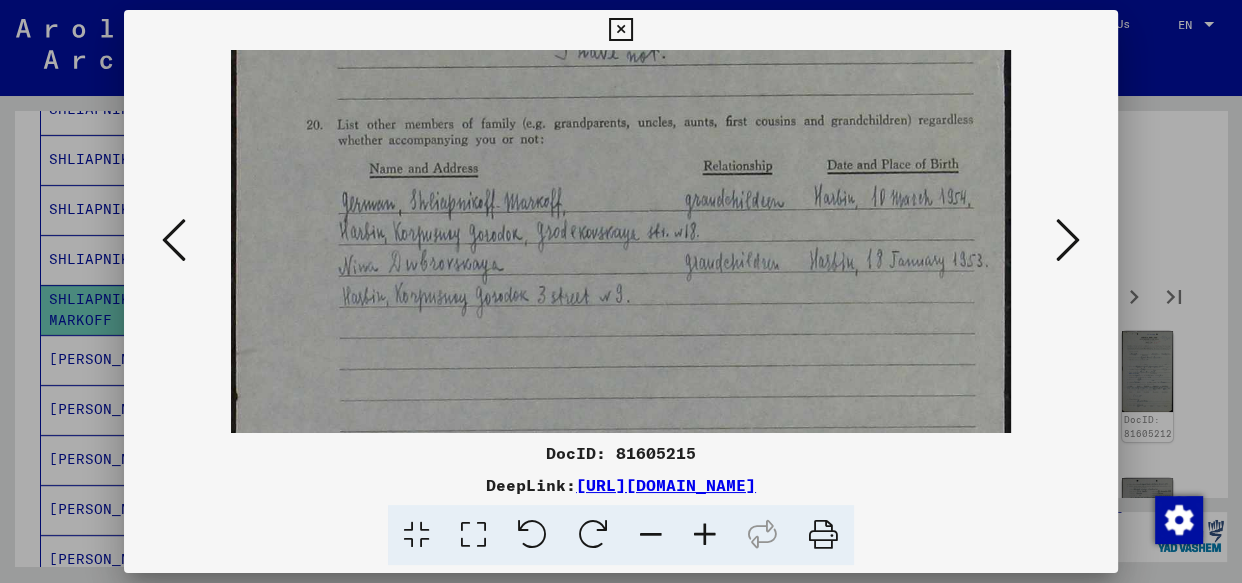 click at bounding box center (1068, 240) 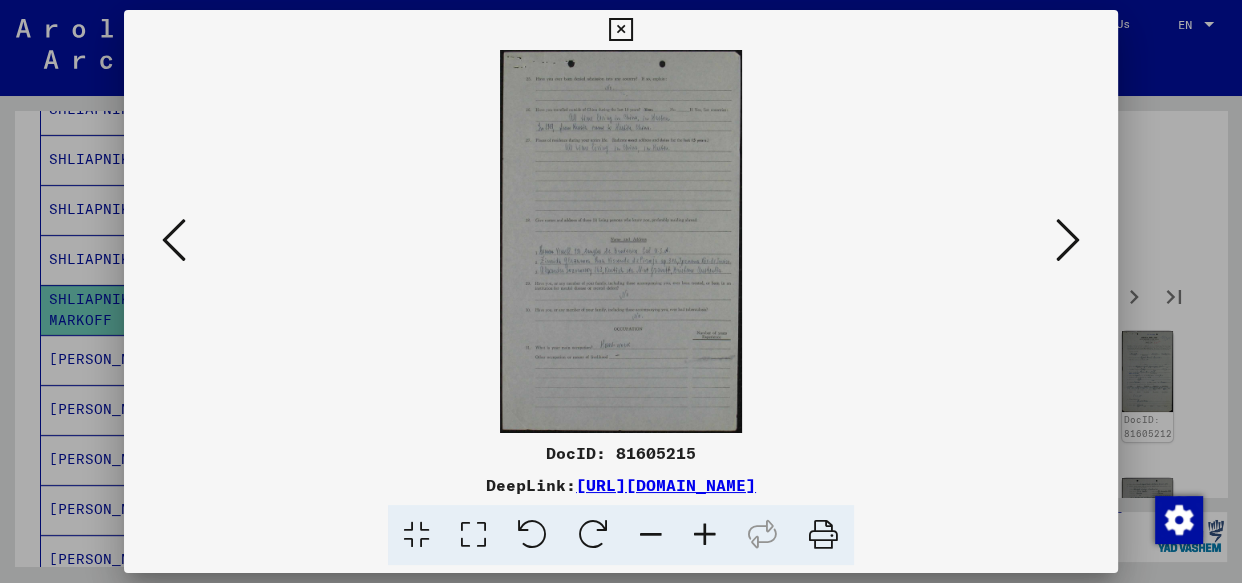 click at bounding box center [1068, 240] 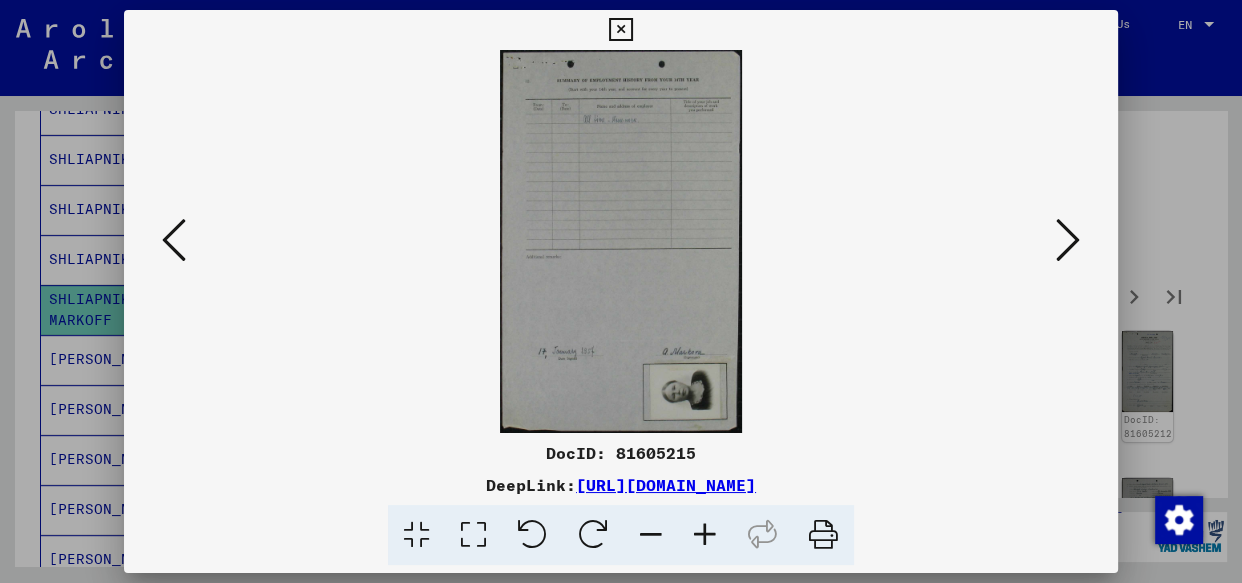 click at bounding box center [1068, 240] 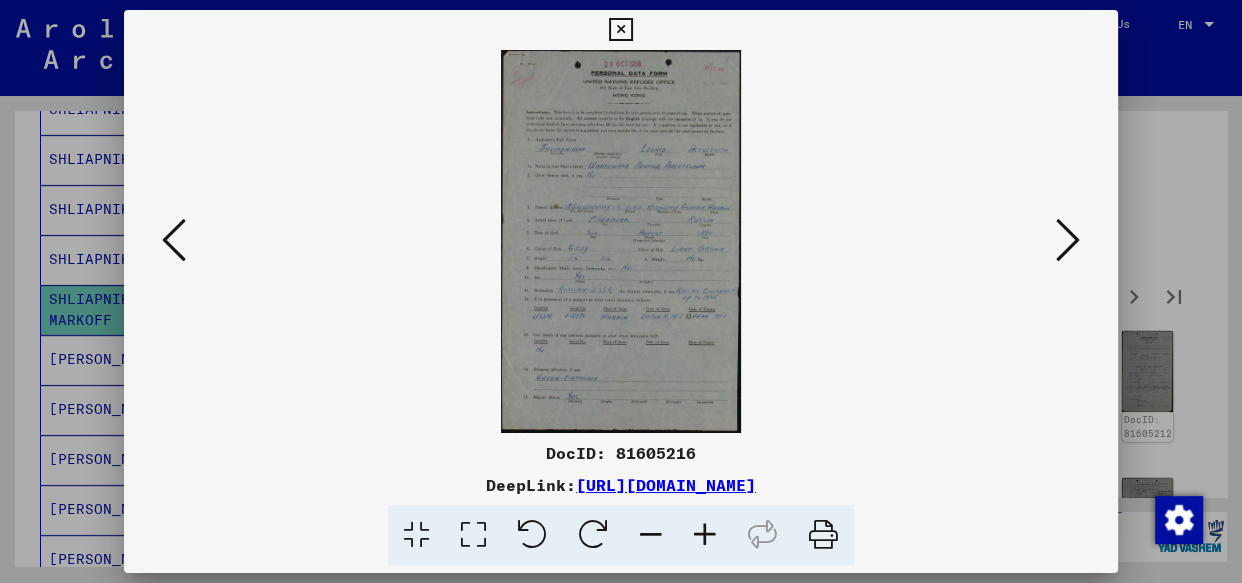 click at bounding box center [705, 535] 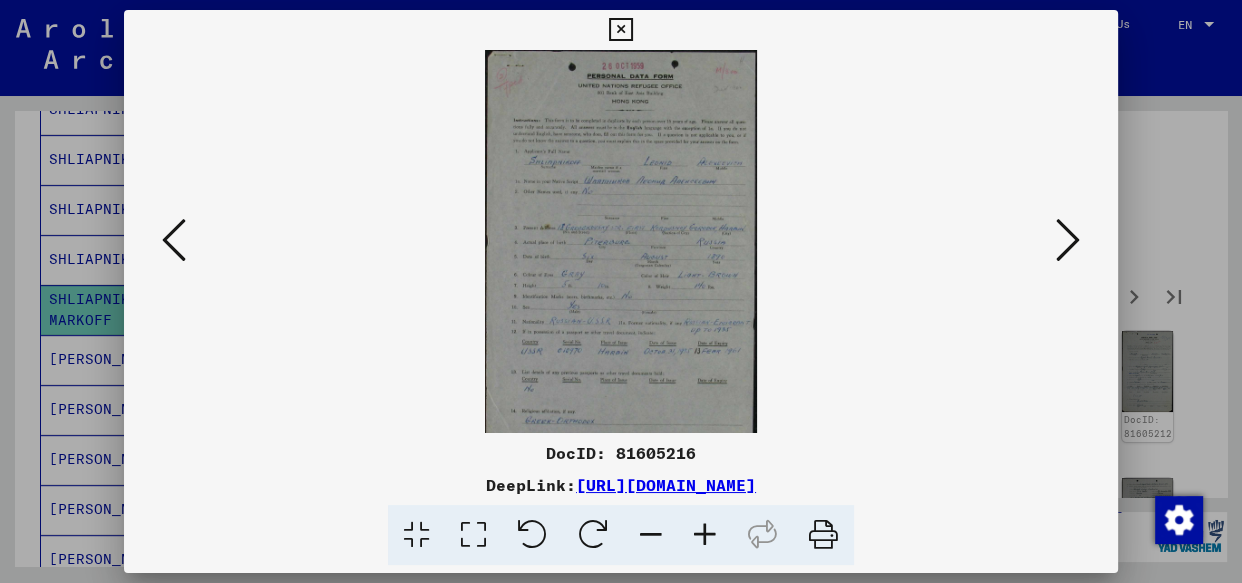 click at bounding box center (705, 535) 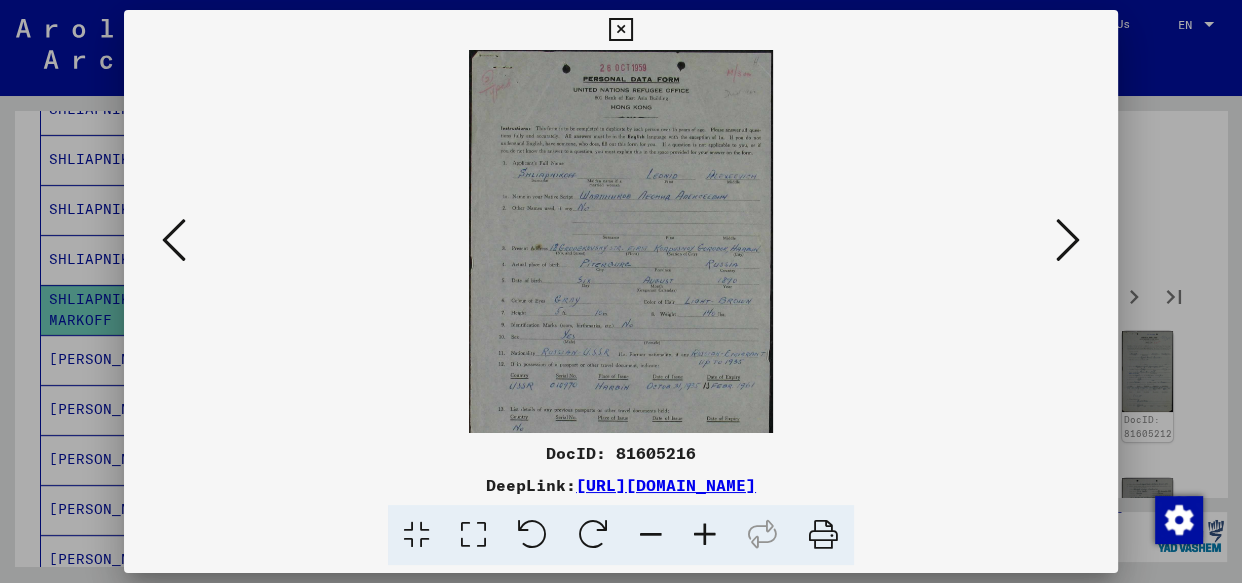 click at bounding box center (705, 535) 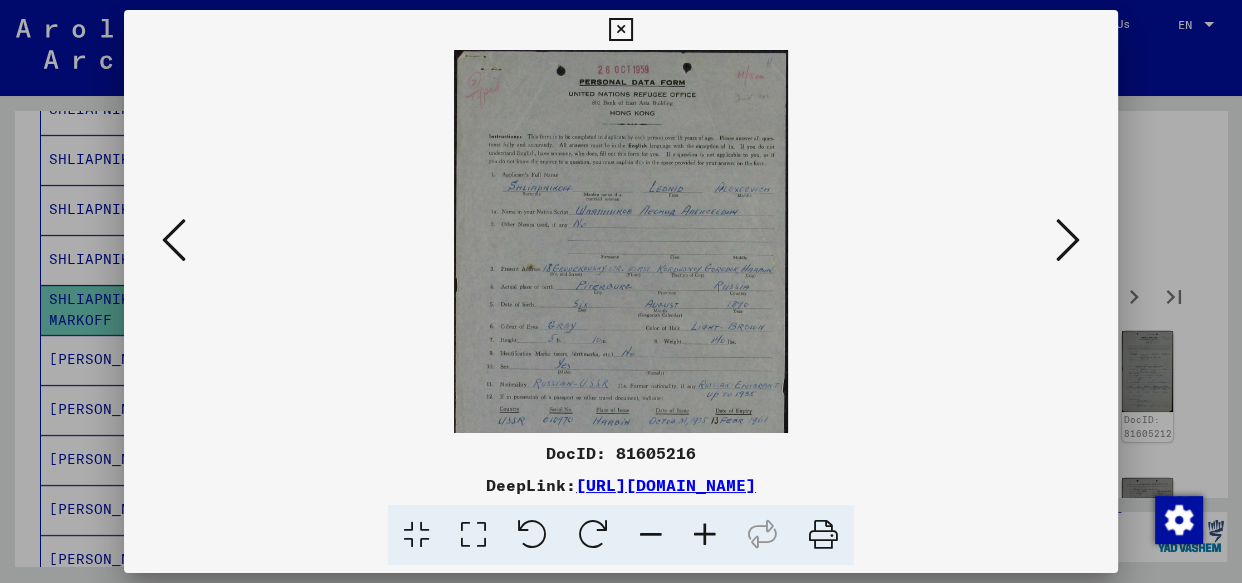 click at bounding box center (705, 535) 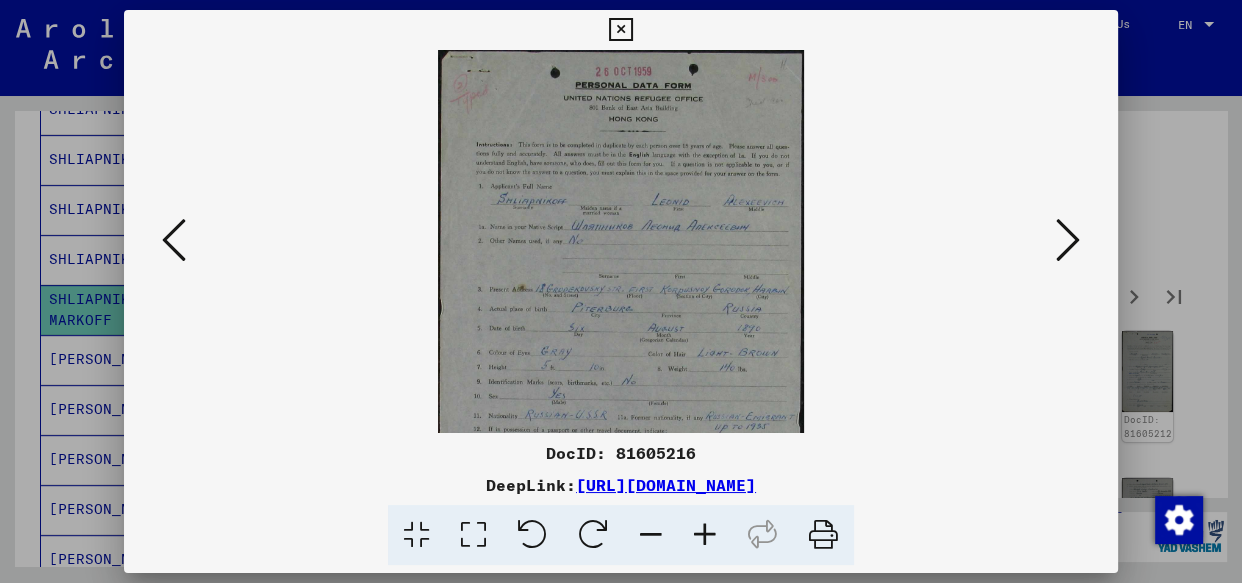 click at bounding box center (705, 535) 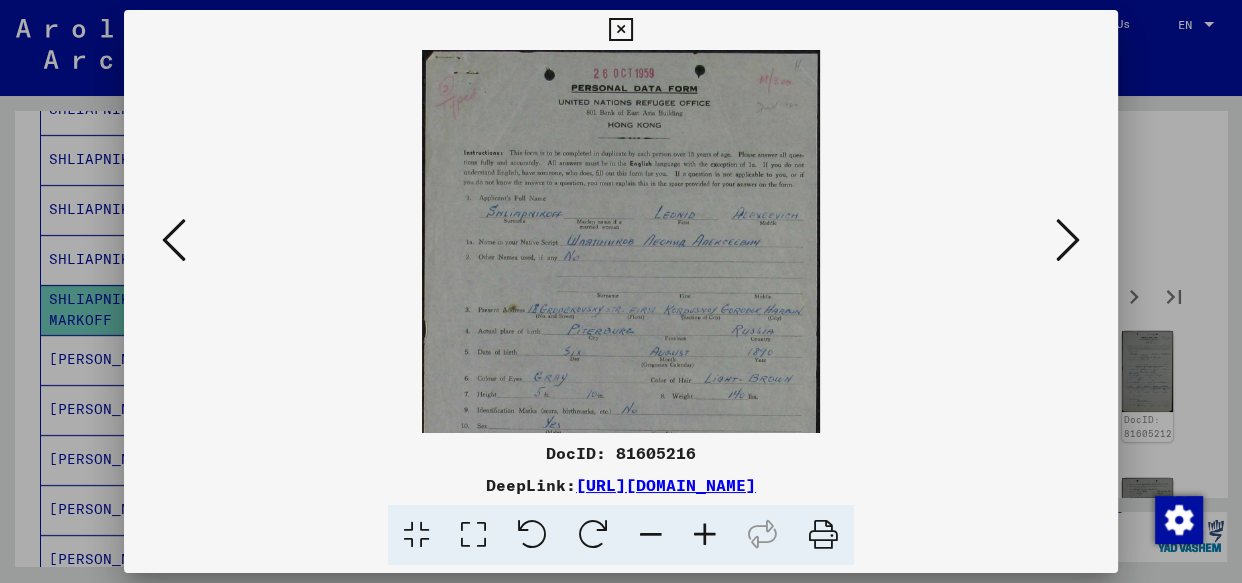 click at bounding box center (705, 535) 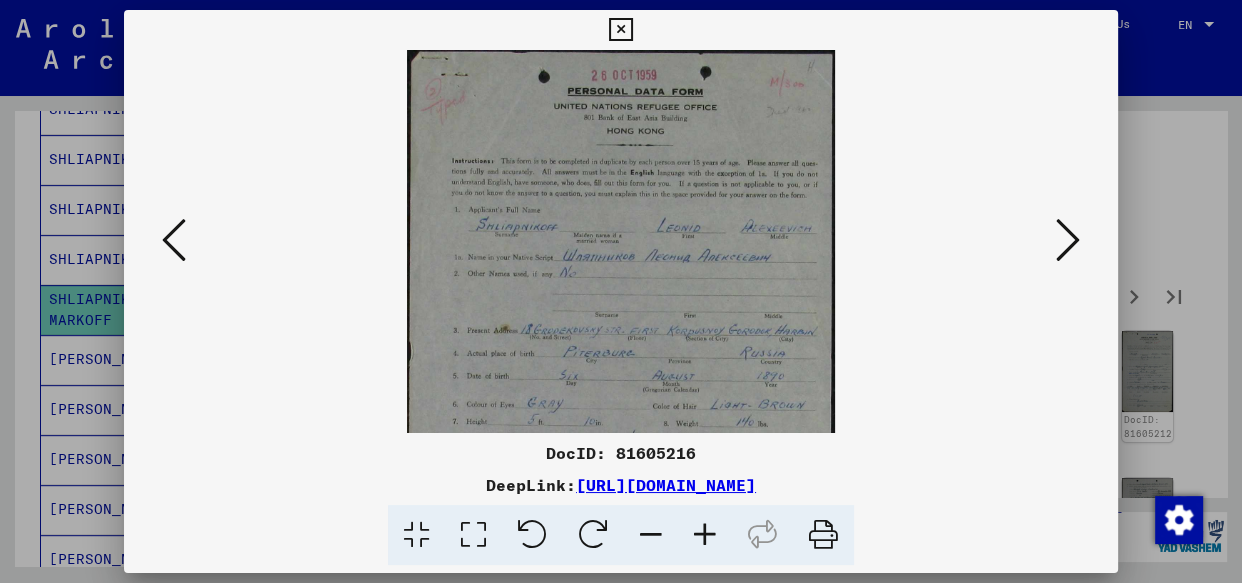 click at bounding box center [705, 535] 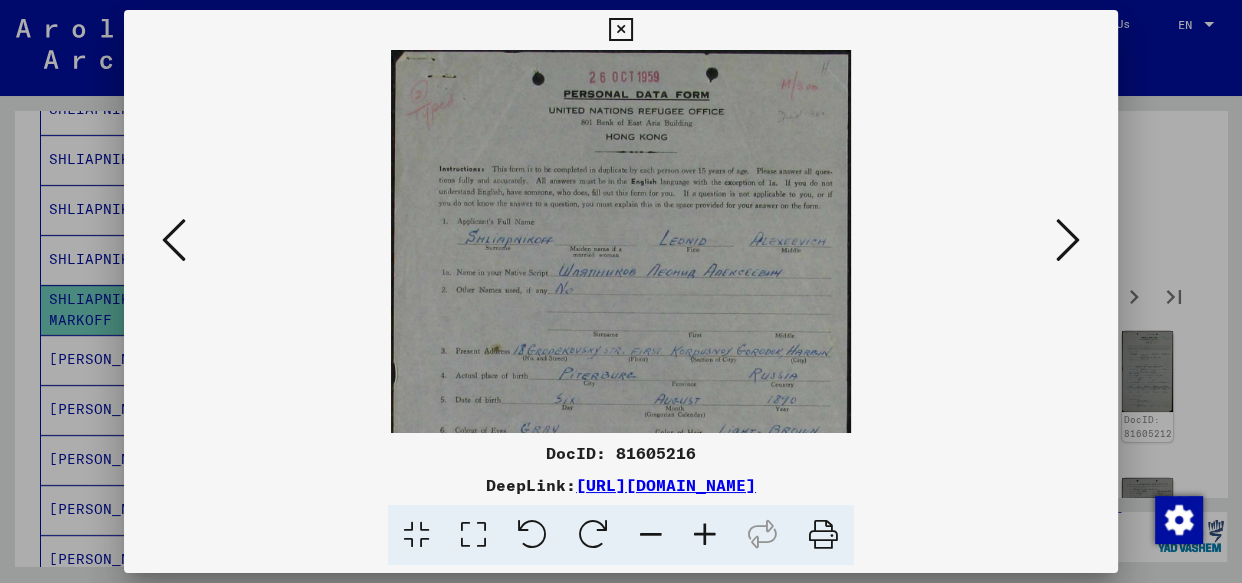 click at bounding box center [705, 535] 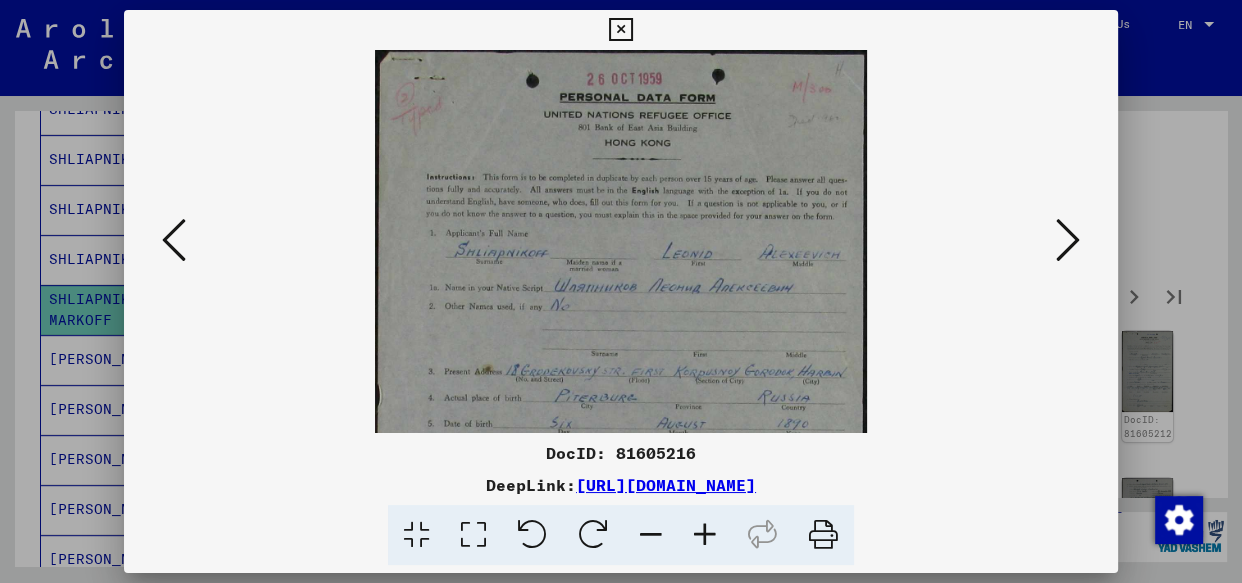 click at bounding box center [705, 535] 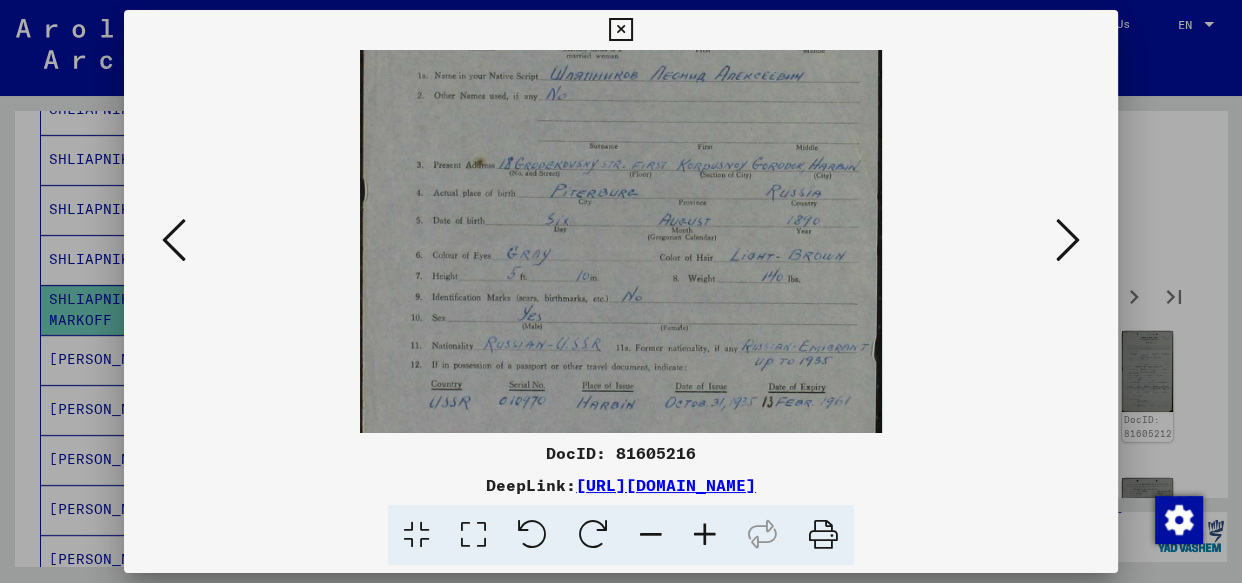 drag, startPoint x: 573, startPoint y: 357, endPoint x: 593, endPoint y: 85, distance: 272.7343 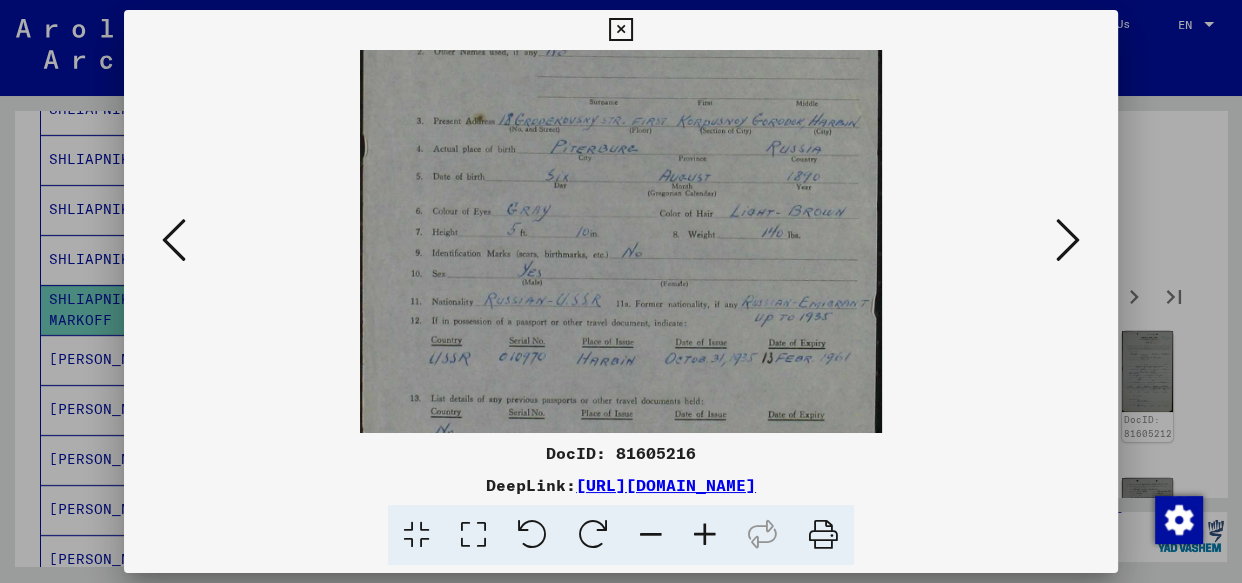 scroll, scrollTop: 450, scrollLeft: 0, axis: vertical 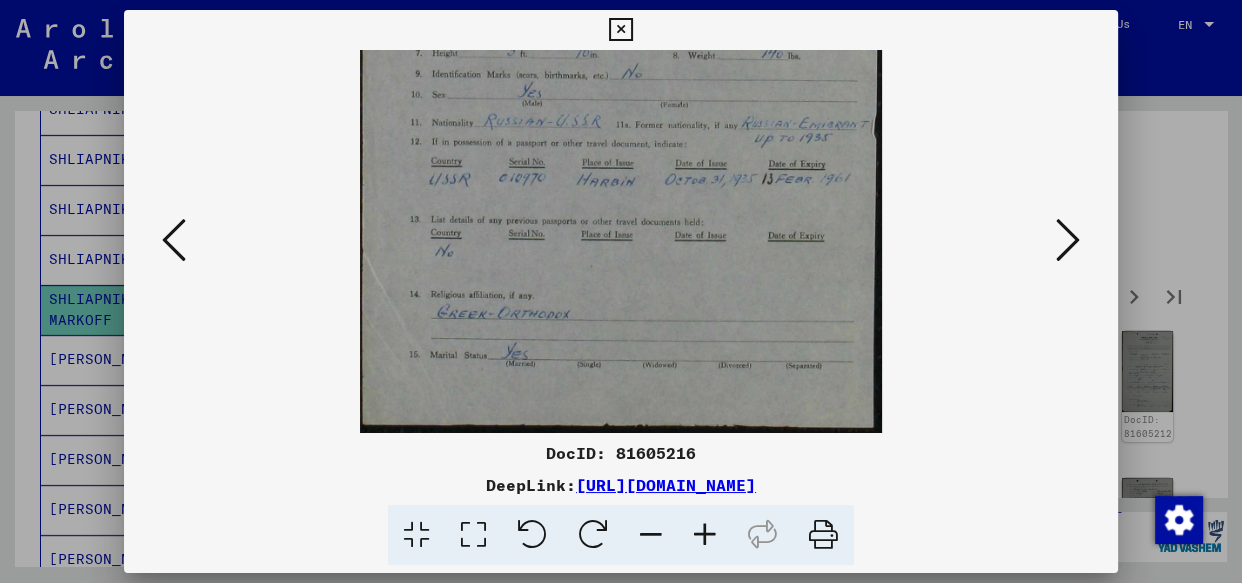 drag, startPoint x: 586, startPoint y: 160, endPoint x: 610, endPoint y: 10, distance: 151.90787 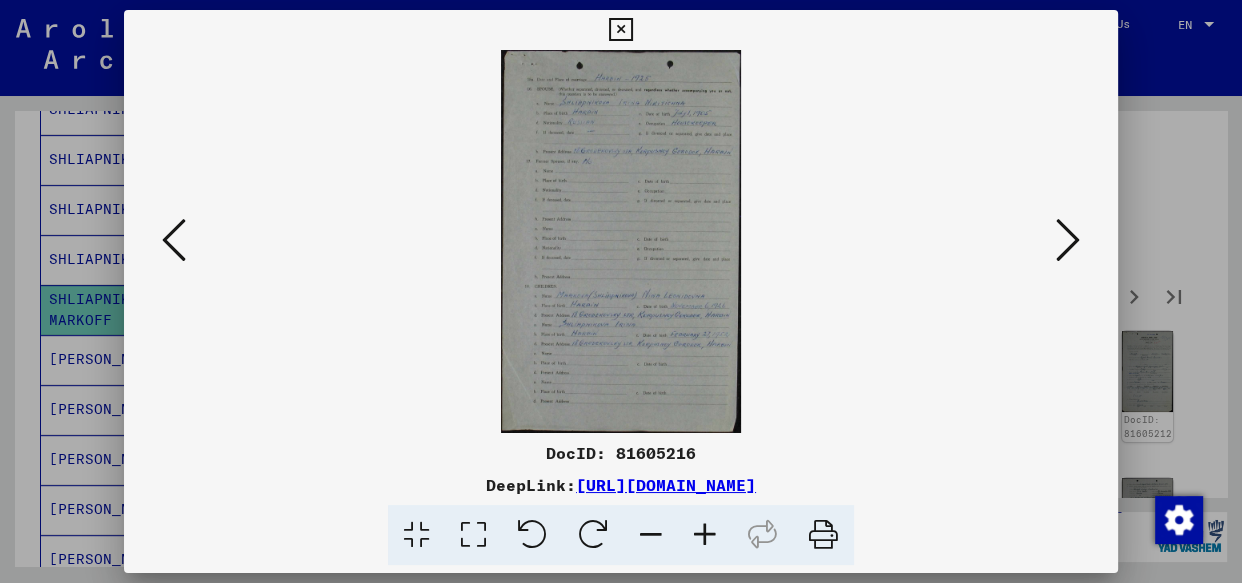 click at bounding box center [705, 535] 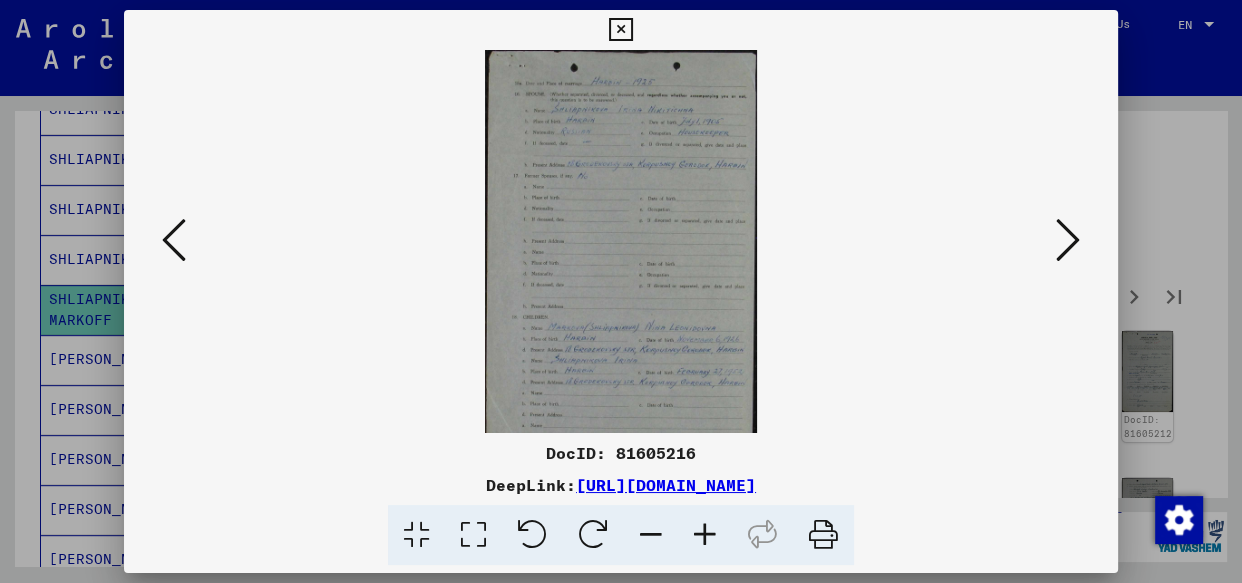 click at bounding box center [705, 535] 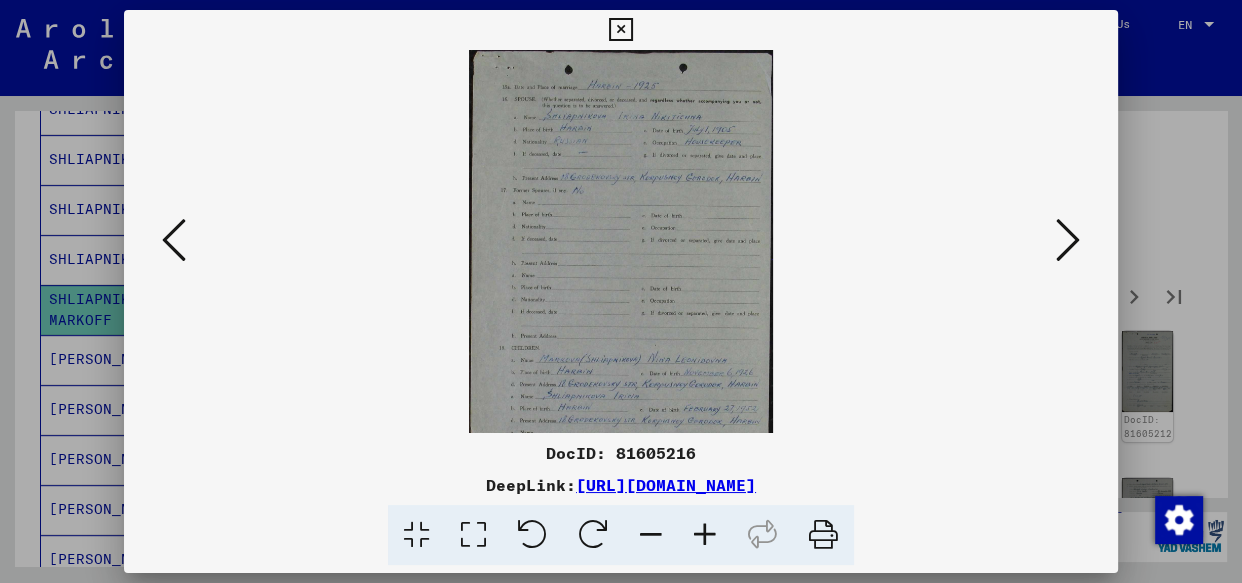 click at bounding box center [705, 535] 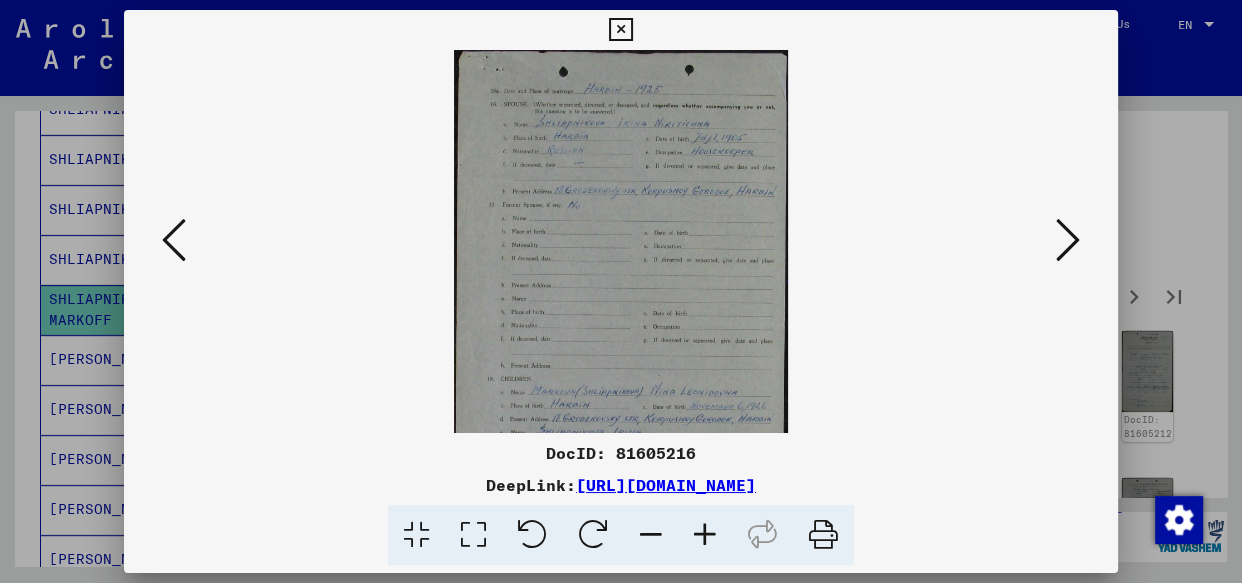 click at bounding box center [705, 535] 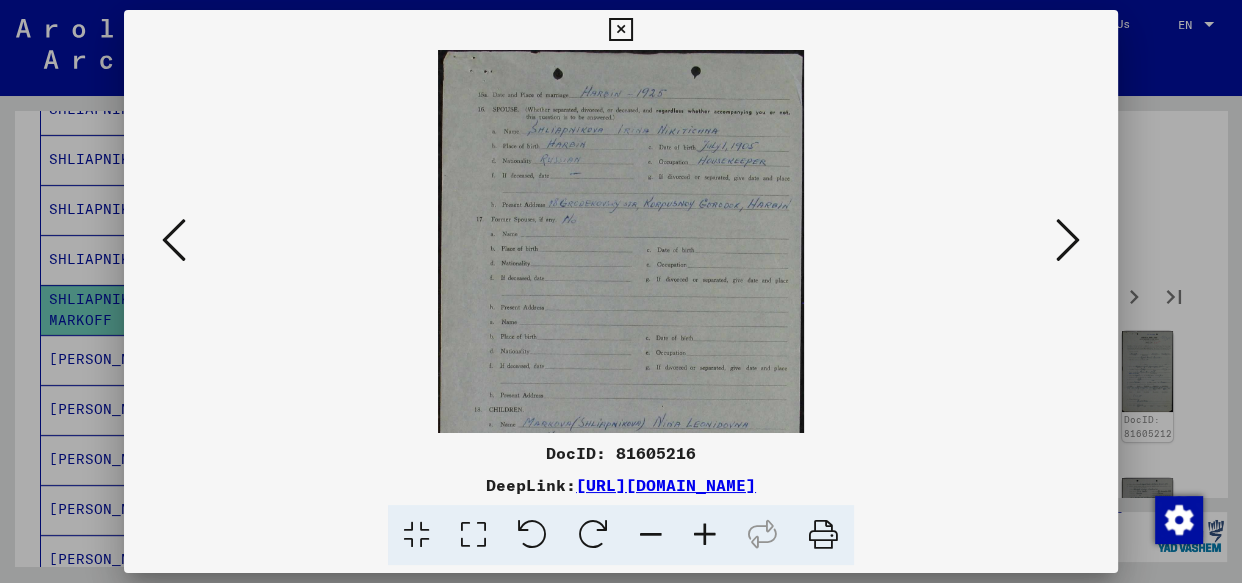 click at bounding box center [705, 535] 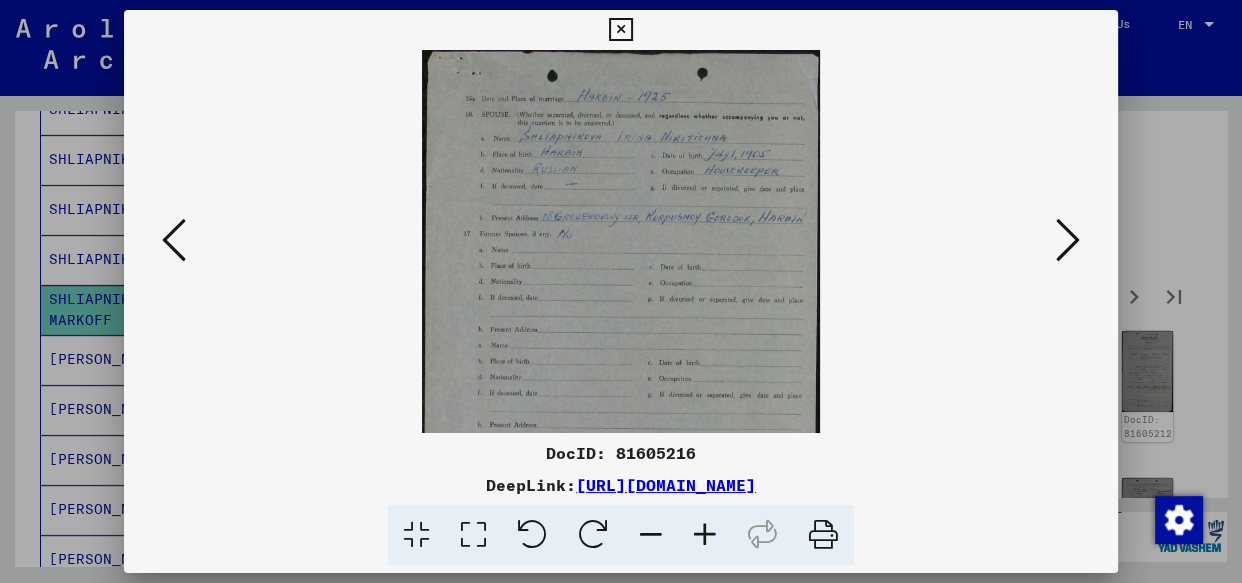 click at bounding box center (705, 535) 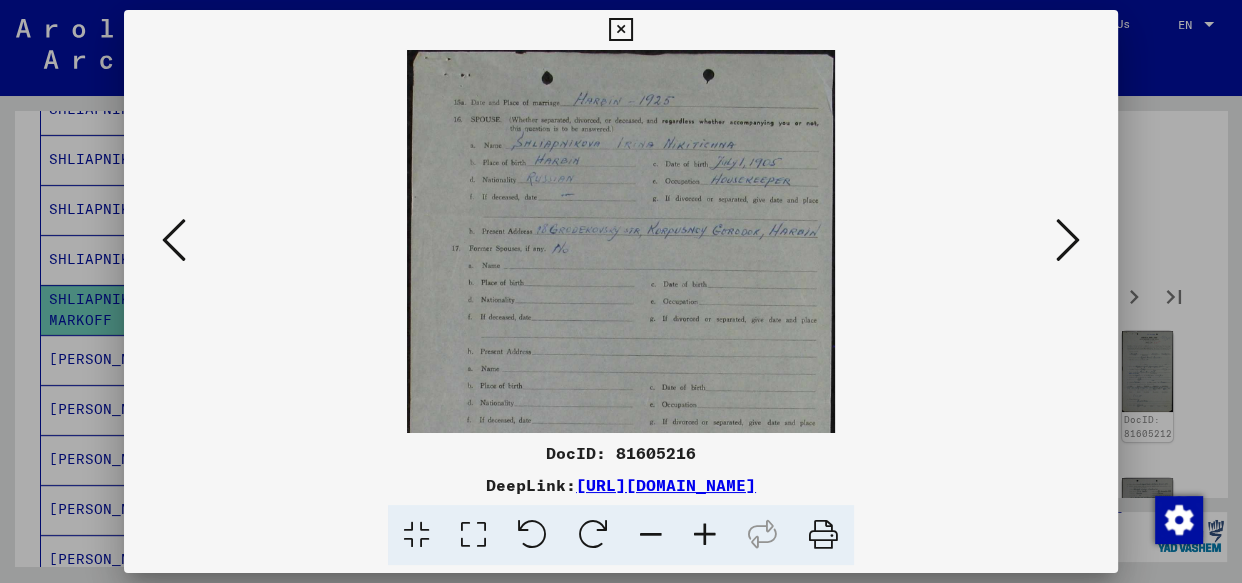 click at bounding box center (705, 535) 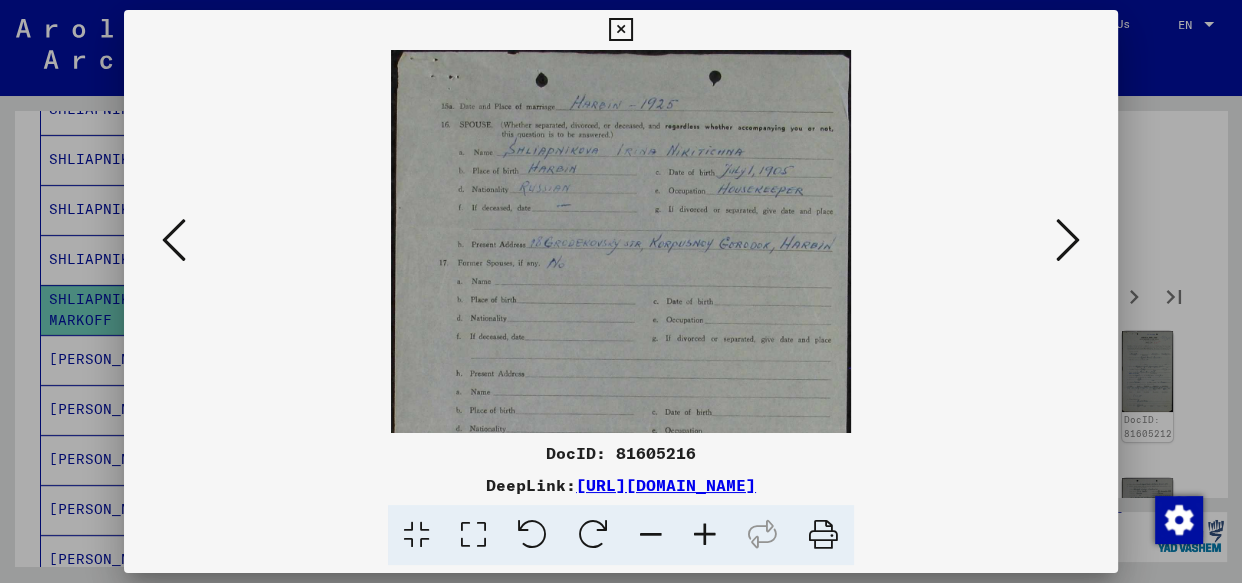 click at bounding box center [705, 535] 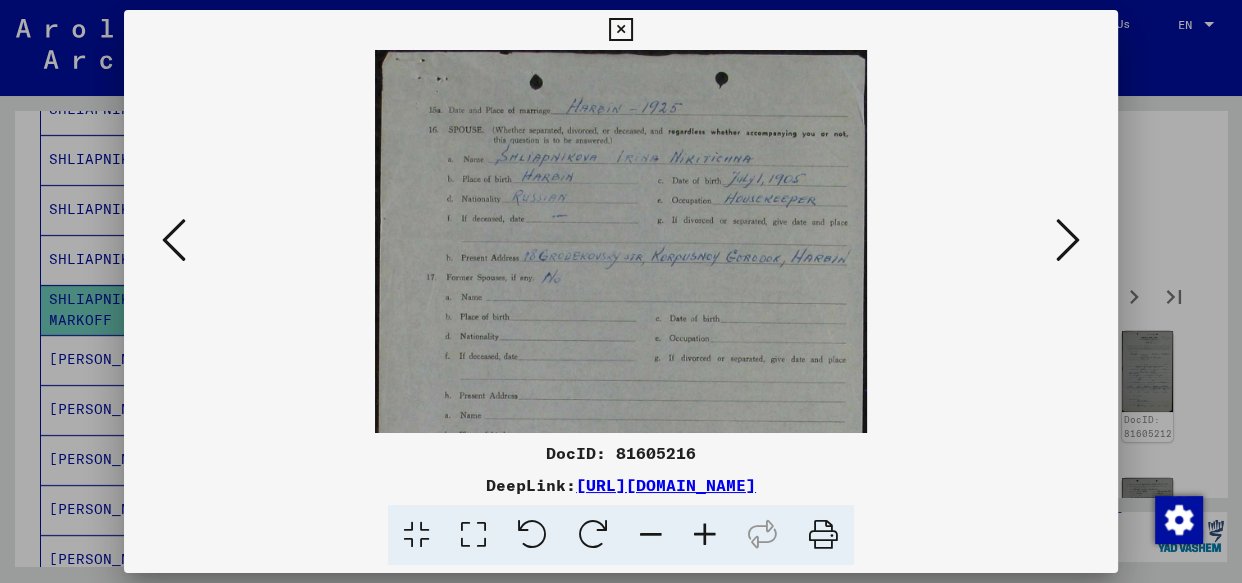 click at bounding box center (705, 535) 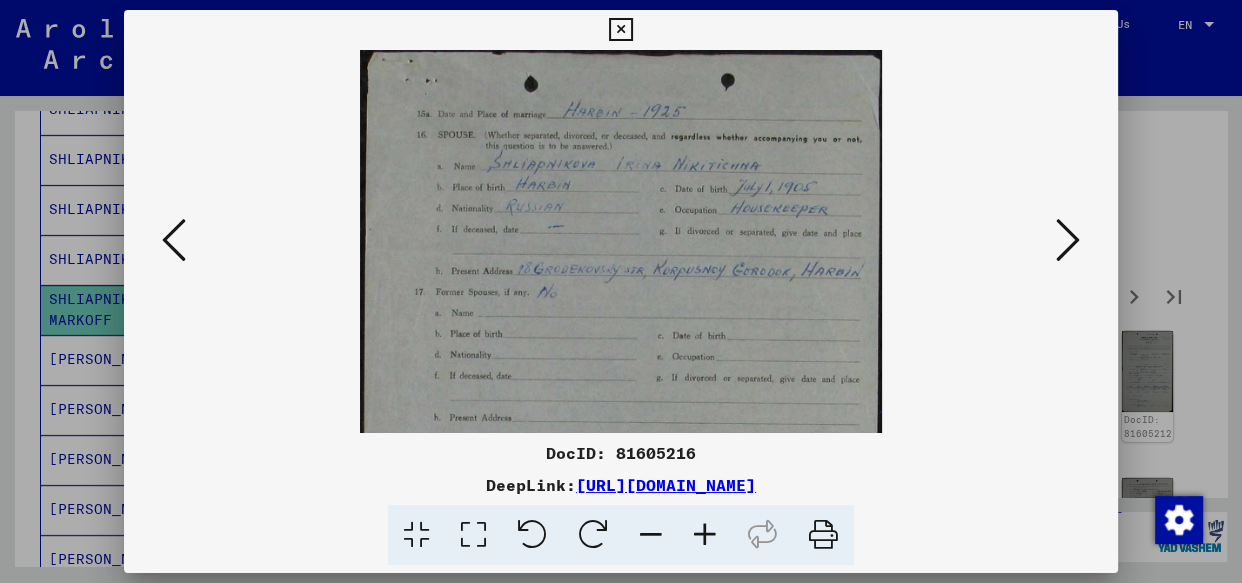 click at bounding box center (705, 535) 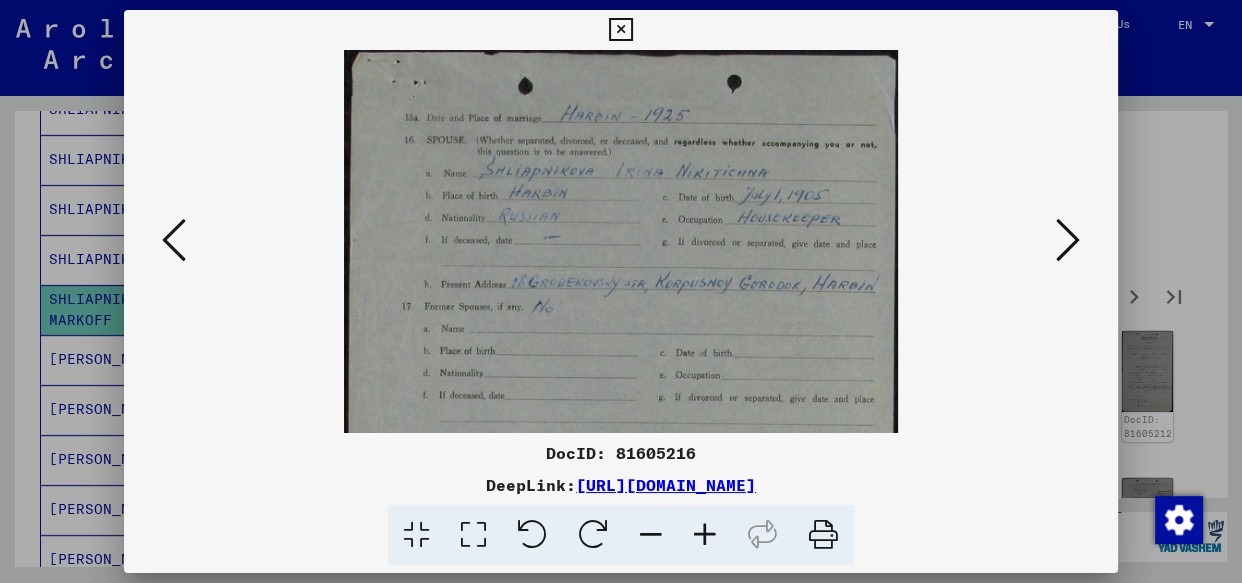 click at bounding box center (705, 535) 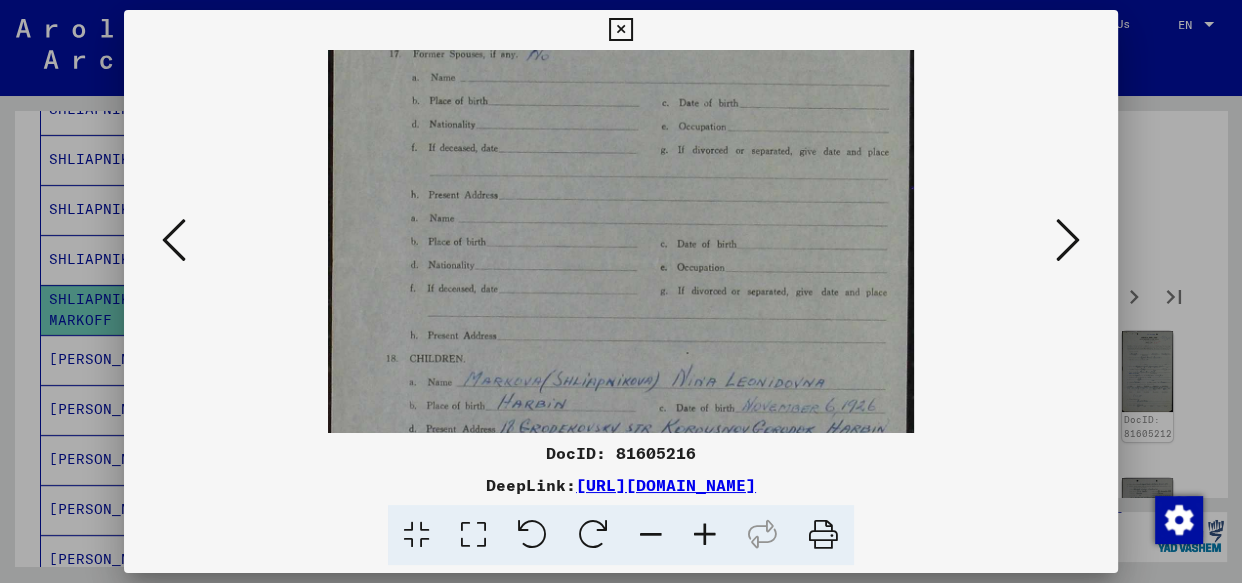 drag, startPoint x: 592, startPoint y: 377, endPoint x: 588, endPoint y: 86, distance: 291.0275 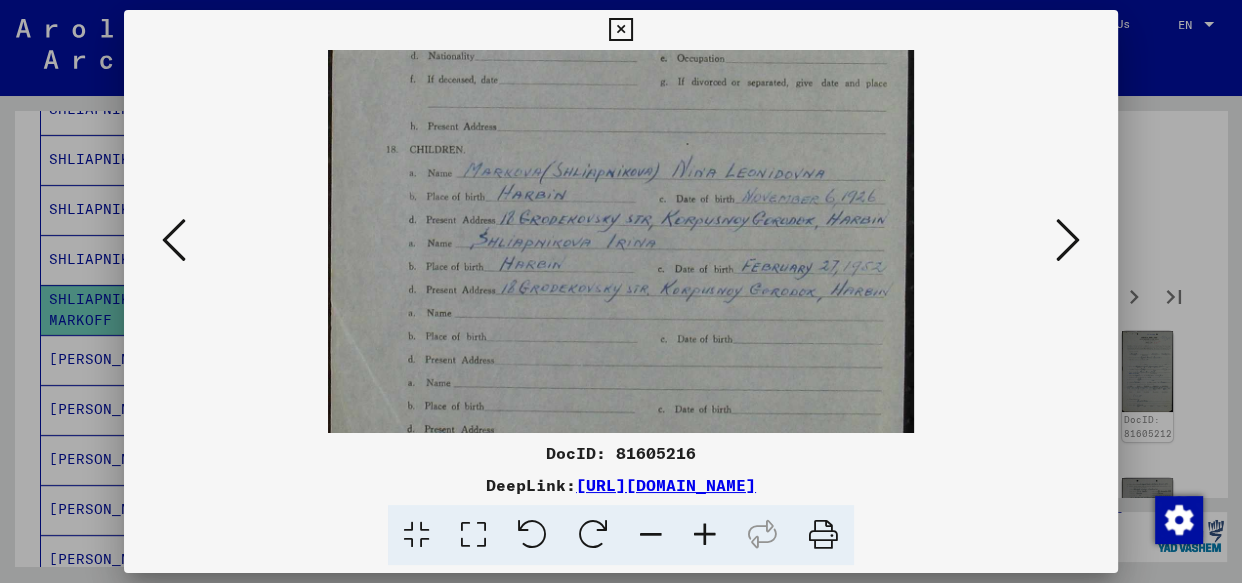 drag, startPoint x: 376, startPoint y: 180, endPoint x: 388, endPoint y: 104, distance: 76.941536 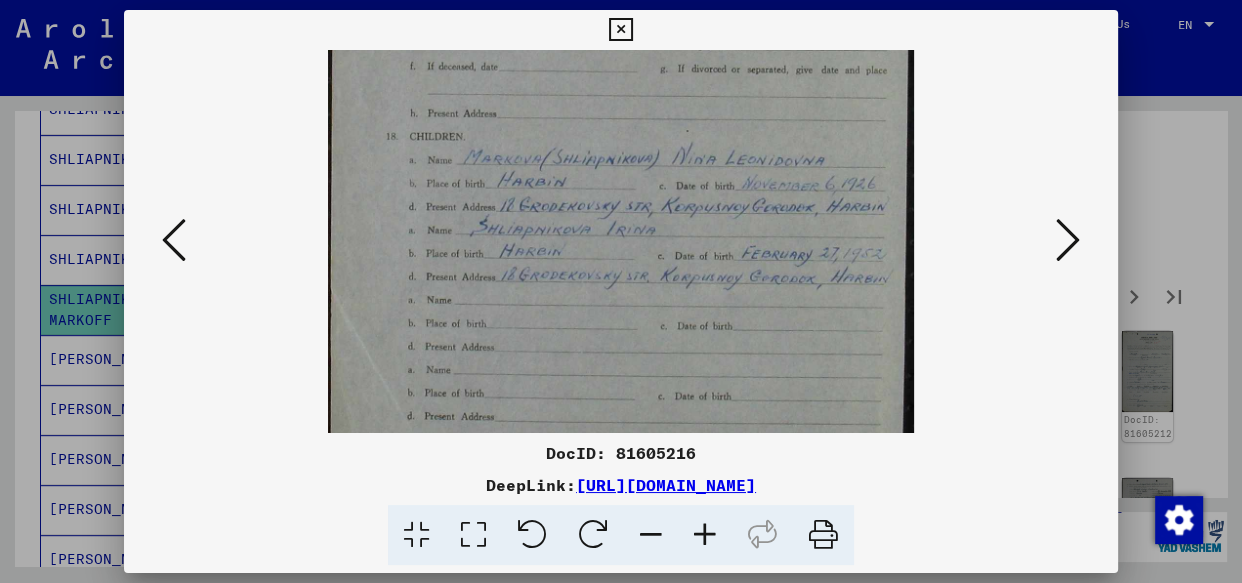 scroll, scrollTop: 550, scrollLeft: 0, axis: vertical 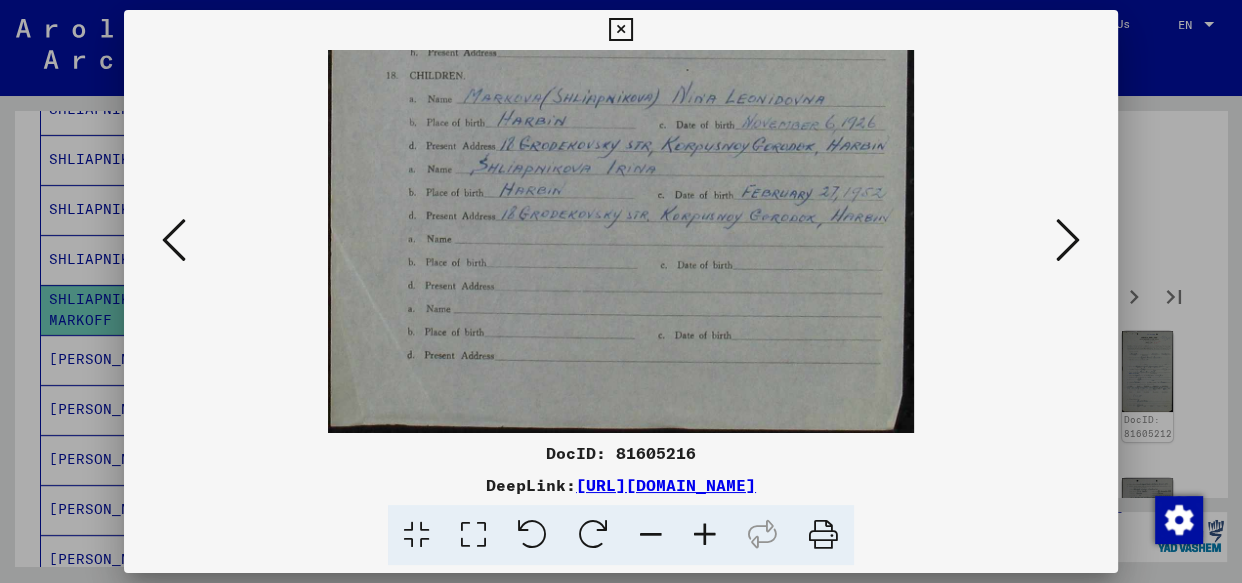 drag, startPoint x: 352, startPoint y: 259, endPoint x: 391, endPoint y: 29, distance: 233.2831 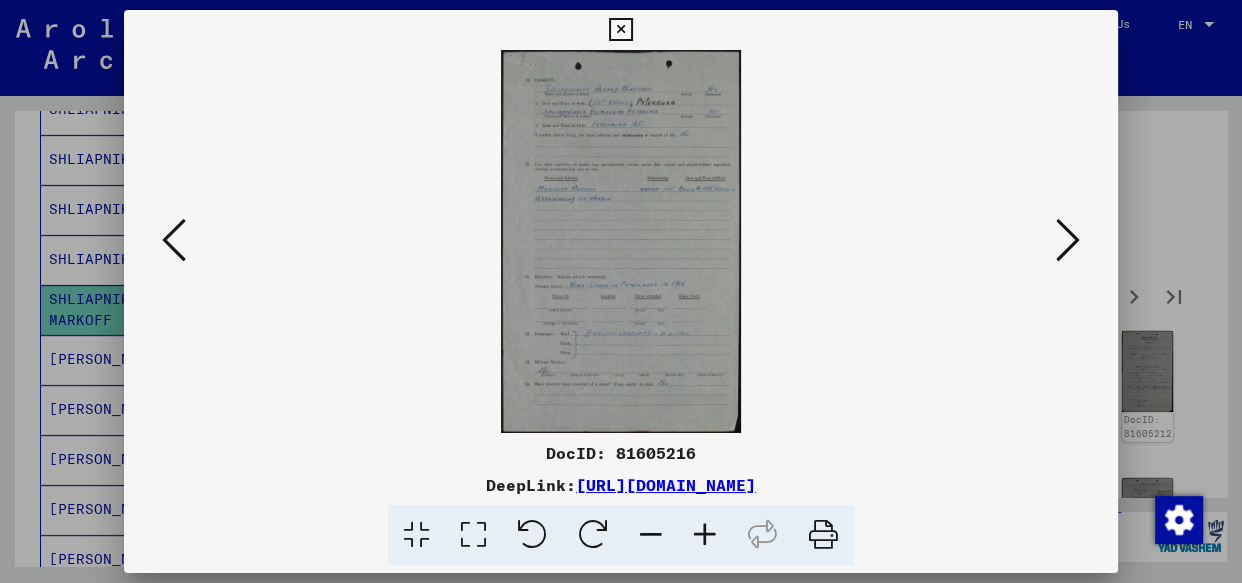 click at bounding box center [705, 535] 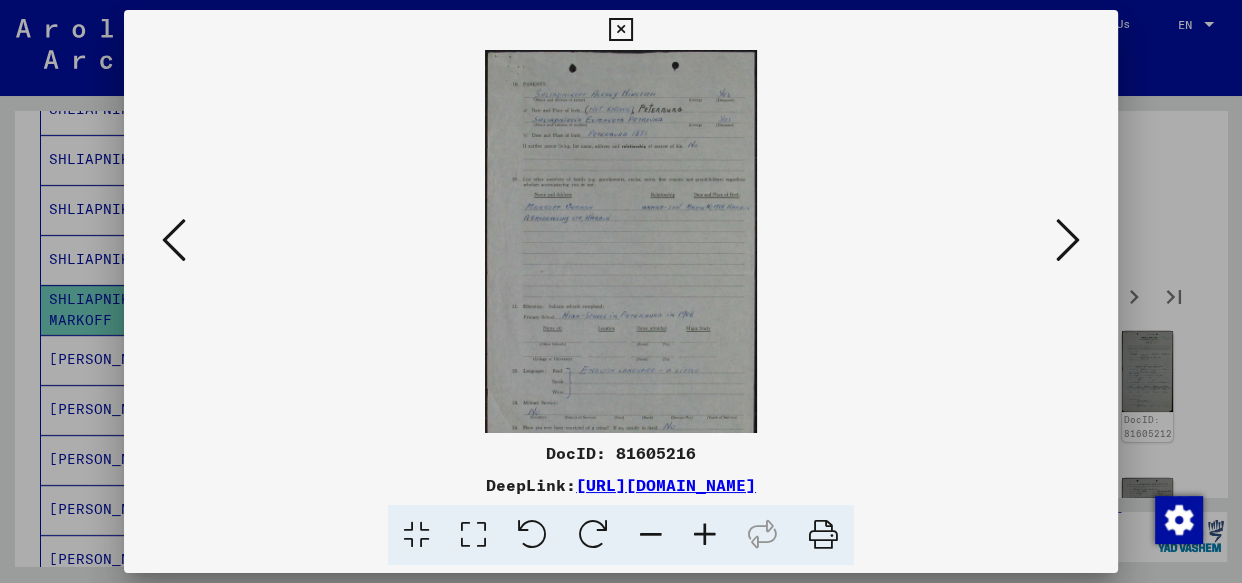 click at bounding box center (705, 535) 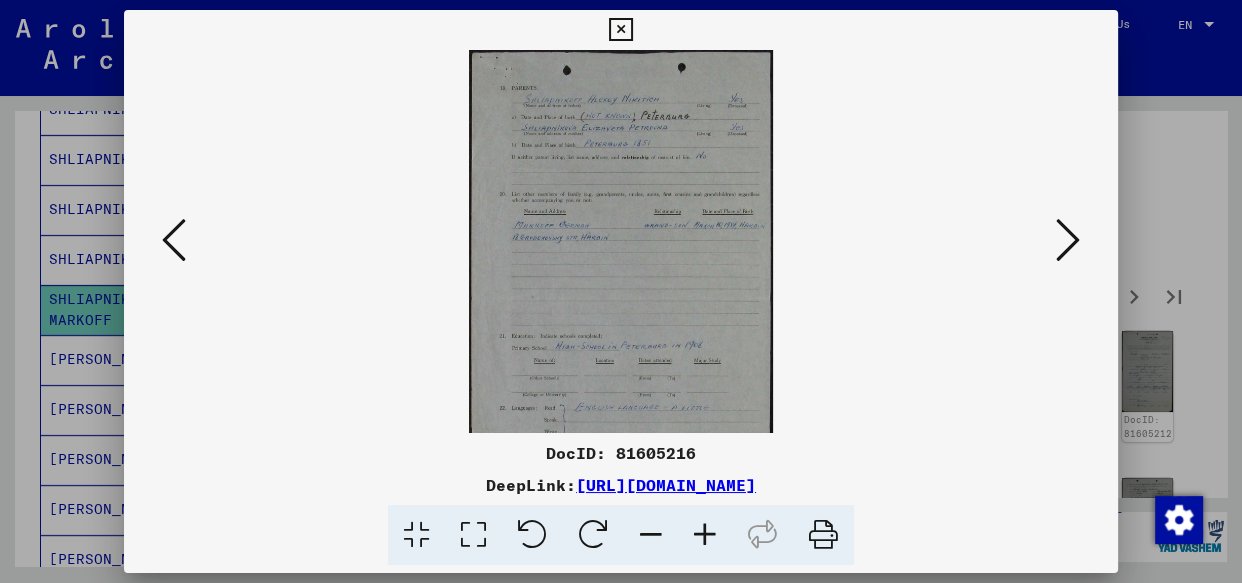 click at bounding box center [705, 535] 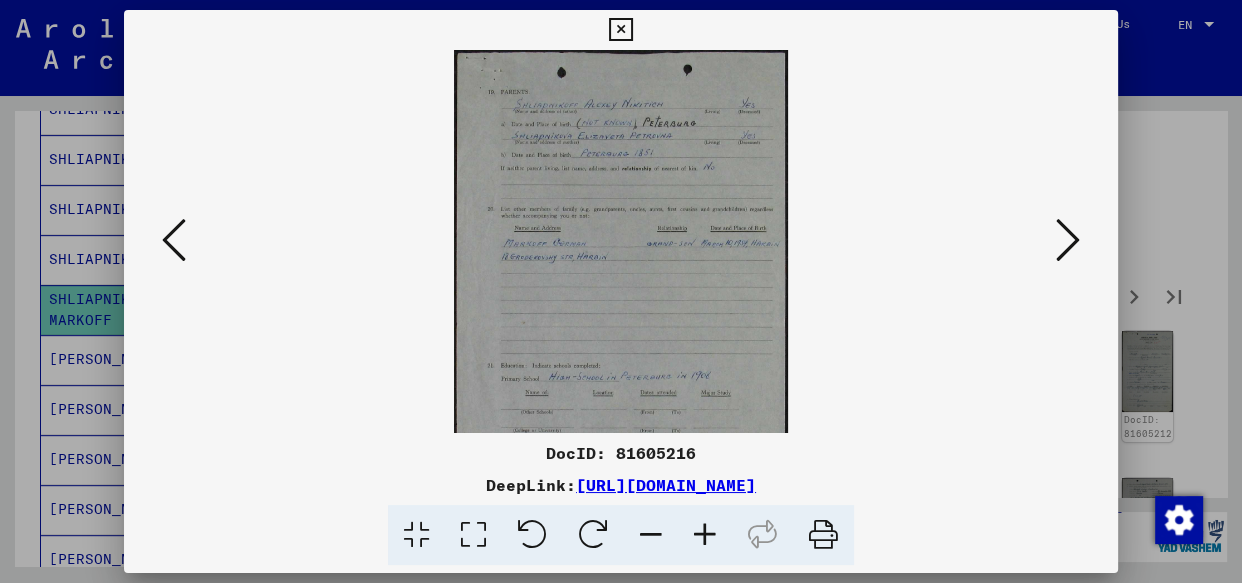 click at bounding box center (705, 535) 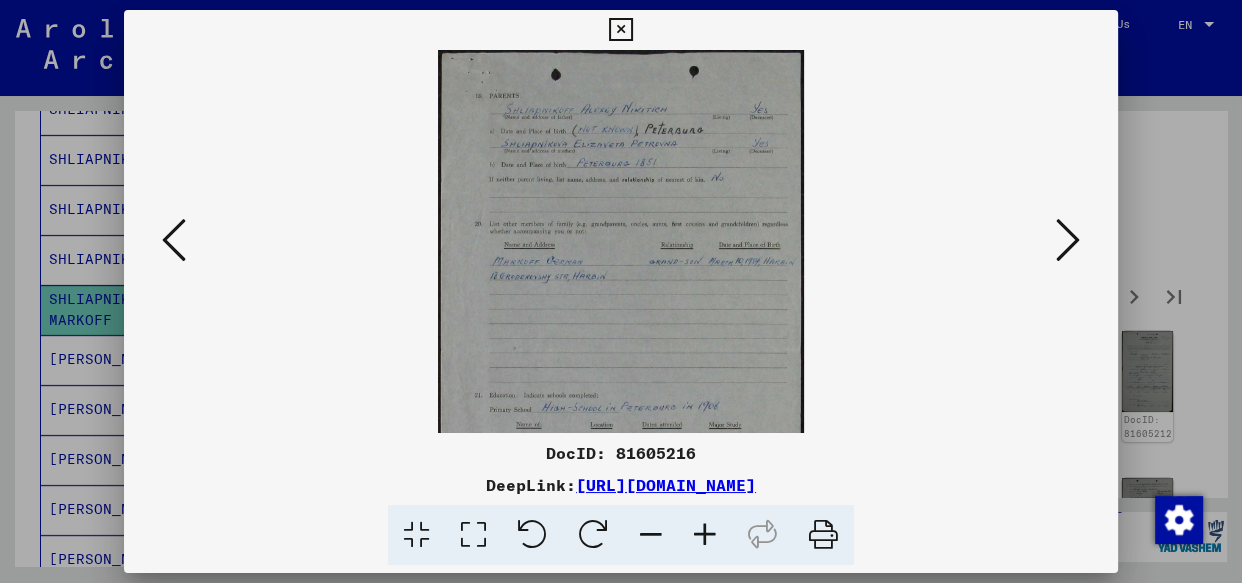 click at bounding box center [705, 535] 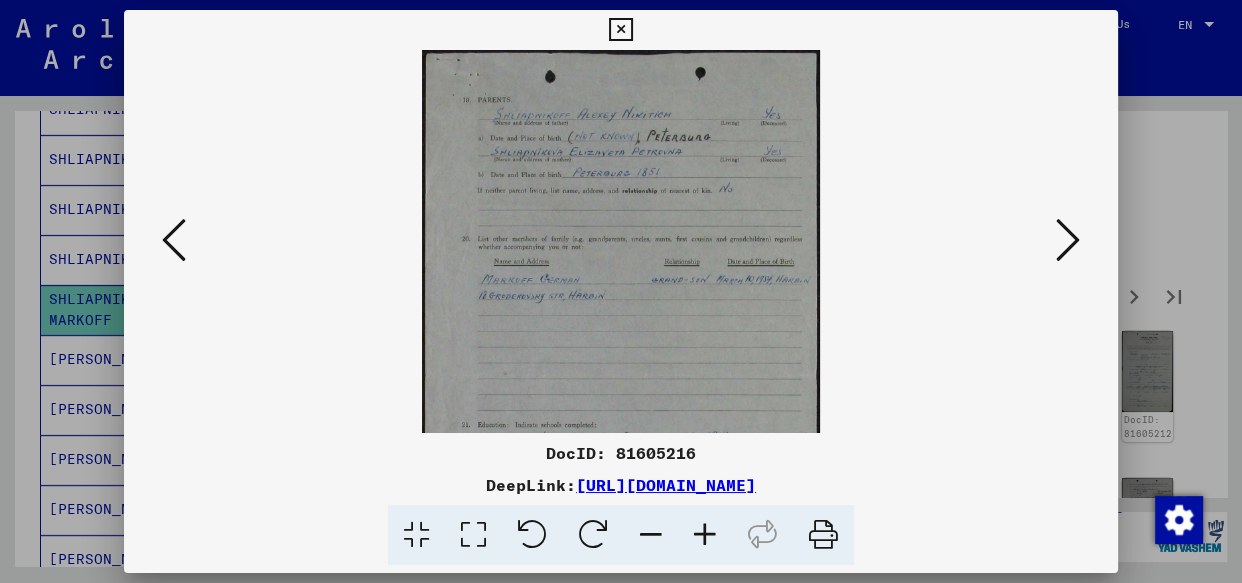 click at bounding box center [705, 535] 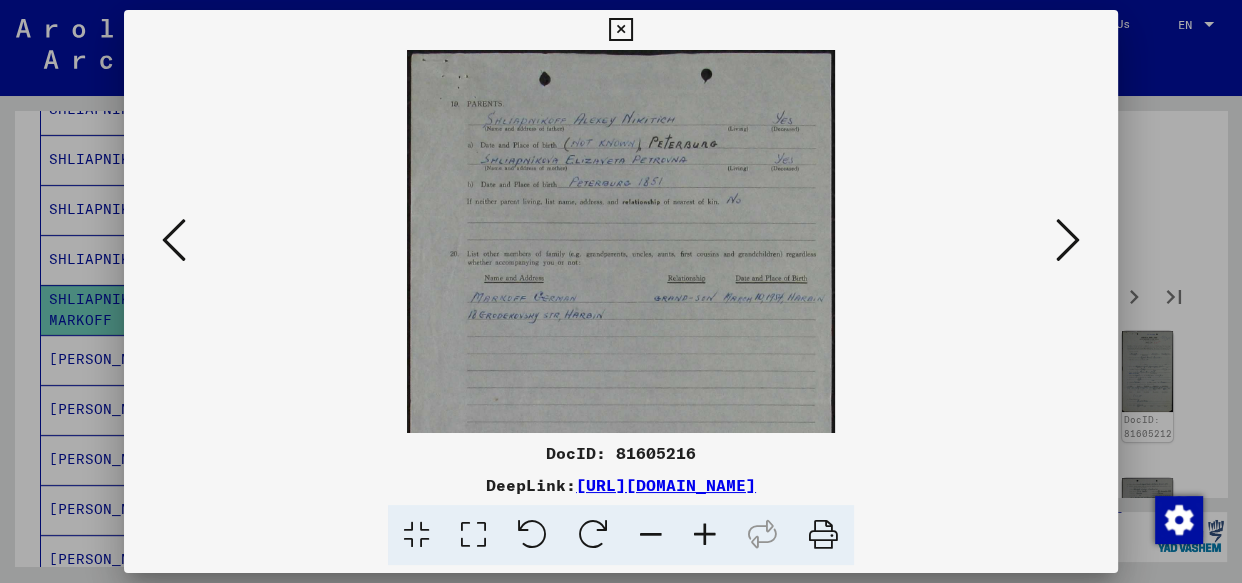 click at bounding box center [705, 535] 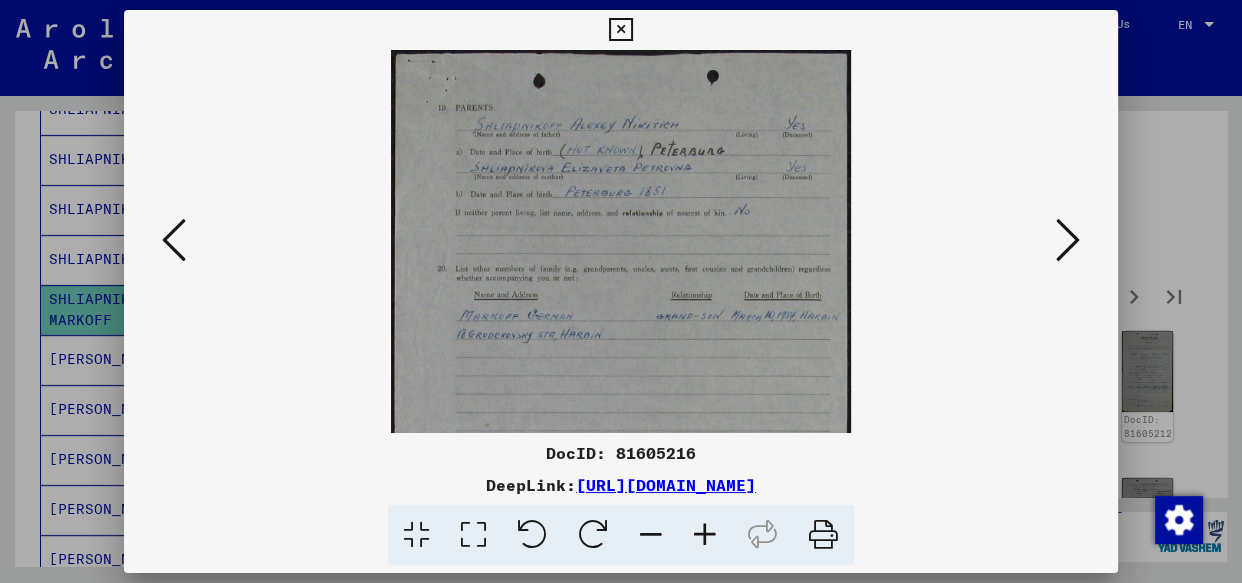 click at bounding box center (705, 535) 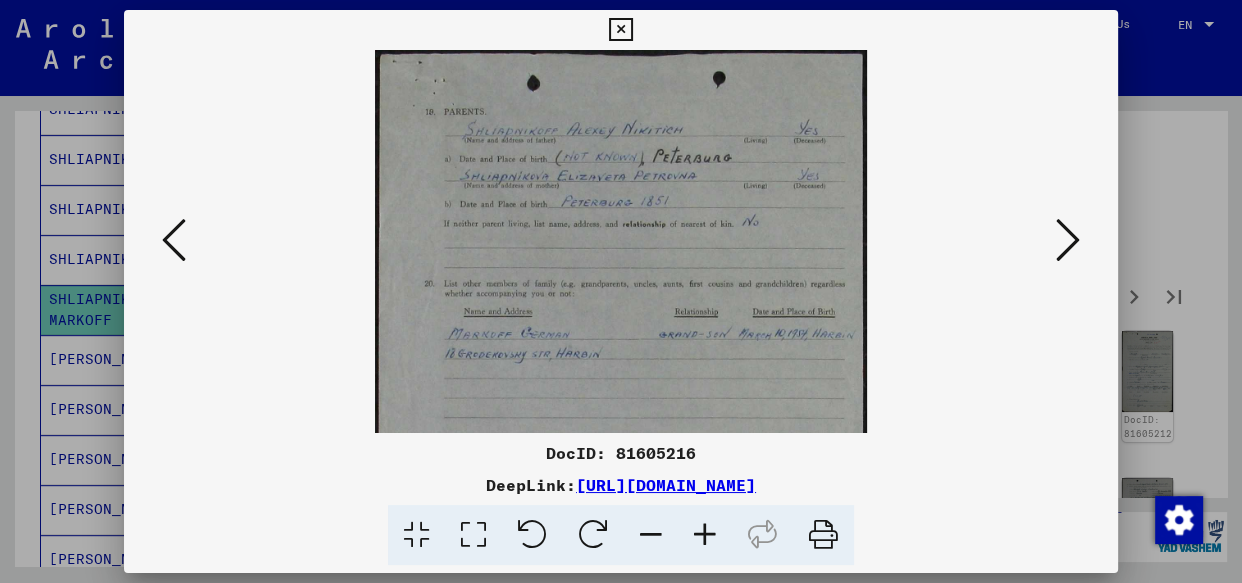 click at bounding box center (705, 535) 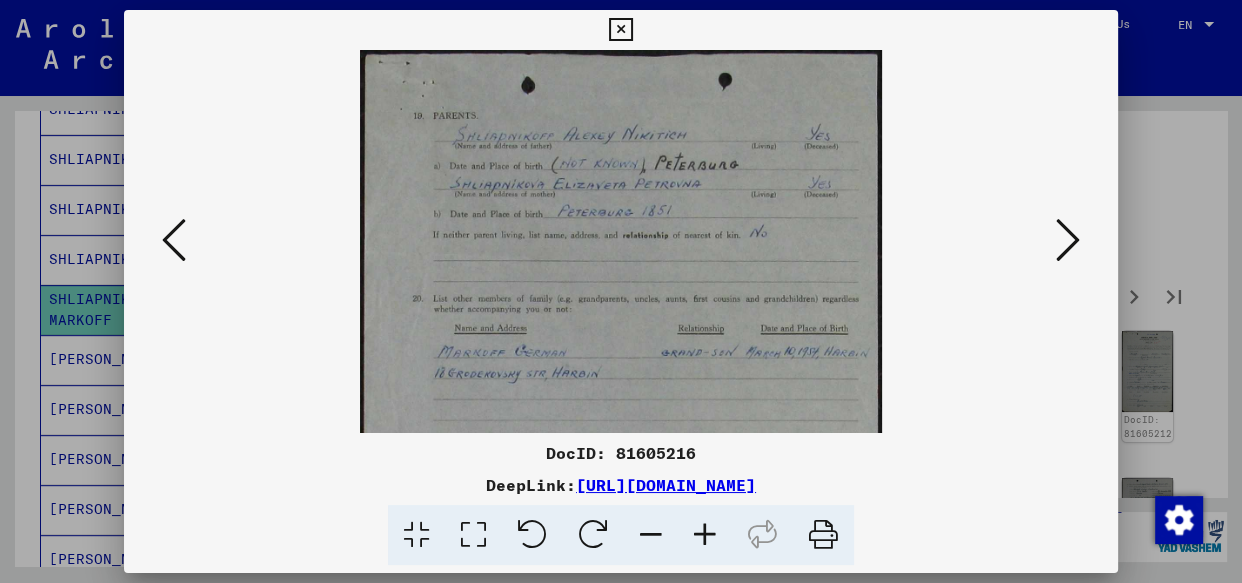 click at bounding box center (705, 535) 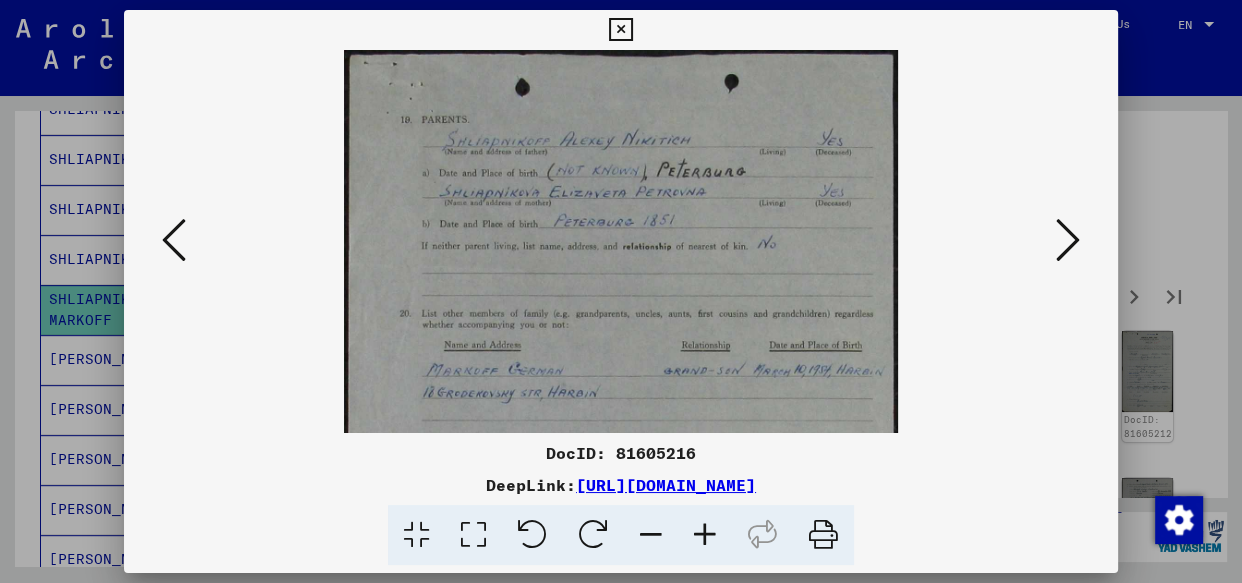 click at bounding box center (705, 535) 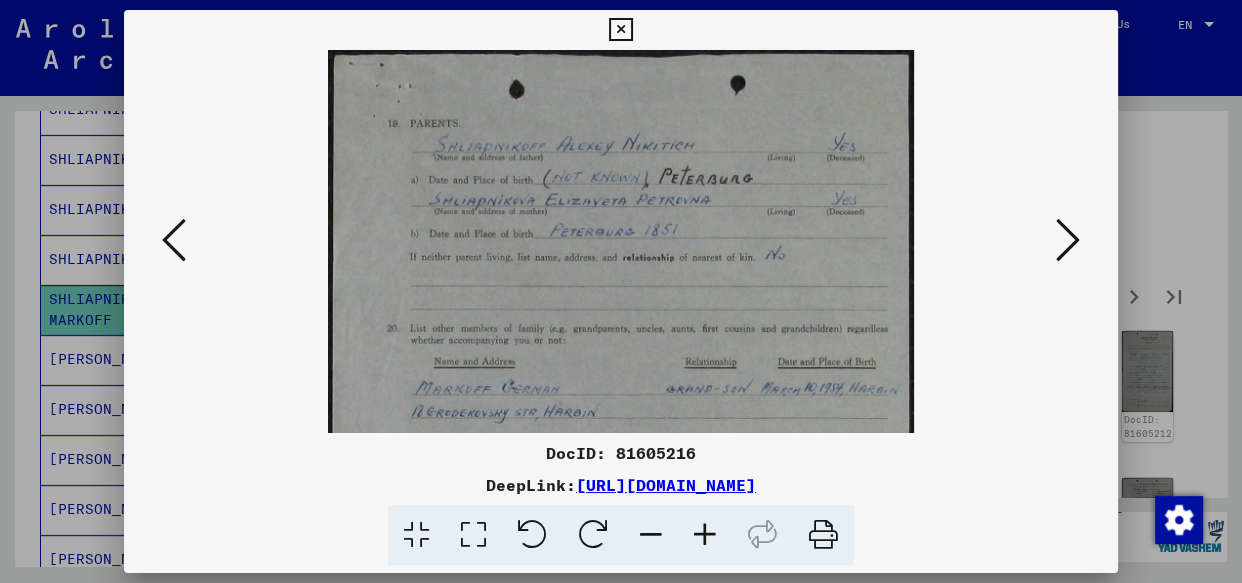 click at bounding box center [705, 535] 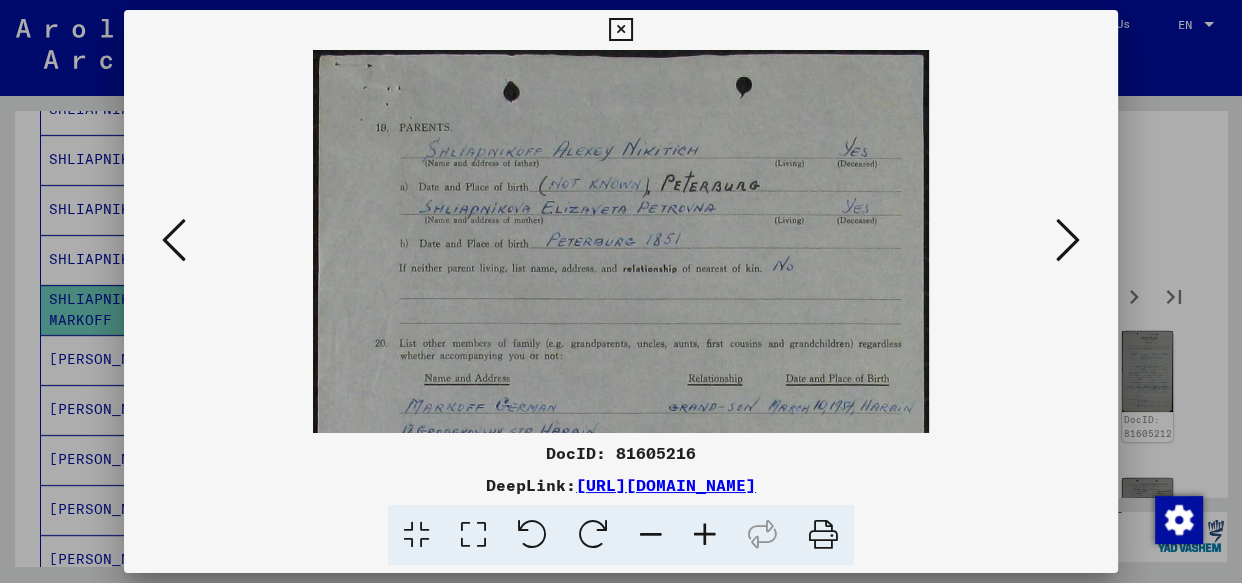 click at bounding box center (705, 535) 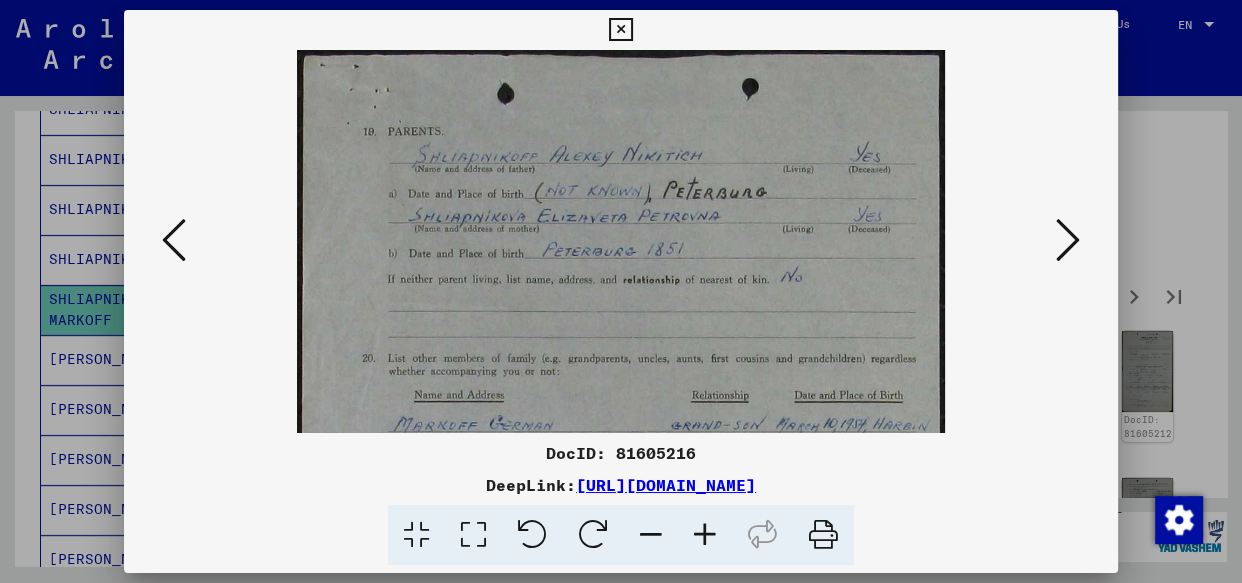 click at bounding box center [705, 535] 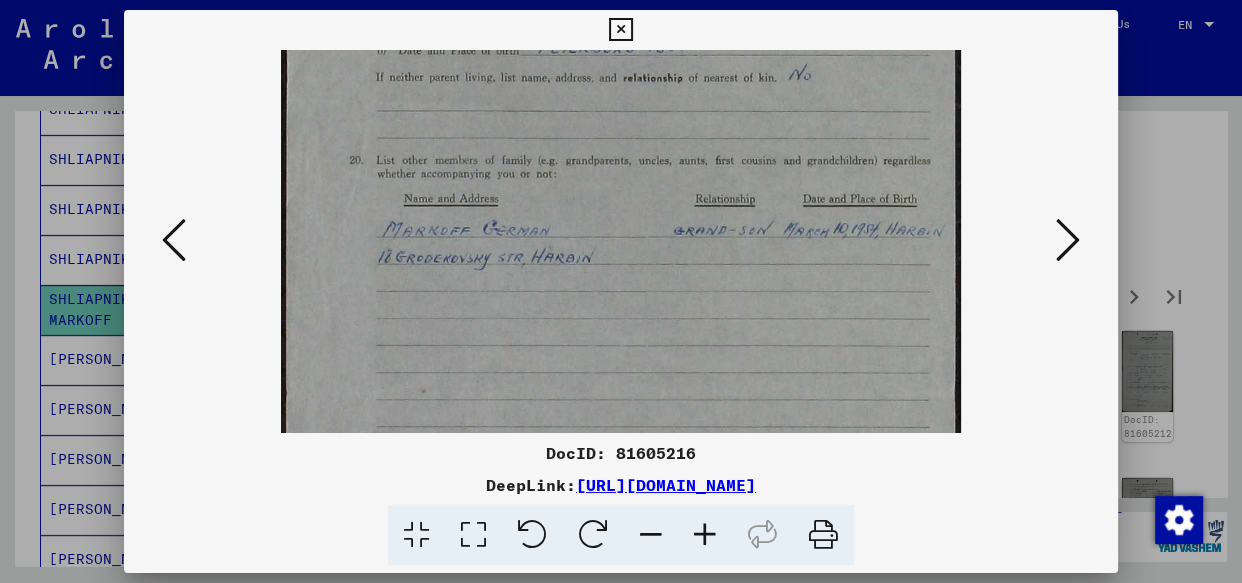 scroll, scrollTop: 290, scrollLeft: 0, axis: vertical 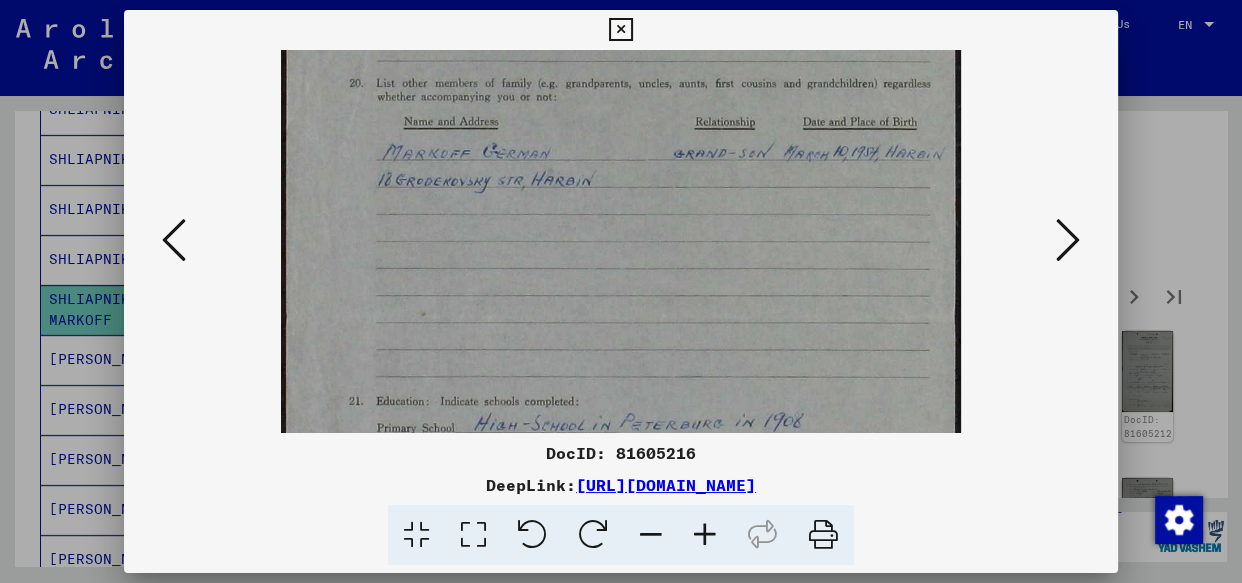 drag, startPoint x: 636, startPoint y: 392, endPoint x: 640, endPoint y: 117, distance: 275.02908 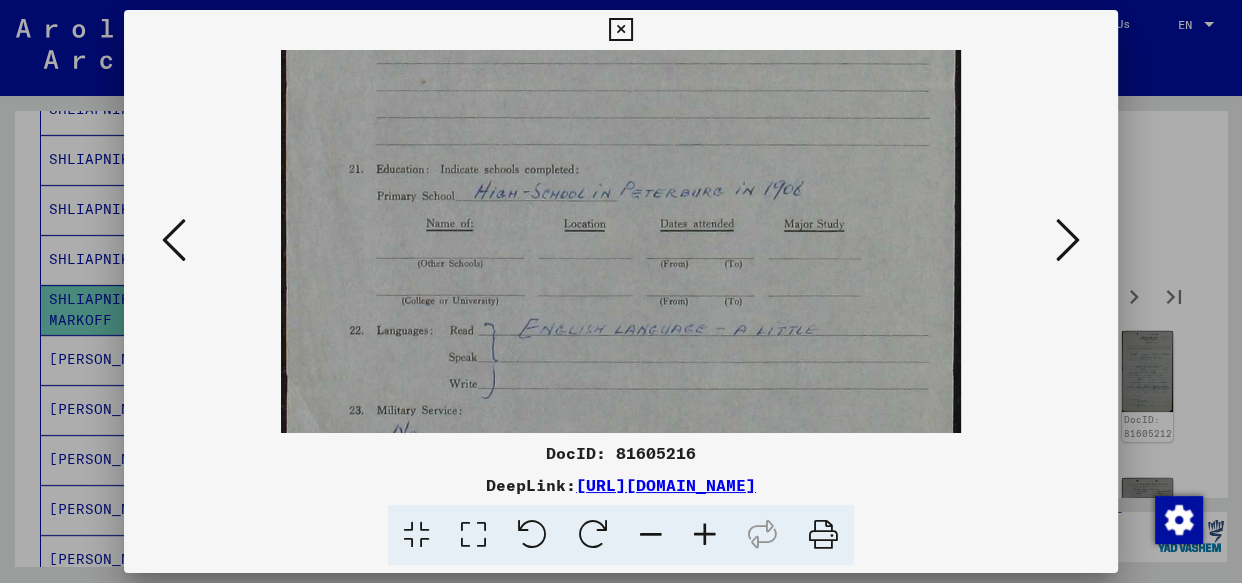 drag, startPoint x: 521, startPoint y: 265, endPoint x: 563, endPoint y: 20, distance: 248.57393 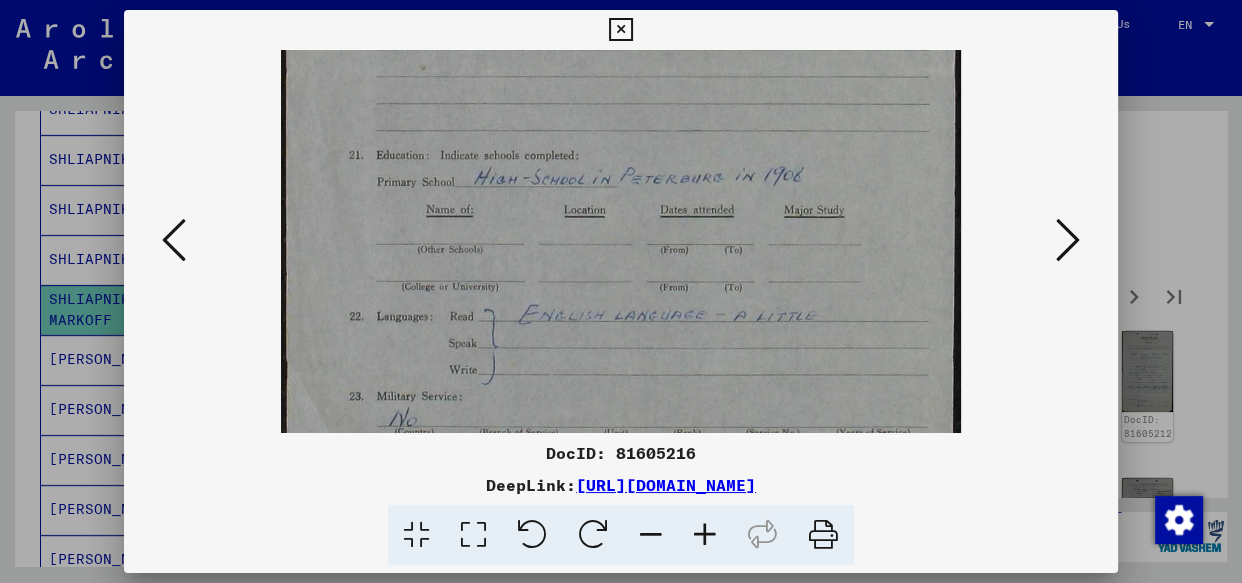 click at bounding box center (1068, 240) 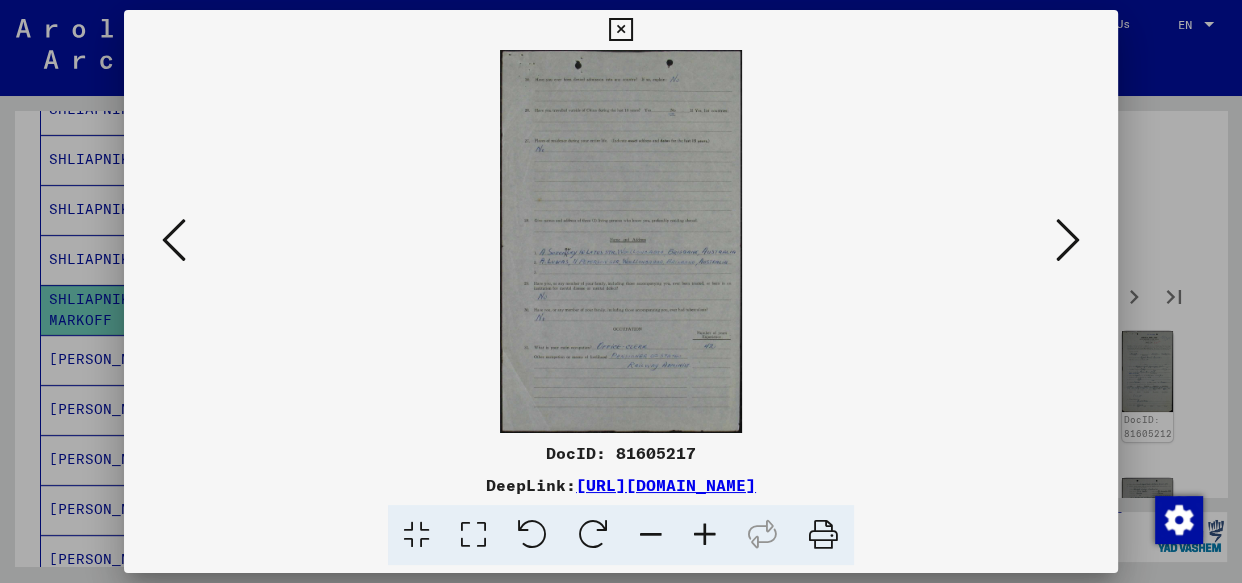 click at bounding box center (1068, 240) 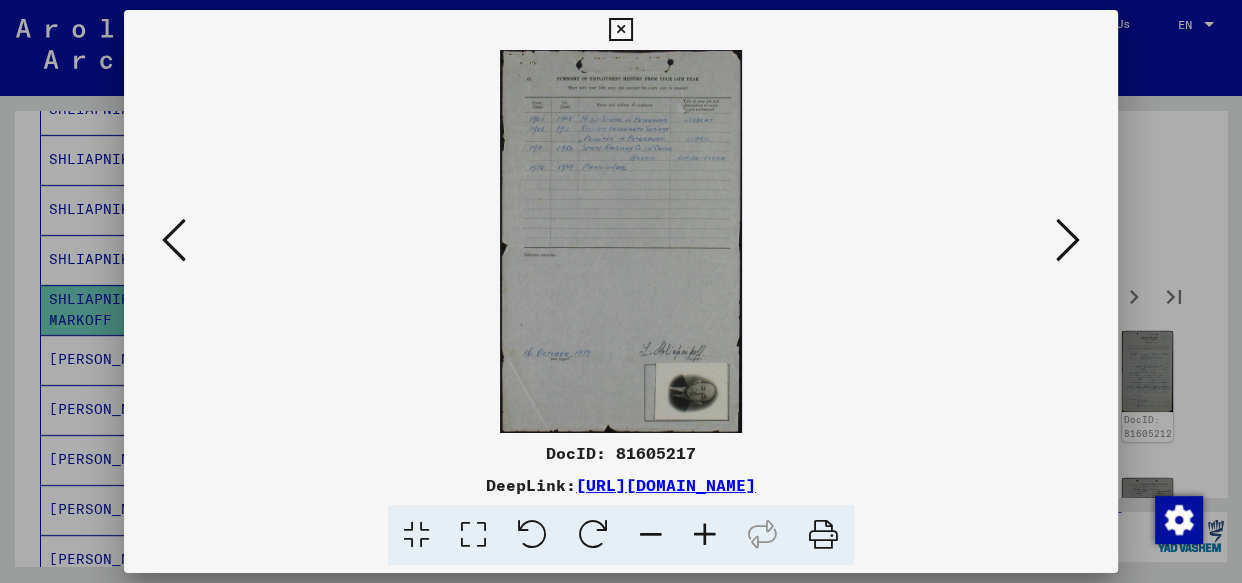 click at bounding box center [1068, 240] 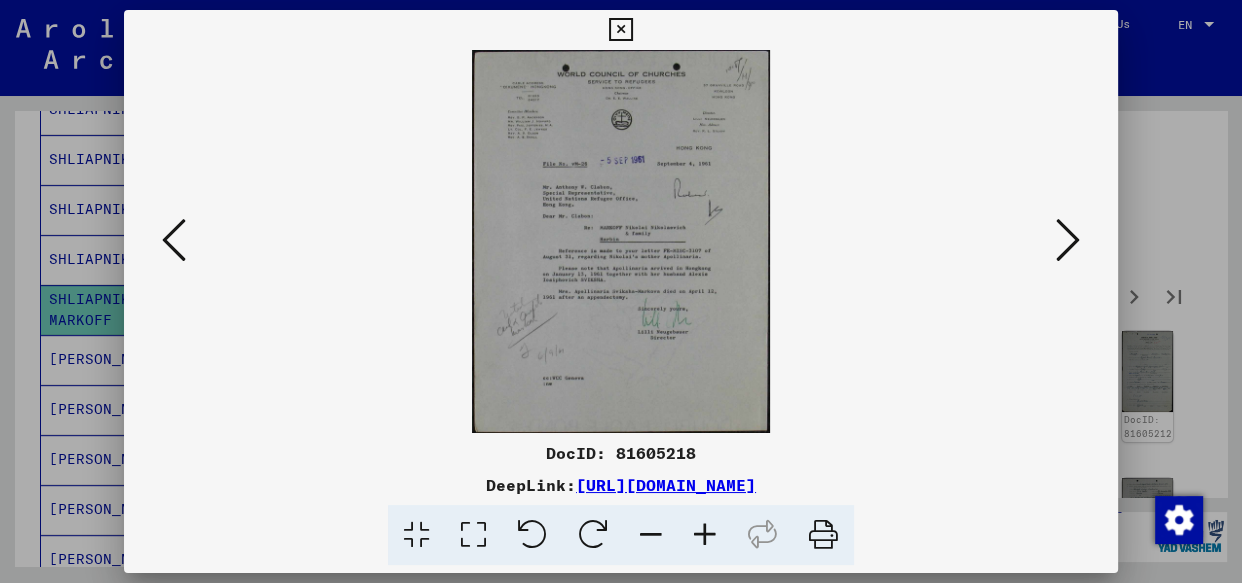 click at bounding box center (1068, 240) 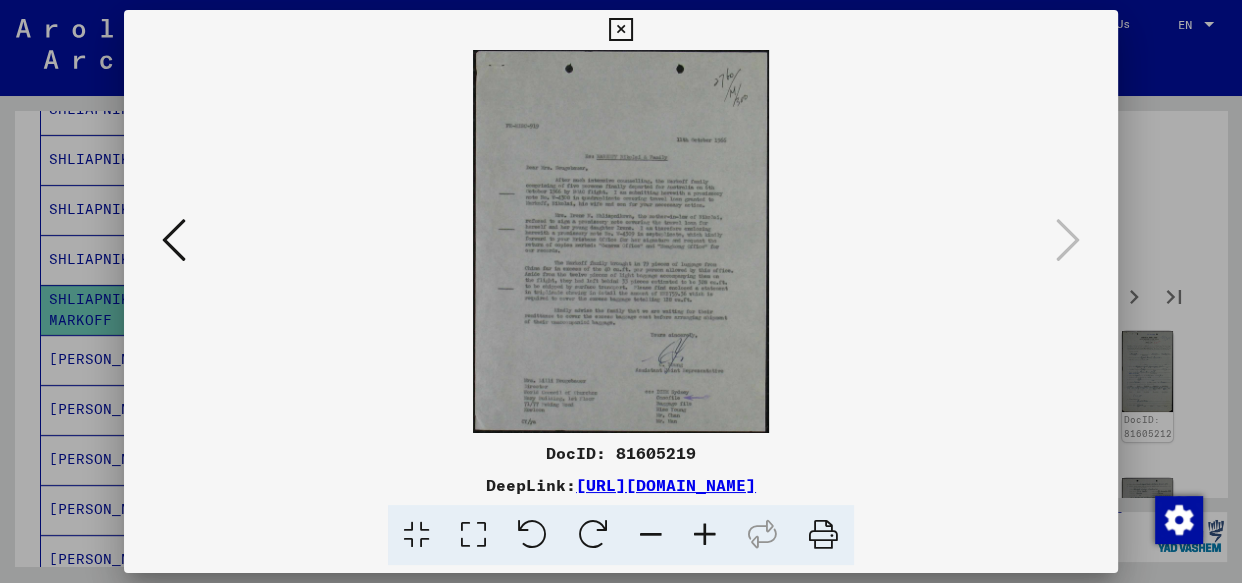 click at bounding box center [620, 30] 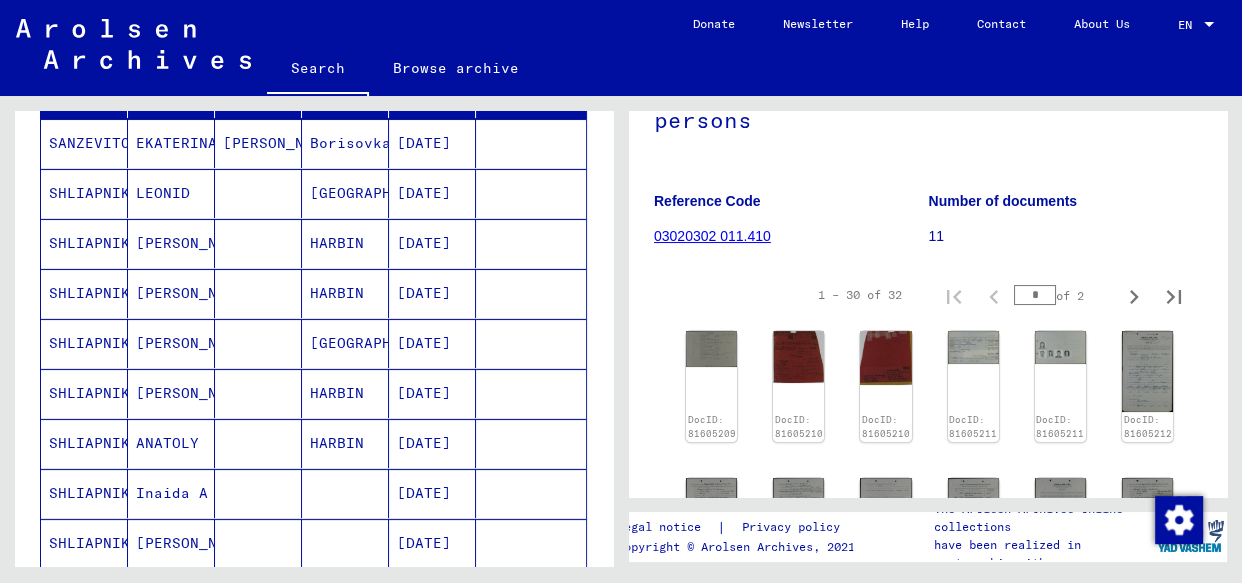 scroll, scrollTop: 275, scrollLeft: 0, axis: vertical 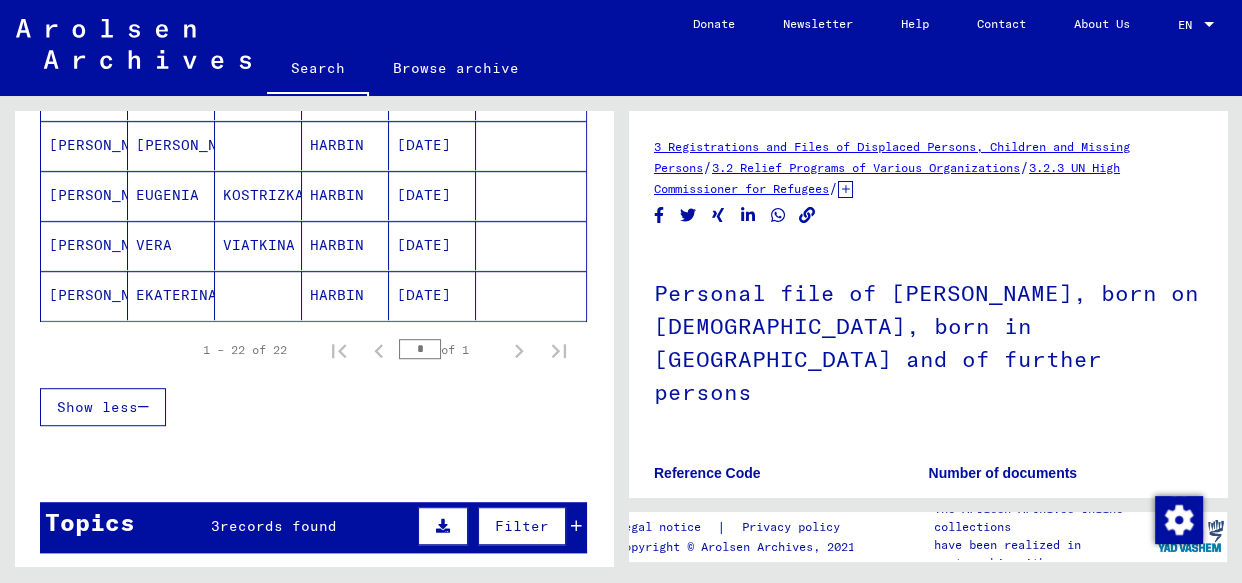 drag, startPoint x: 102, startPoint y: 389, endPoint x: 107, endPoint y: 369, distance: 20.615528 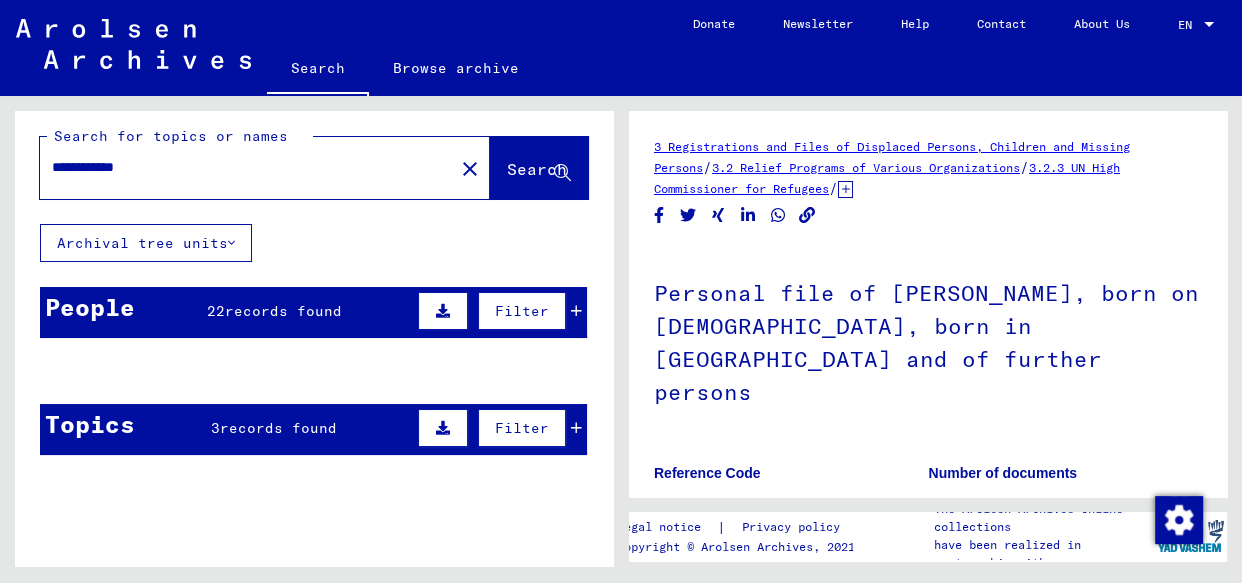 scroll, scrollTop: 0, scrollLeft: 0, axis: both 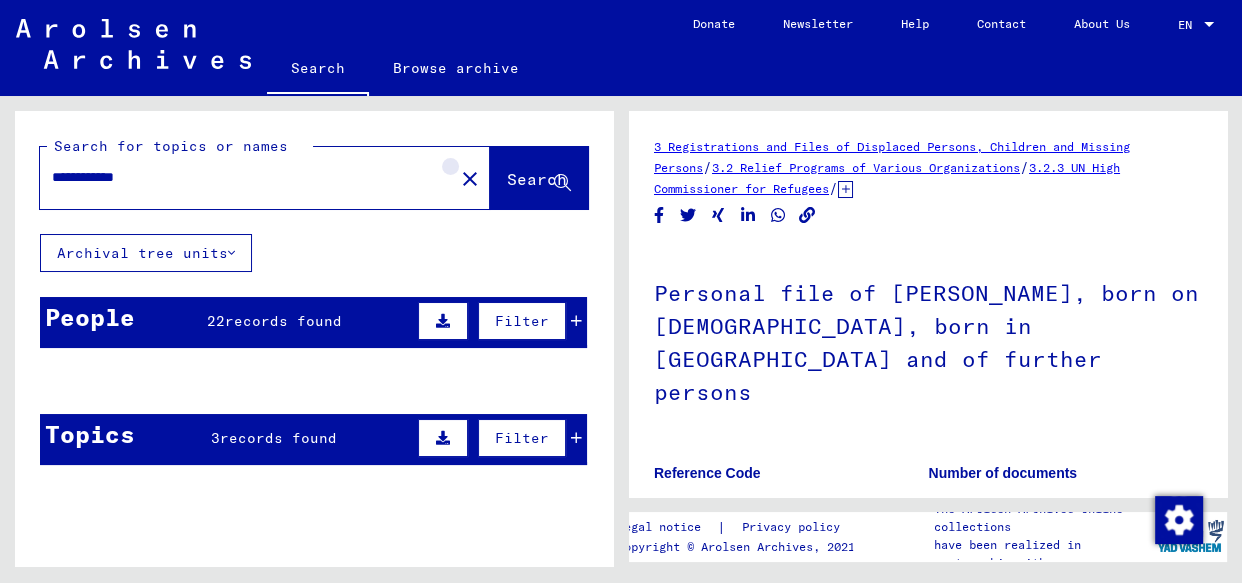 click on "close" 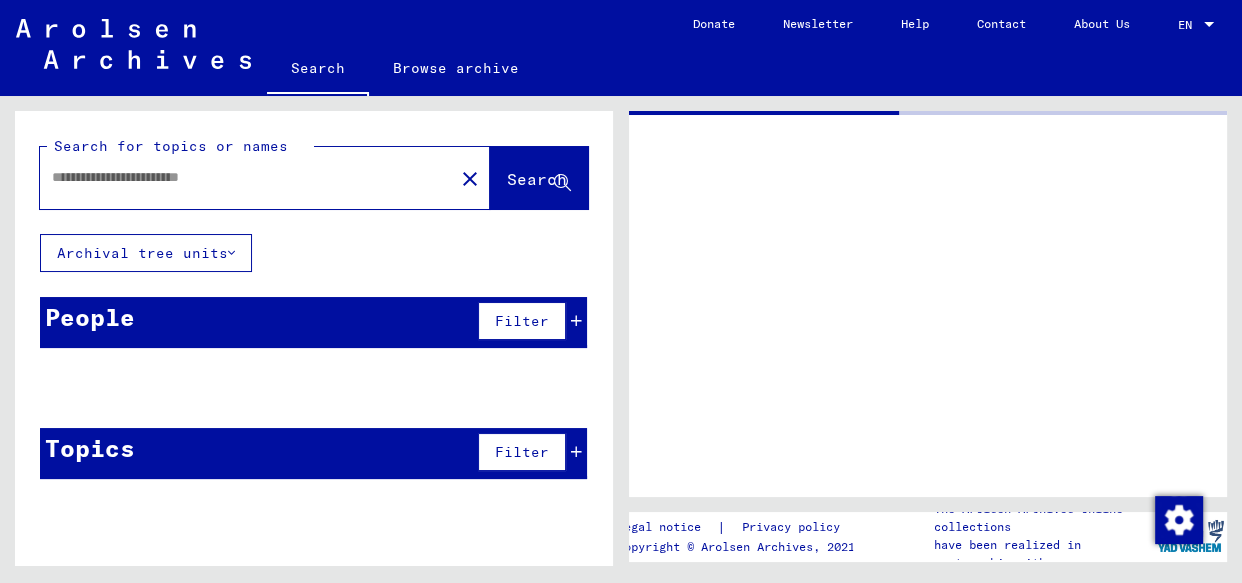 type on "**********" 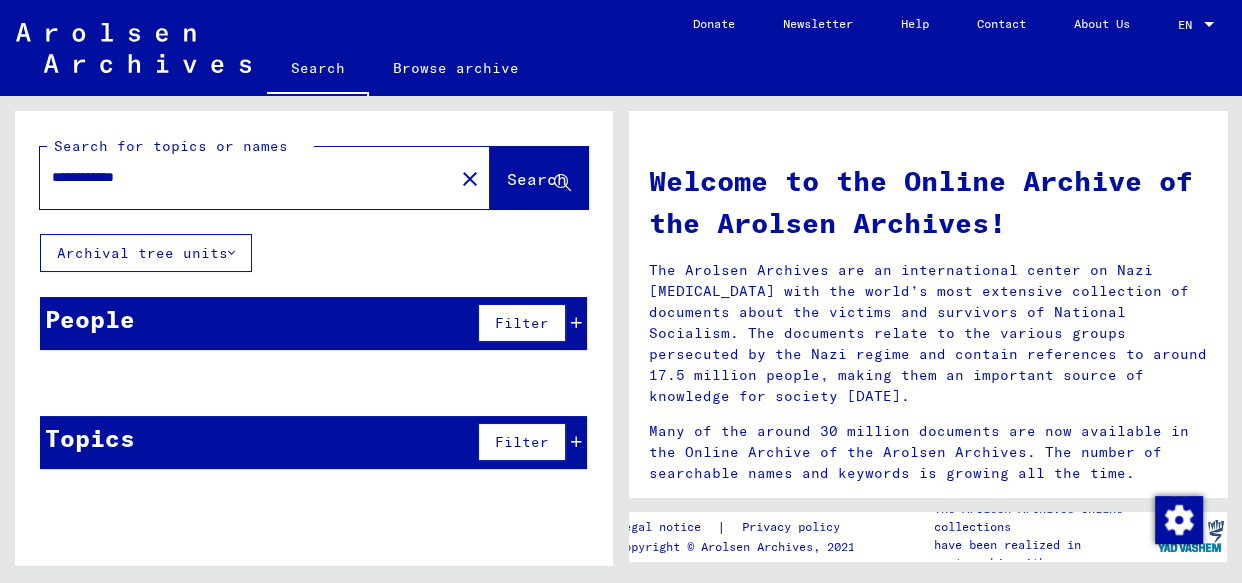type 